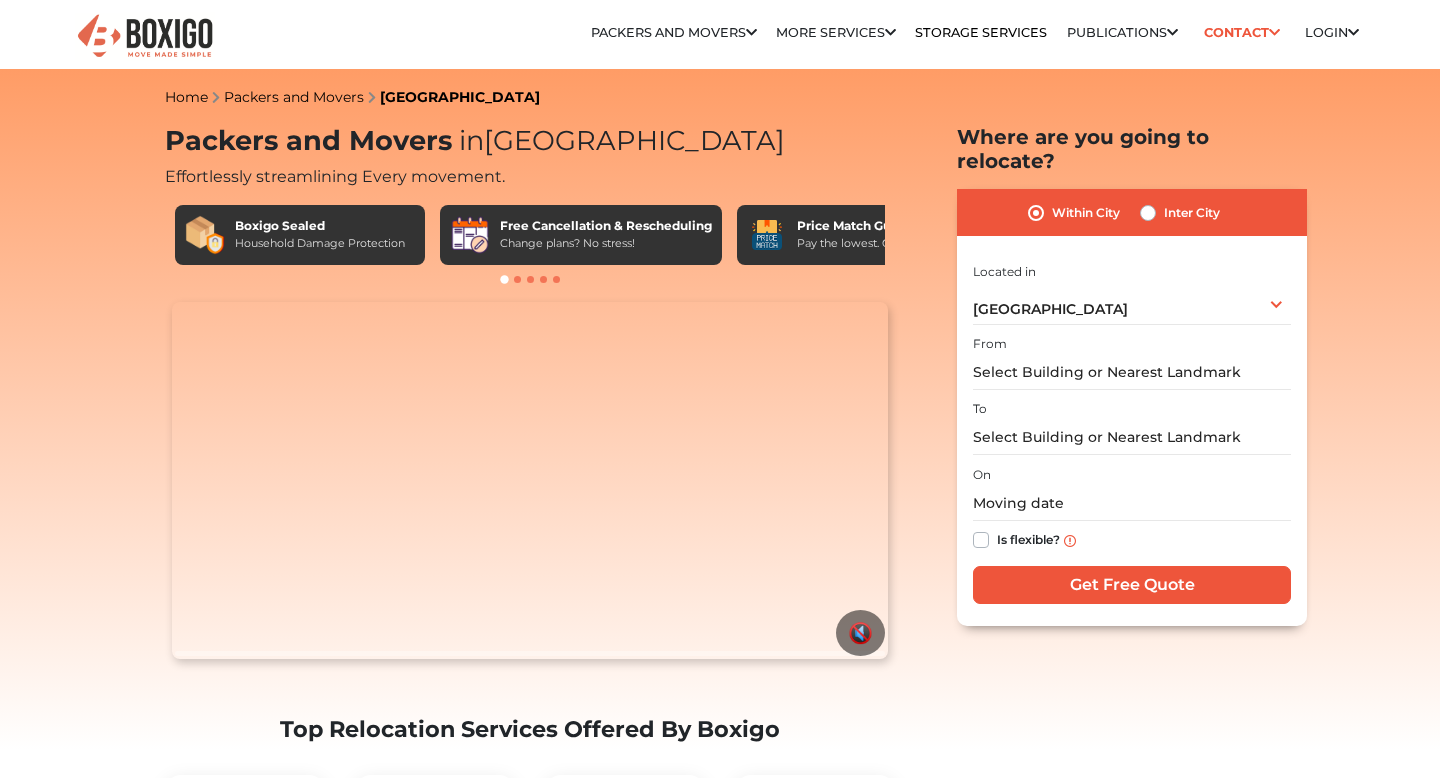 scroll, scrollTop: 0, scrollLeft: 0, axis: both 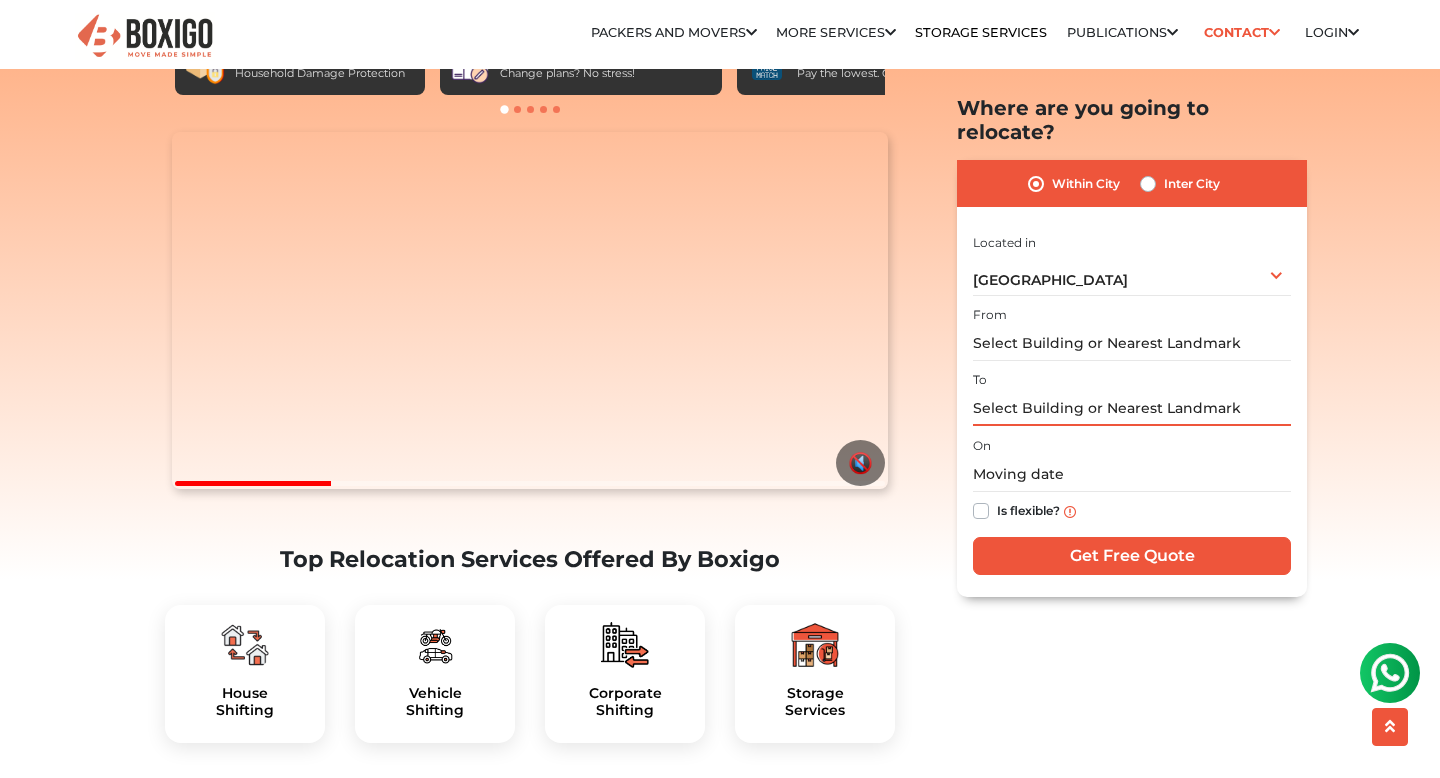 click at bounding box center [1132, 408] 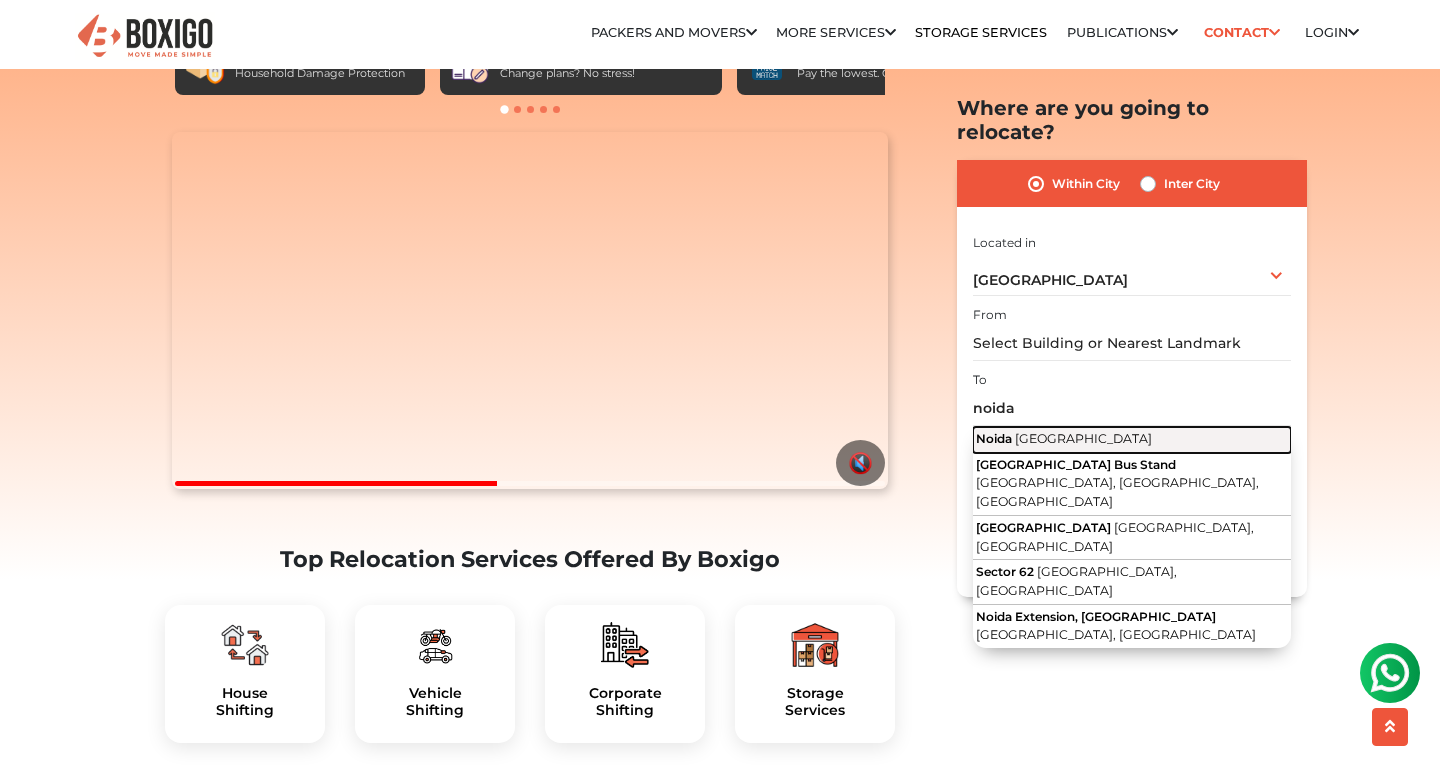 click on "[GEOGRAPHIC_DATA]" at bounding box center (1083, 438) 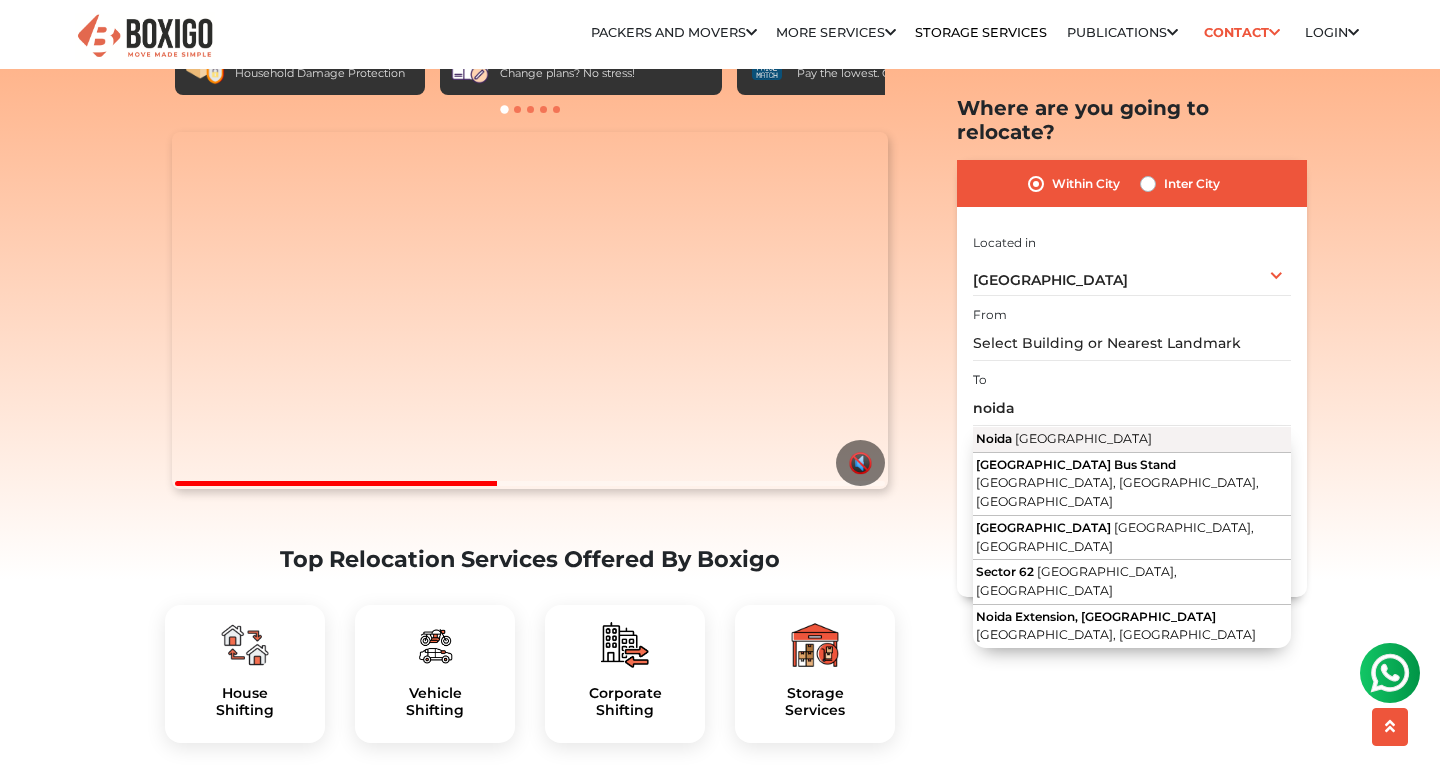 type on "[GEOGRAPHIC_DATA], [GEOGRAPHIC_DATA]" 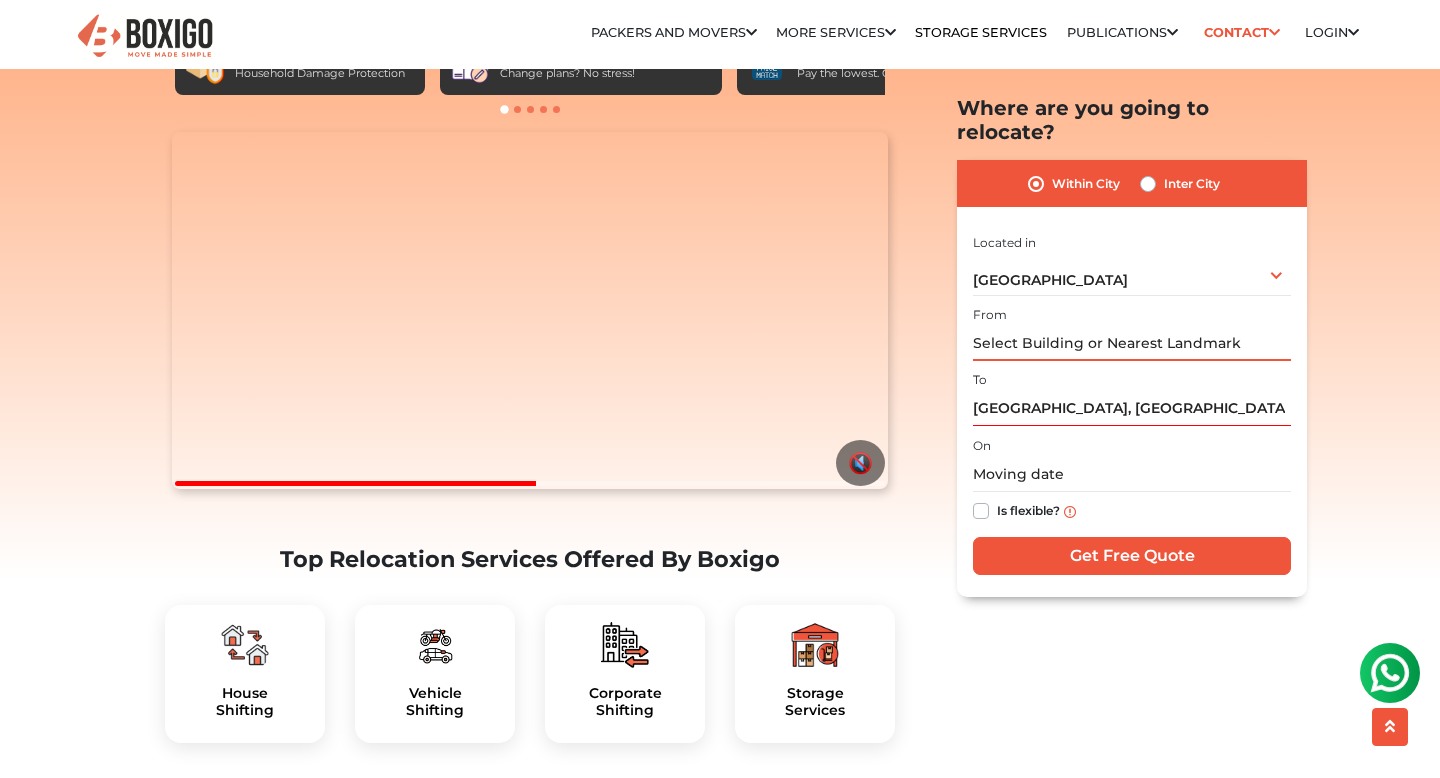 click at bounding box center [1132, 343] 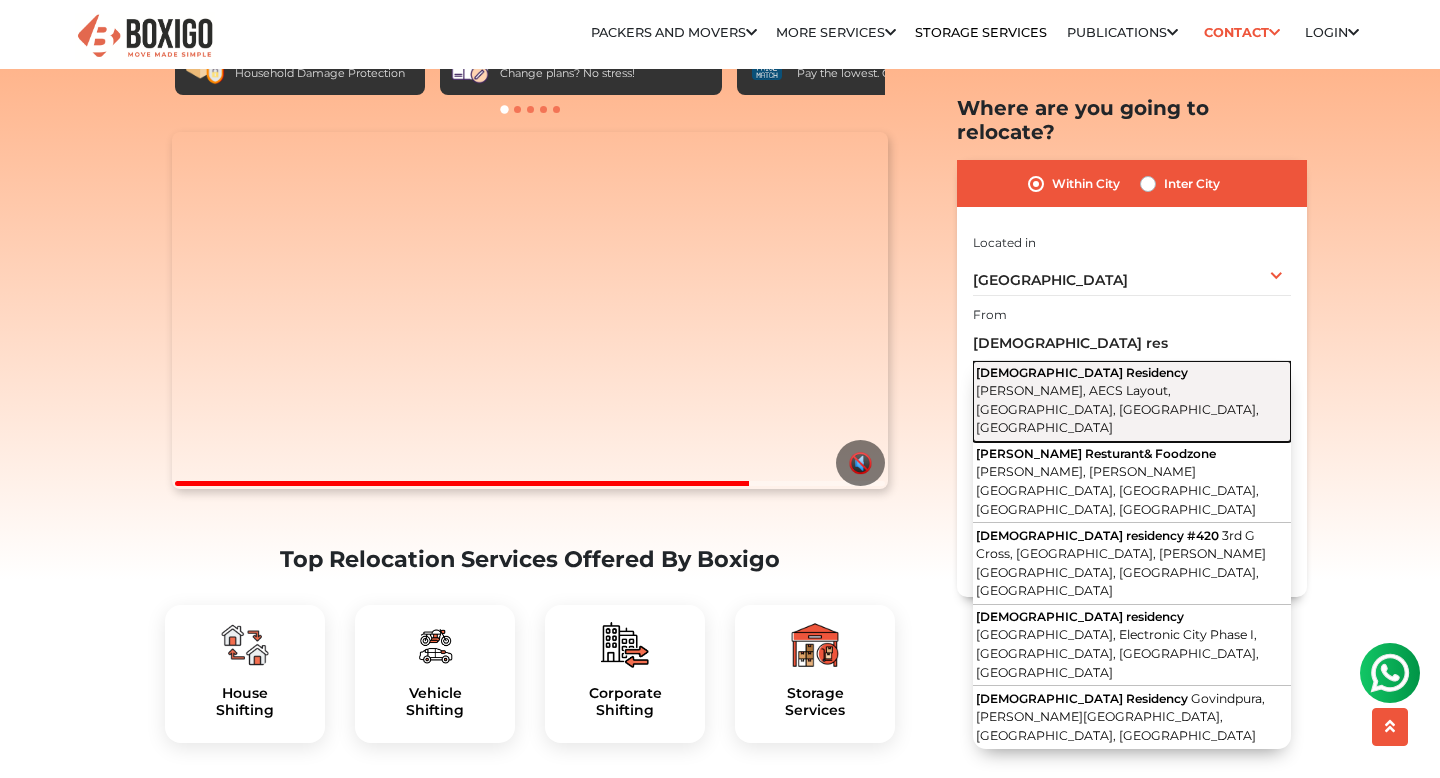 click on "Shivam Residency" at bounding box center (1082, 372) 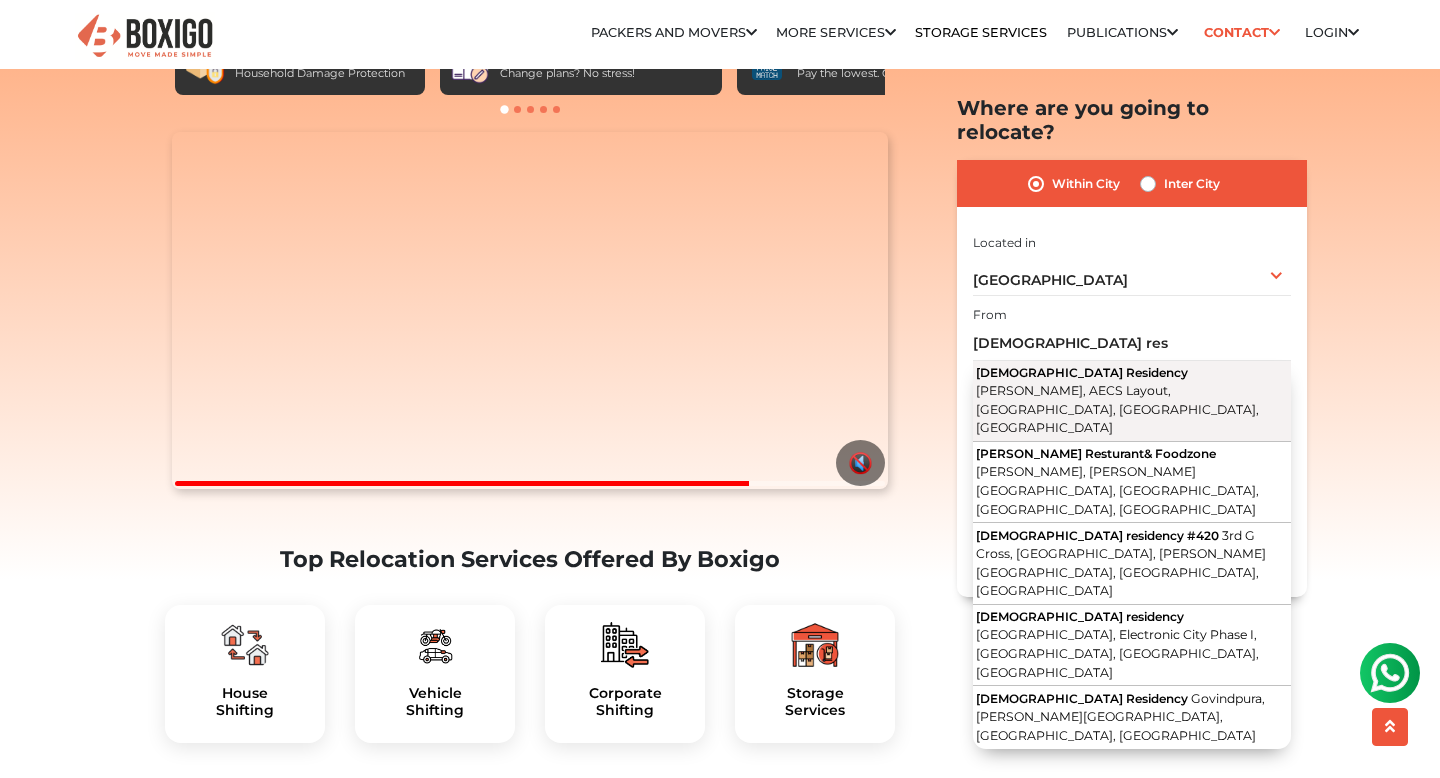 type on "Shivam Residency, Sri Nivasa Reddy Layout, AECS Layout, Brookefield, Bengaluru, Karnataka" 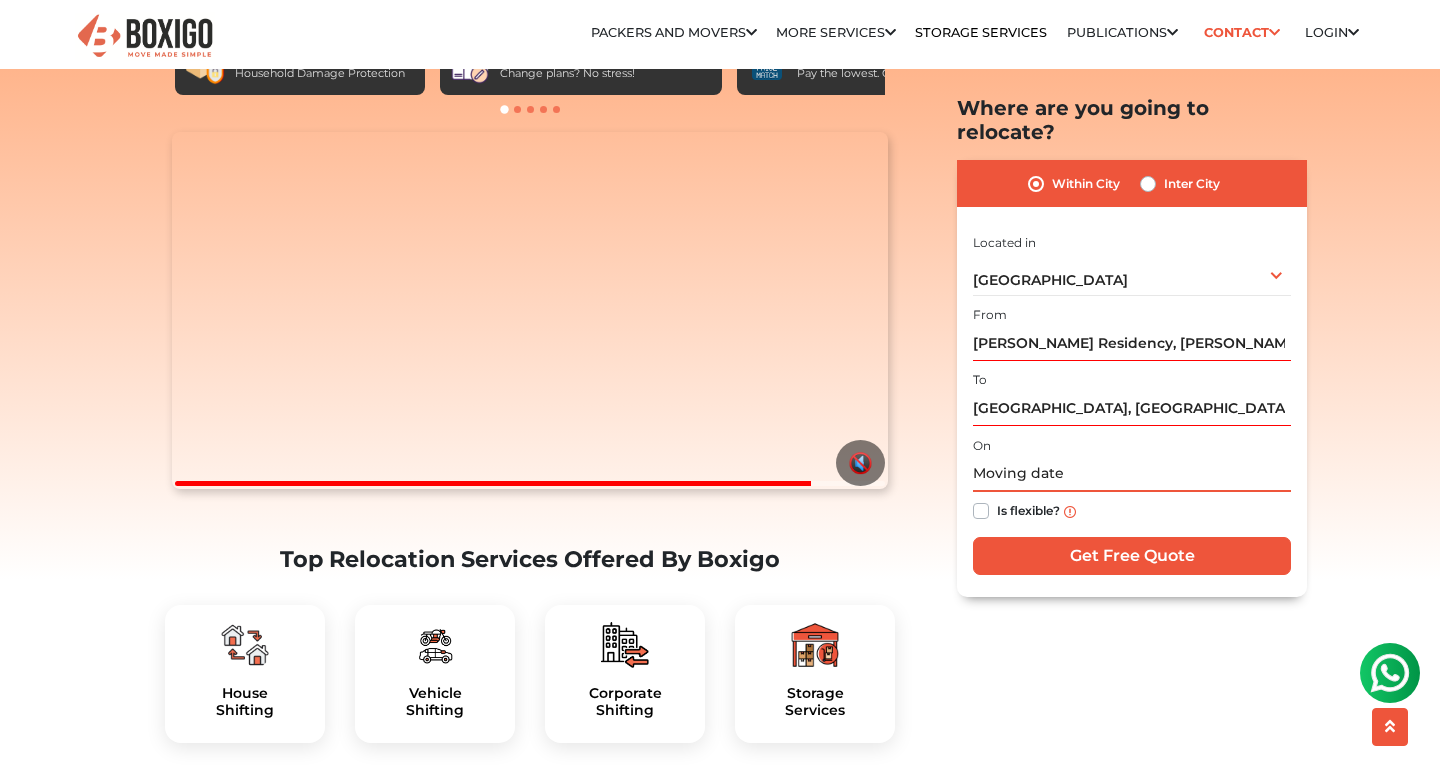 click at bounding box center [1132, 474] 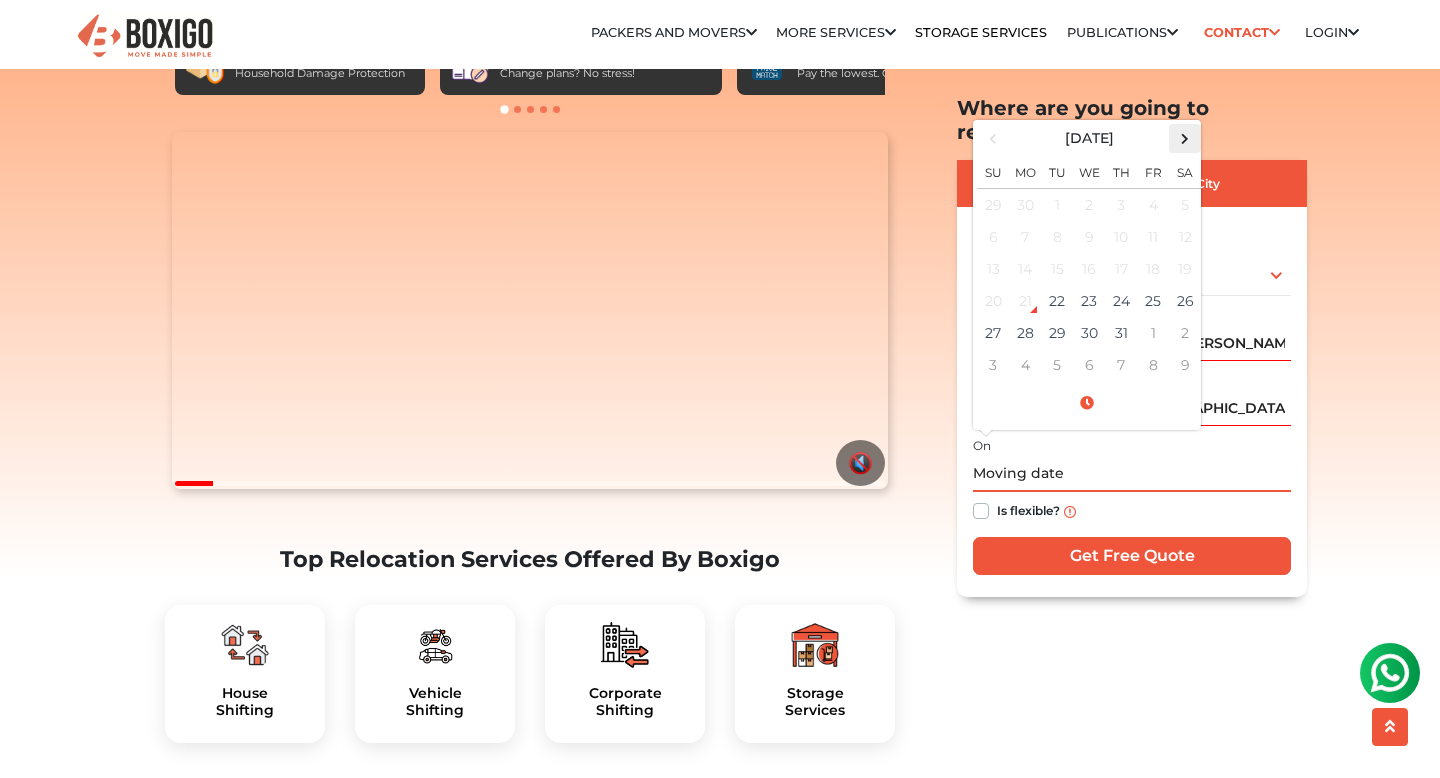 click at bounding box center (1185, 138) 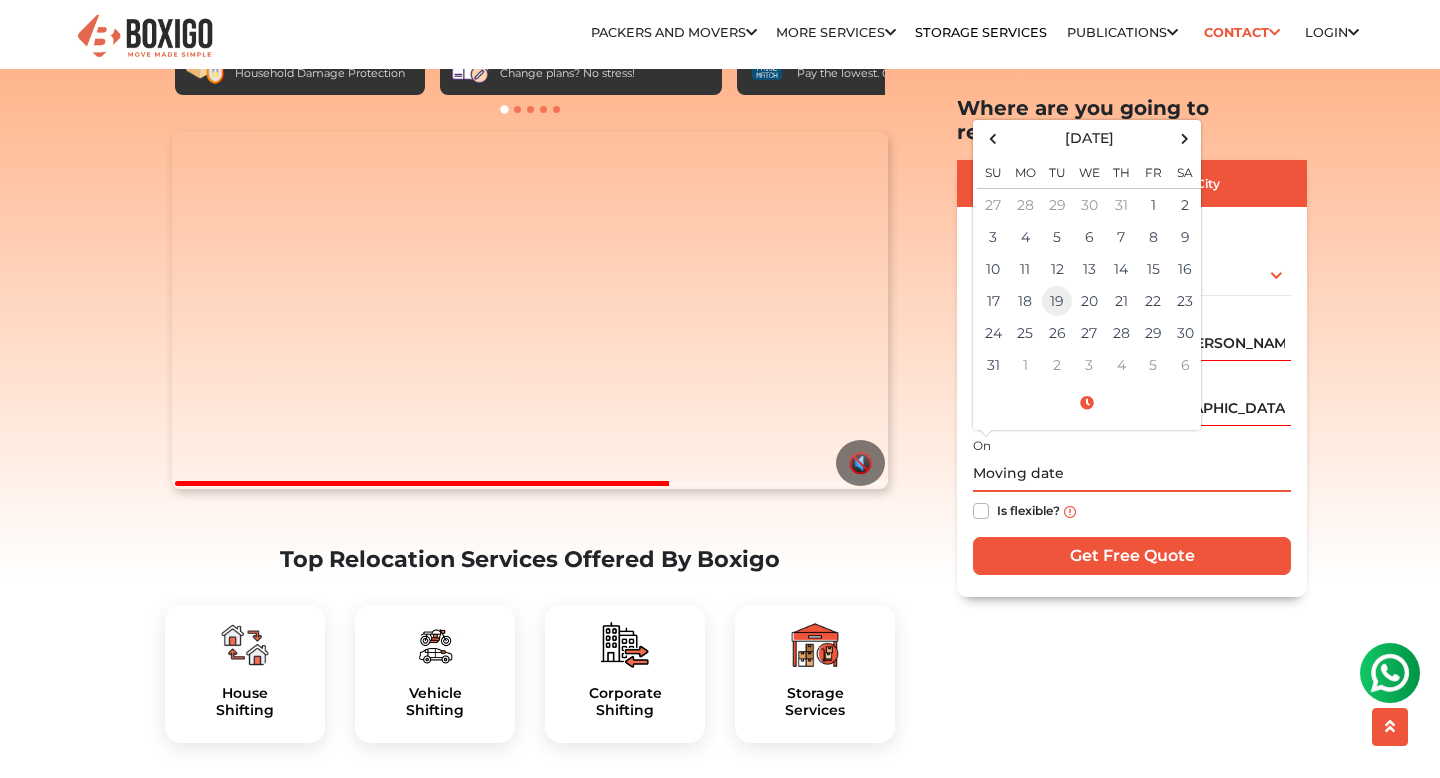 click on "19" at bounding box center [1057, 301] 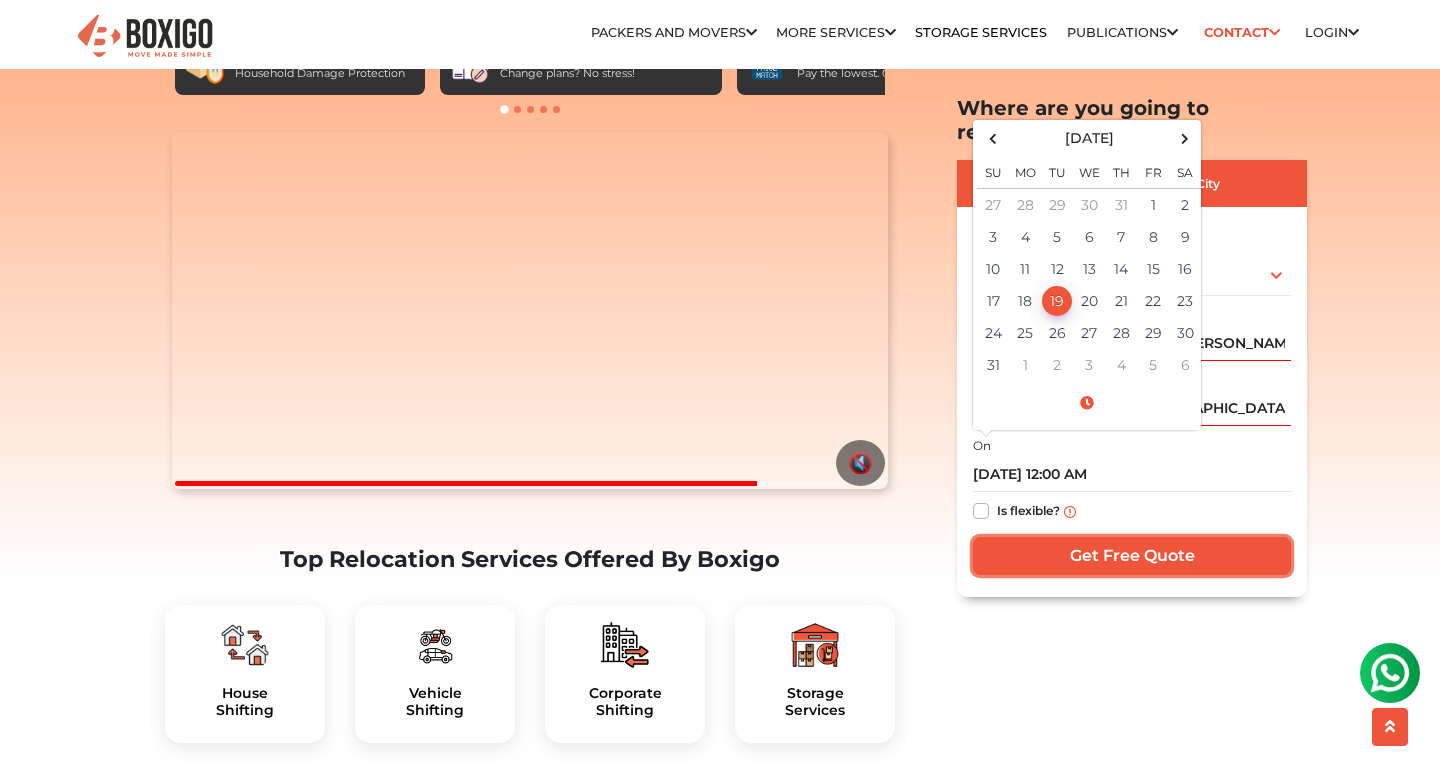 click on "Get Free Quote" at bounding box center [1132, 556] 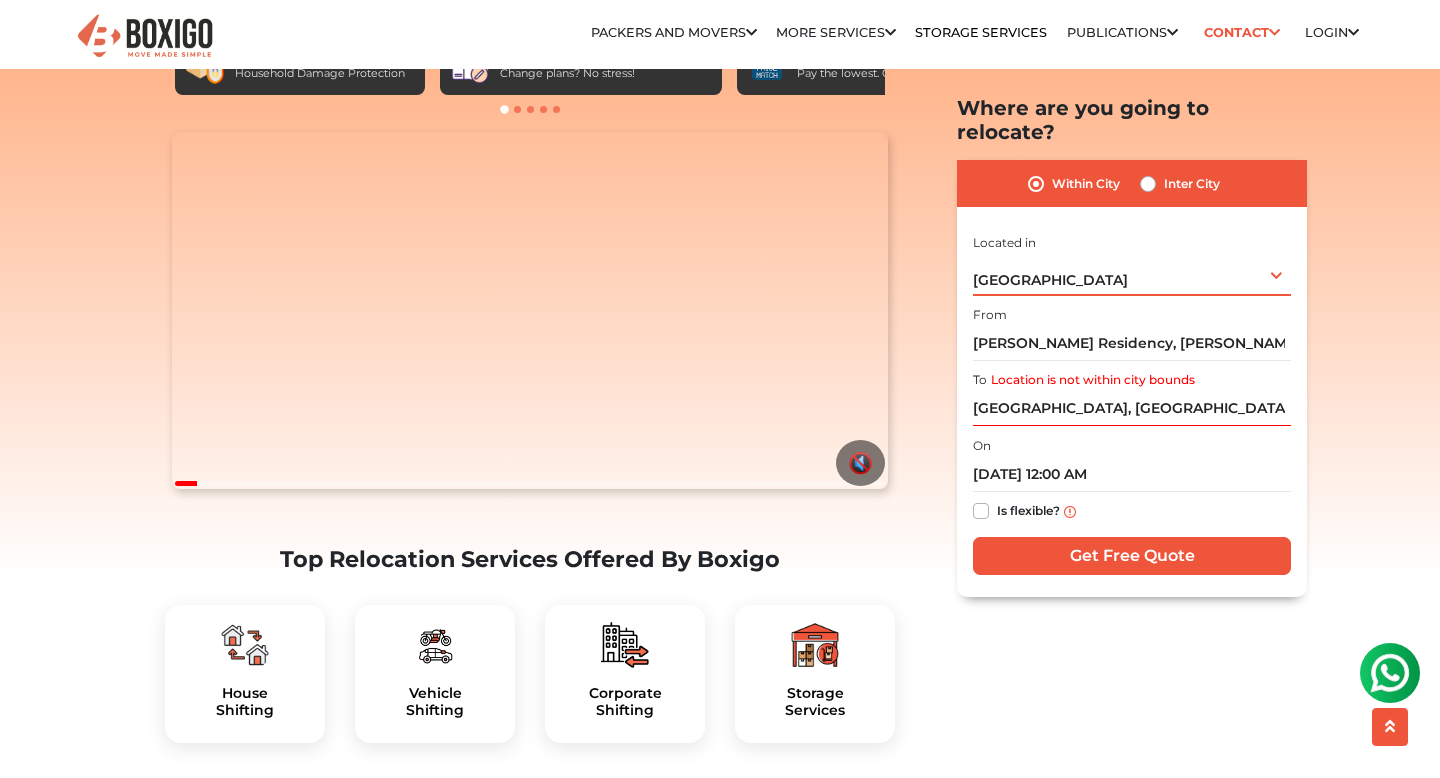 click on "Bengaluru  Select City  Bangalore Bengaluru Bhopal Bhubaneswar Chennai Coimbatore Cuttack Delhi Gulbarga Gurugram Guwahati Hyderabad Indore Jaipur Kalyan & Dombivali Kochi Kolkata Lucknow Madurai Mangalore Mumbai Mysore Navi Mumbai Noida Patna Pune Raipur Secunderabad Siliguri Srirangam Thane Thiruvananthapuram Vijayawada Visakhapatnam Warangal" at bounding box center [1132, 274] 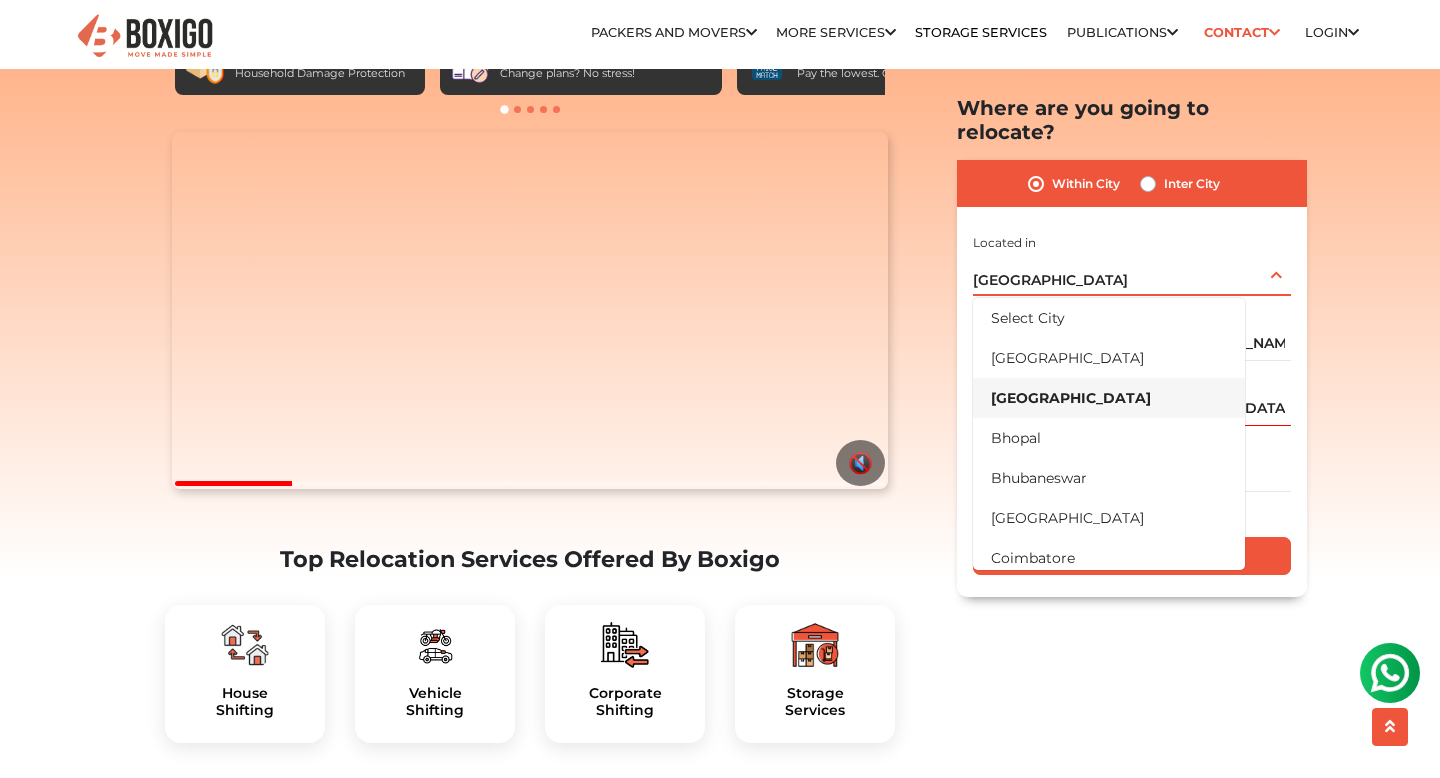 click on "Bengaluru  Select City  Bangalore Bengaluru Bhopal Bhubaneswar Chennai Coimbatore Cuttack Delhi Gulbarga Gurugram Guwahati Hyderabad Indore Jaipur Kalyan & Dombivali Kochi Kolkata Lucknow Madurai Mangalore Mumbai Mysore Navi Mumbai Noida Patna Pune Raipur Secunderabad Siliguri Srirangam Thane Thiruvananthapuram Vijayawada Visakhapatnam Warangal" at bounding box center [1132, 274] 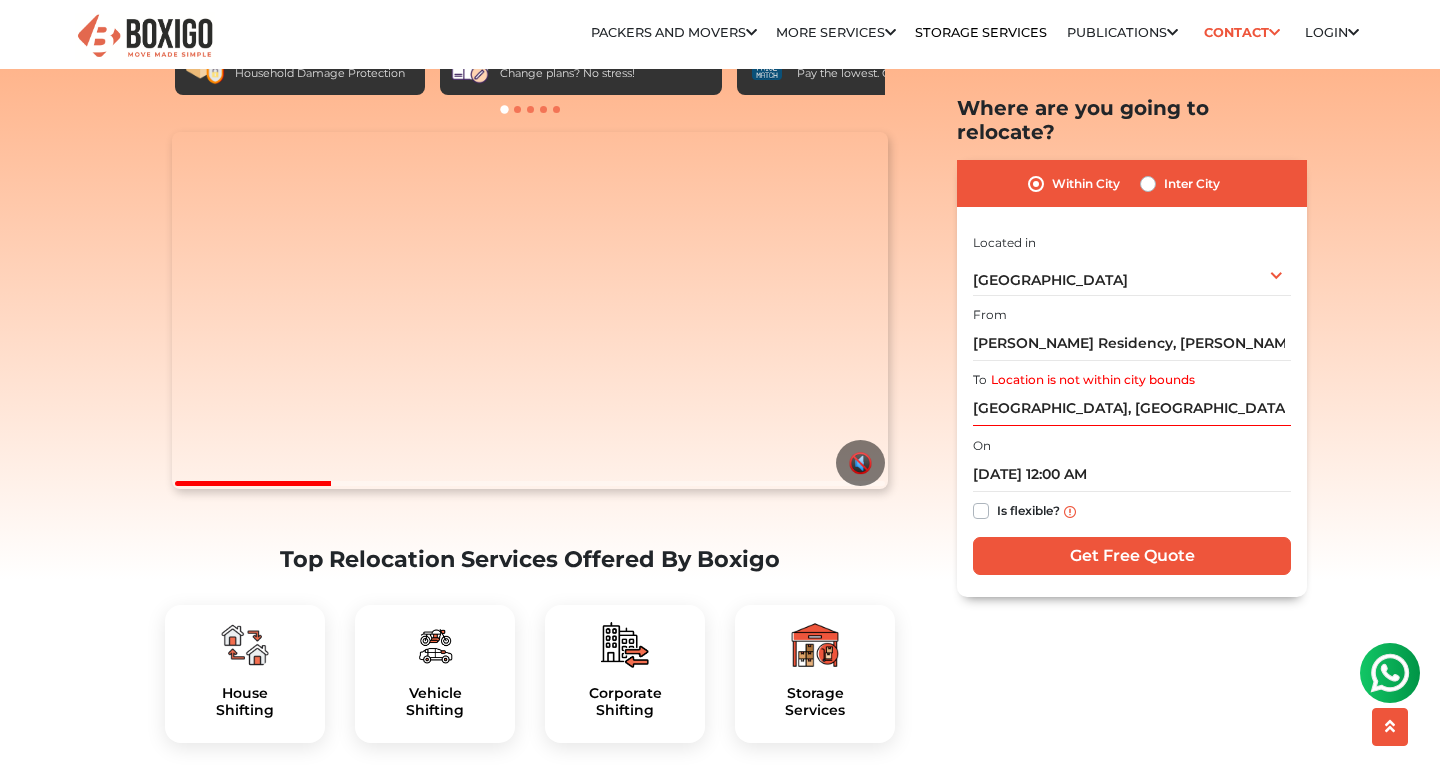 click on "Inter City" at bounding box center [1192, 184] 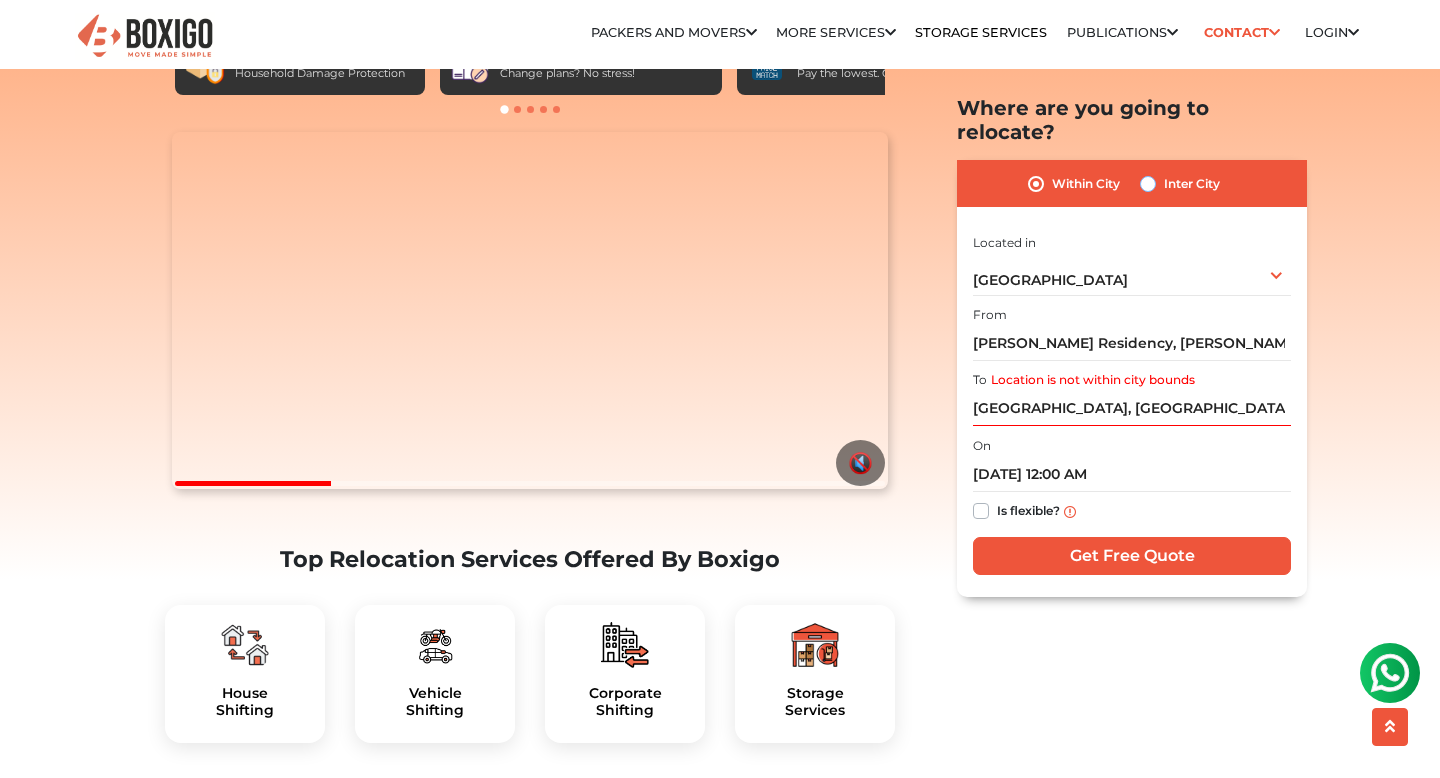 click on "Inter City" at bounding box center (1148, 182) 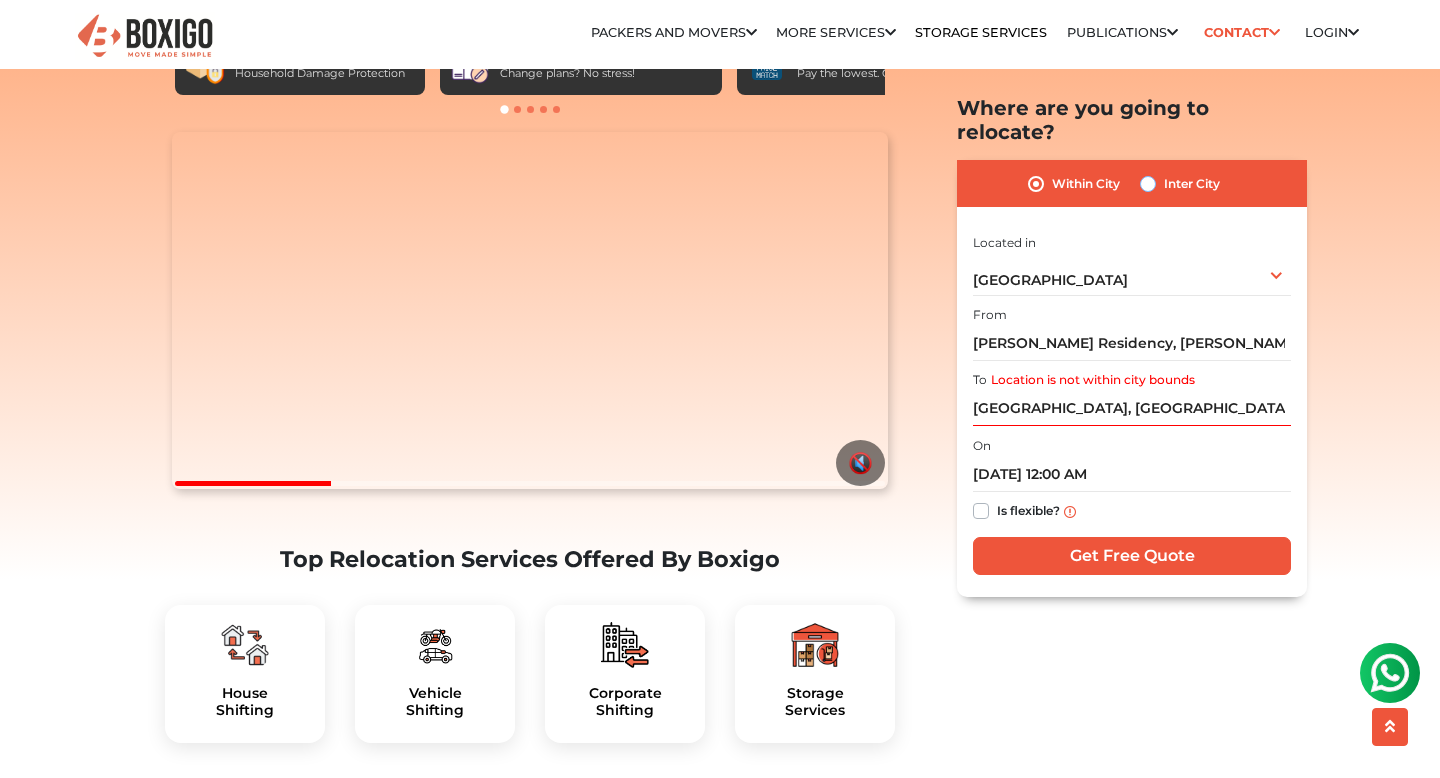 radio on "true" 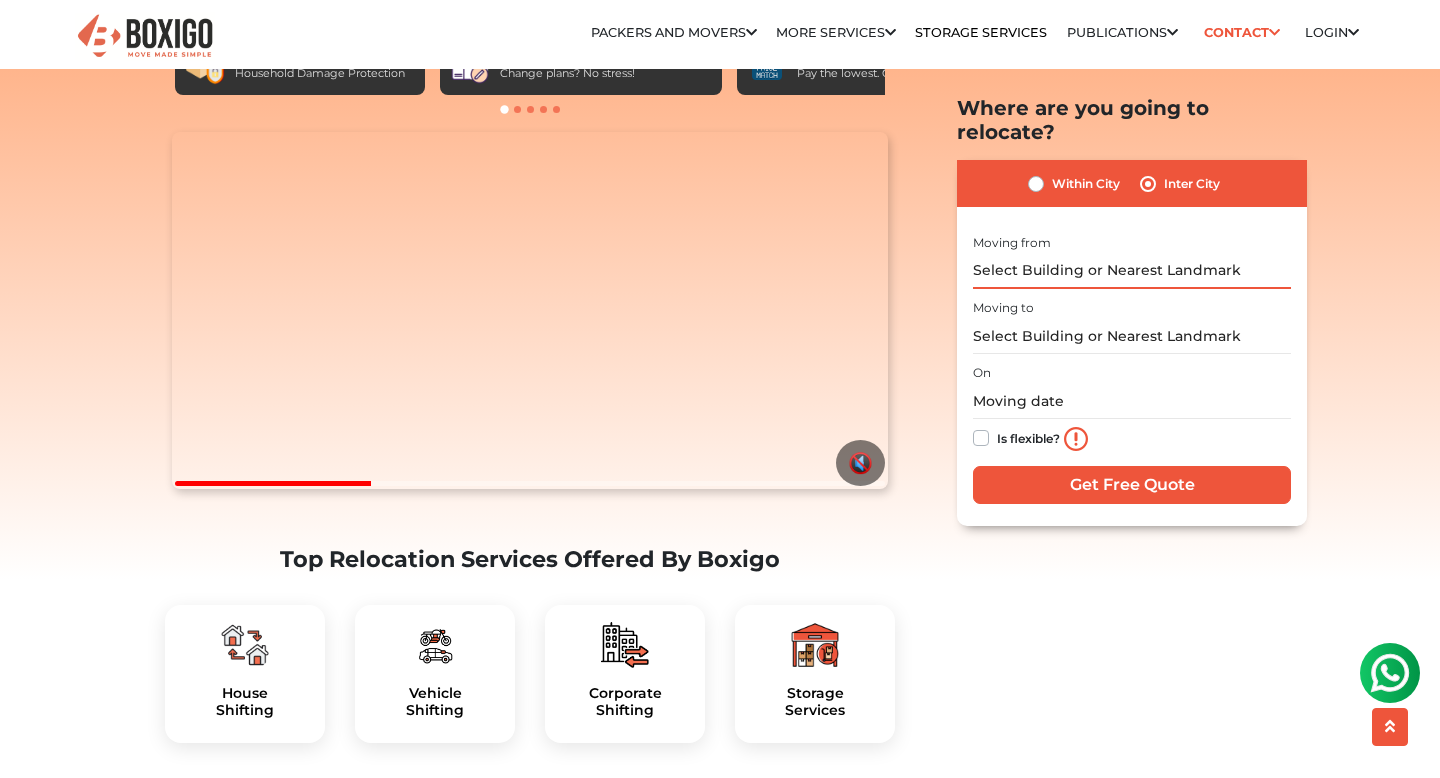 click at bounding box center [1132, 270] 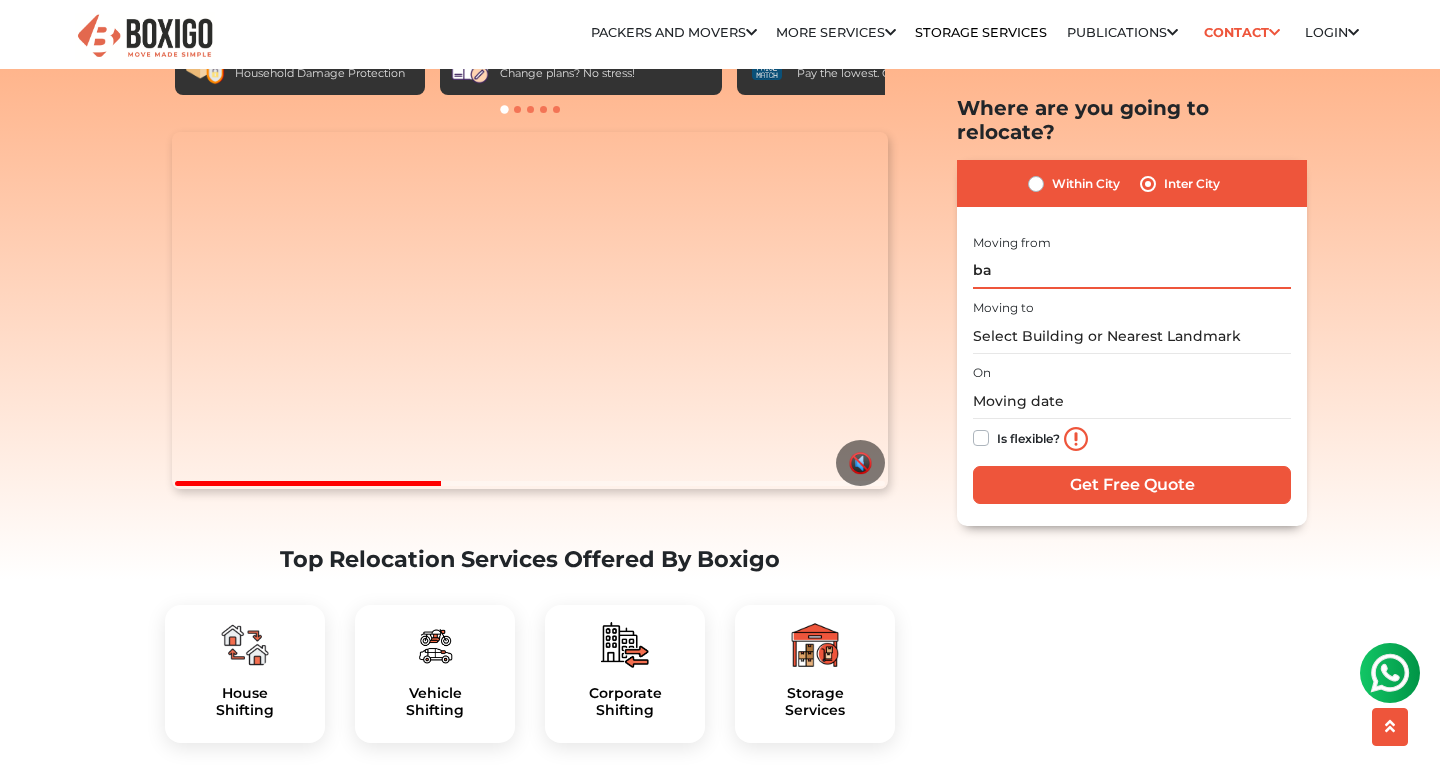 type on "b" 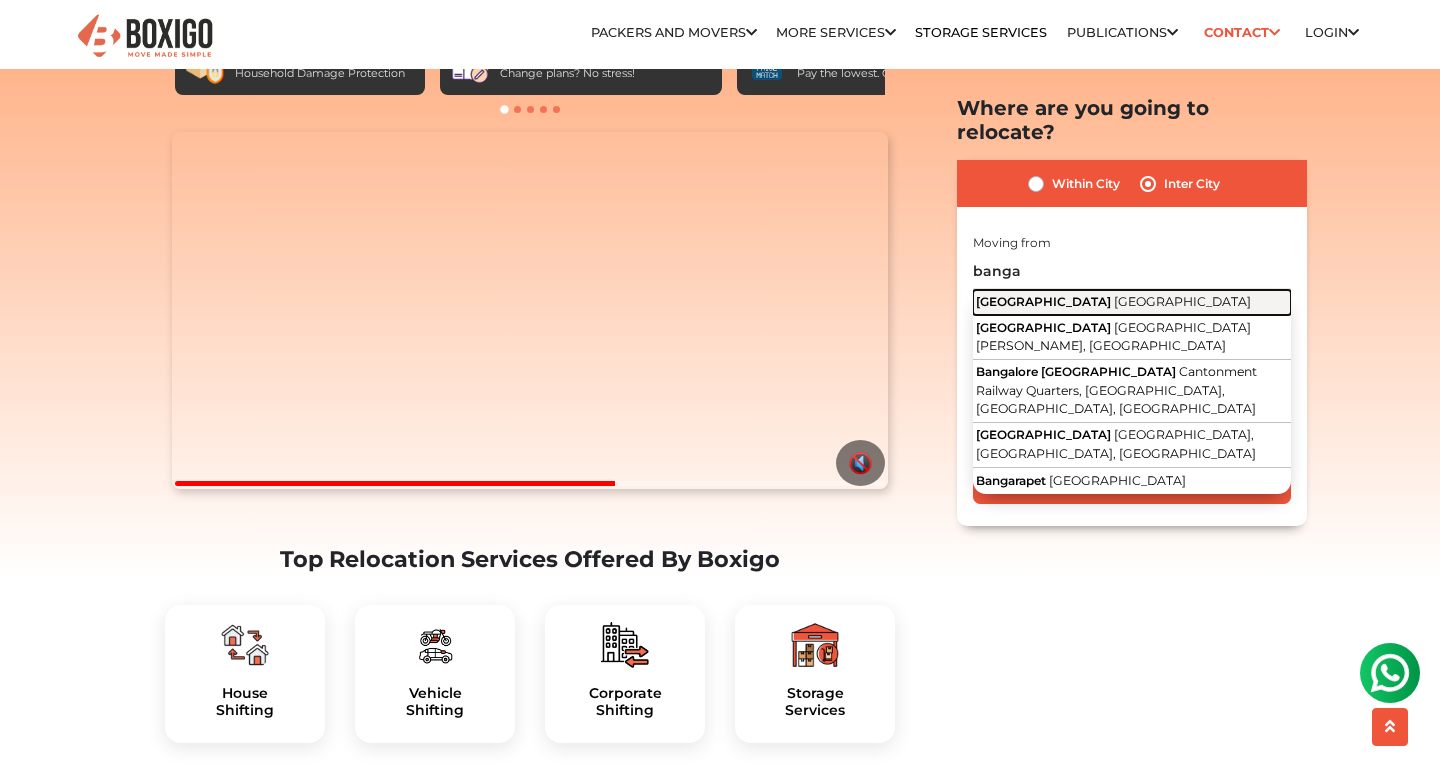 click on "[GEOGRAPHIC_DATA]" at bounding box center (1043, 300) 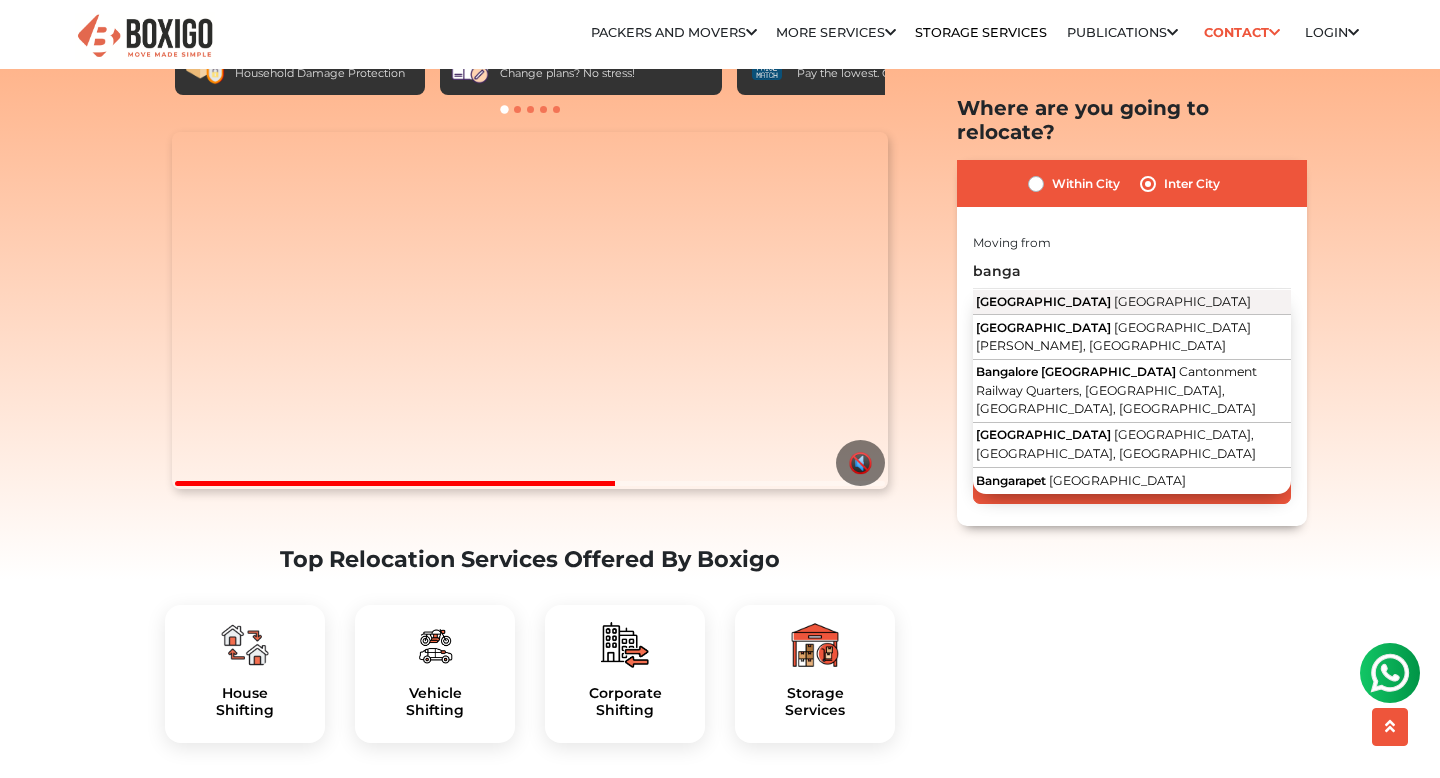 type on "[GEOGRAPHIC_DATA], [GEOGRAPHIC_DATA]" 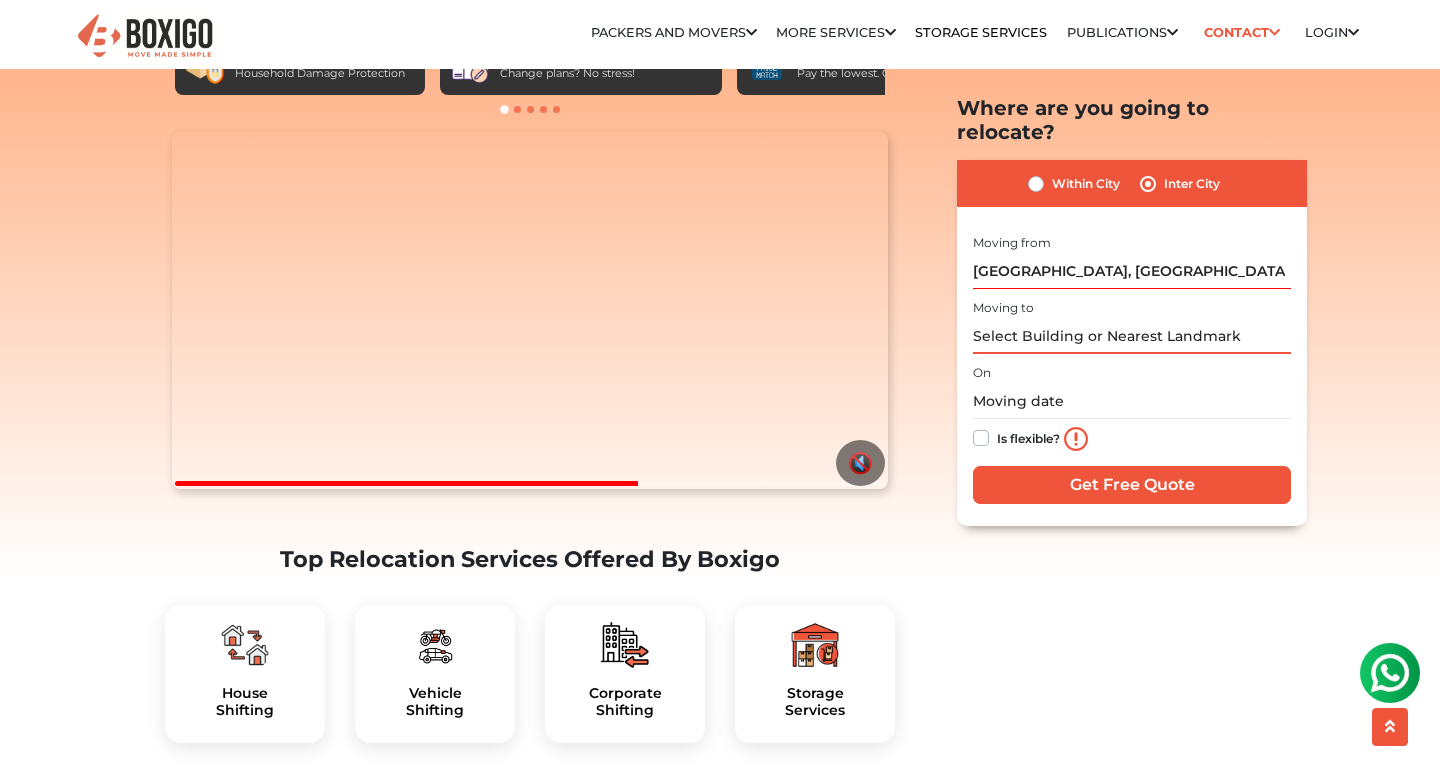 click at bounding box center (1132, 336) 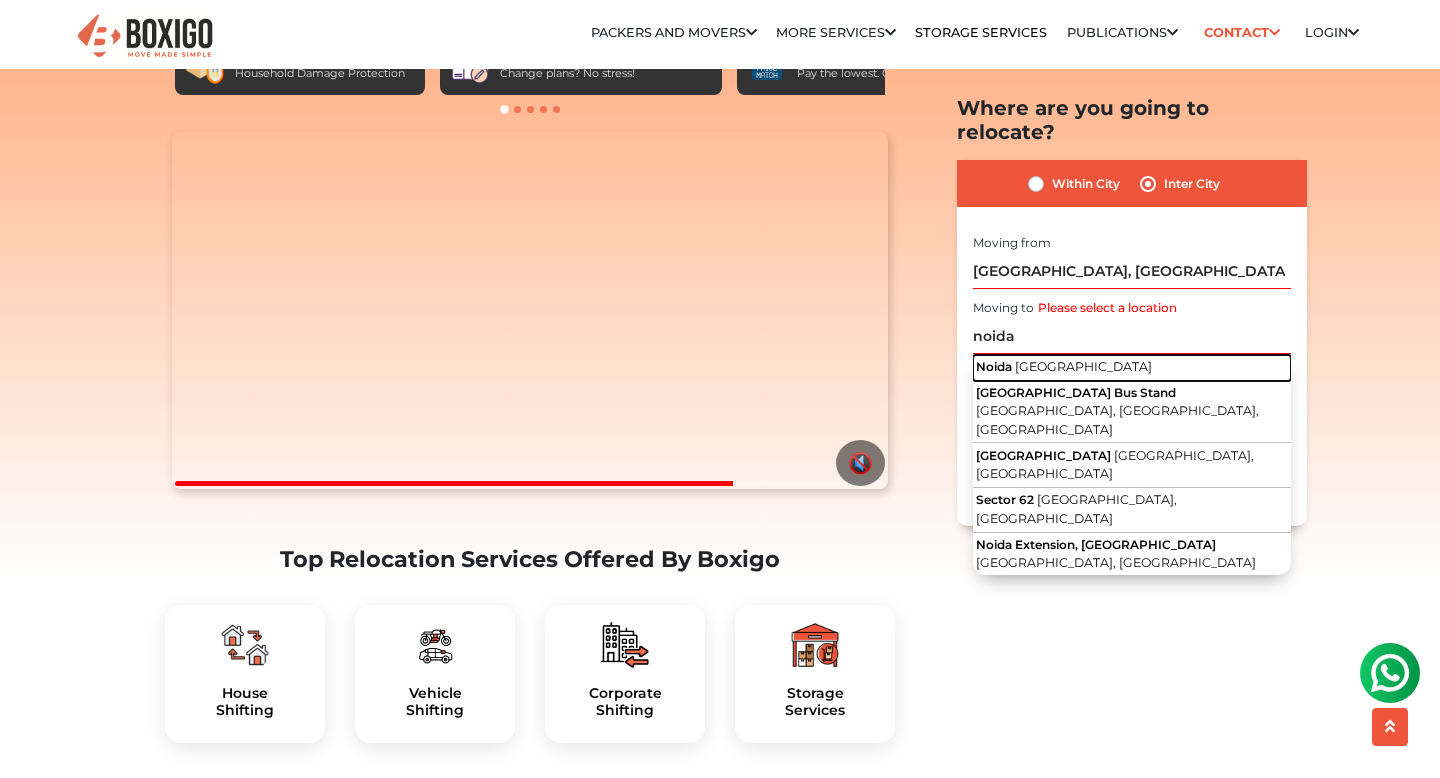 click on "[GEOGRAPHIC_DATA]" at bounding box center [1083, 366] 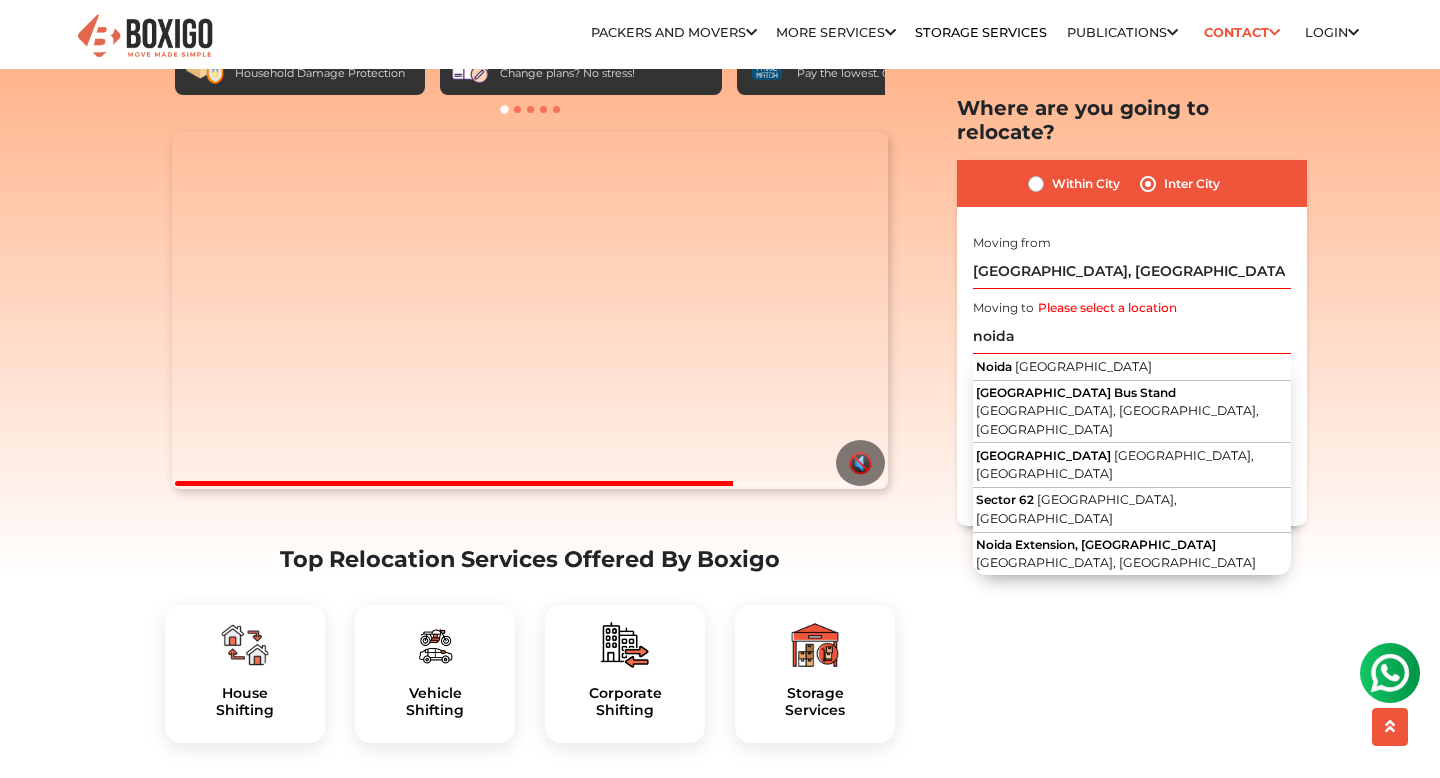 type on "[GEOGRAPHIC_DATA], [GEOGRAPHIC_DATA]" 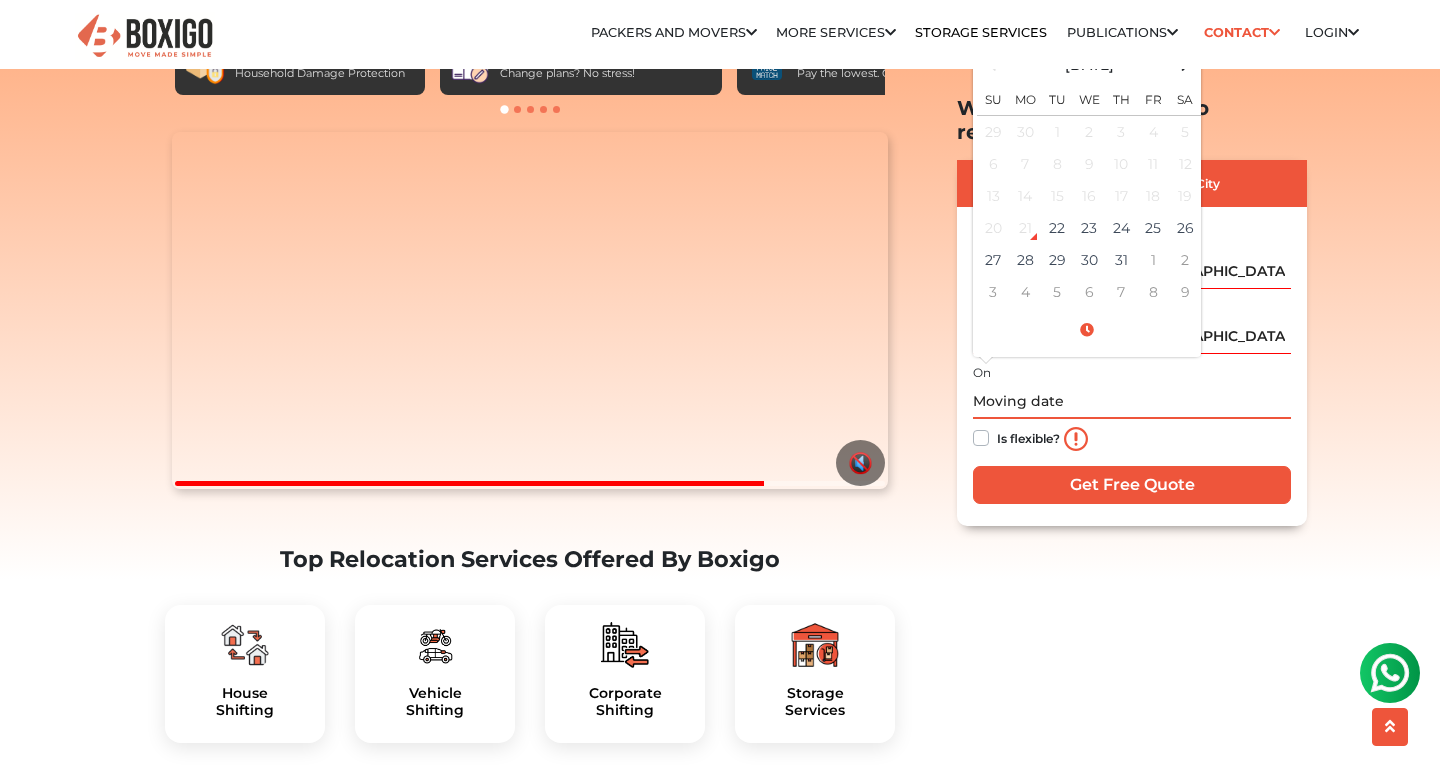 click at bounding box center [1132, 401] 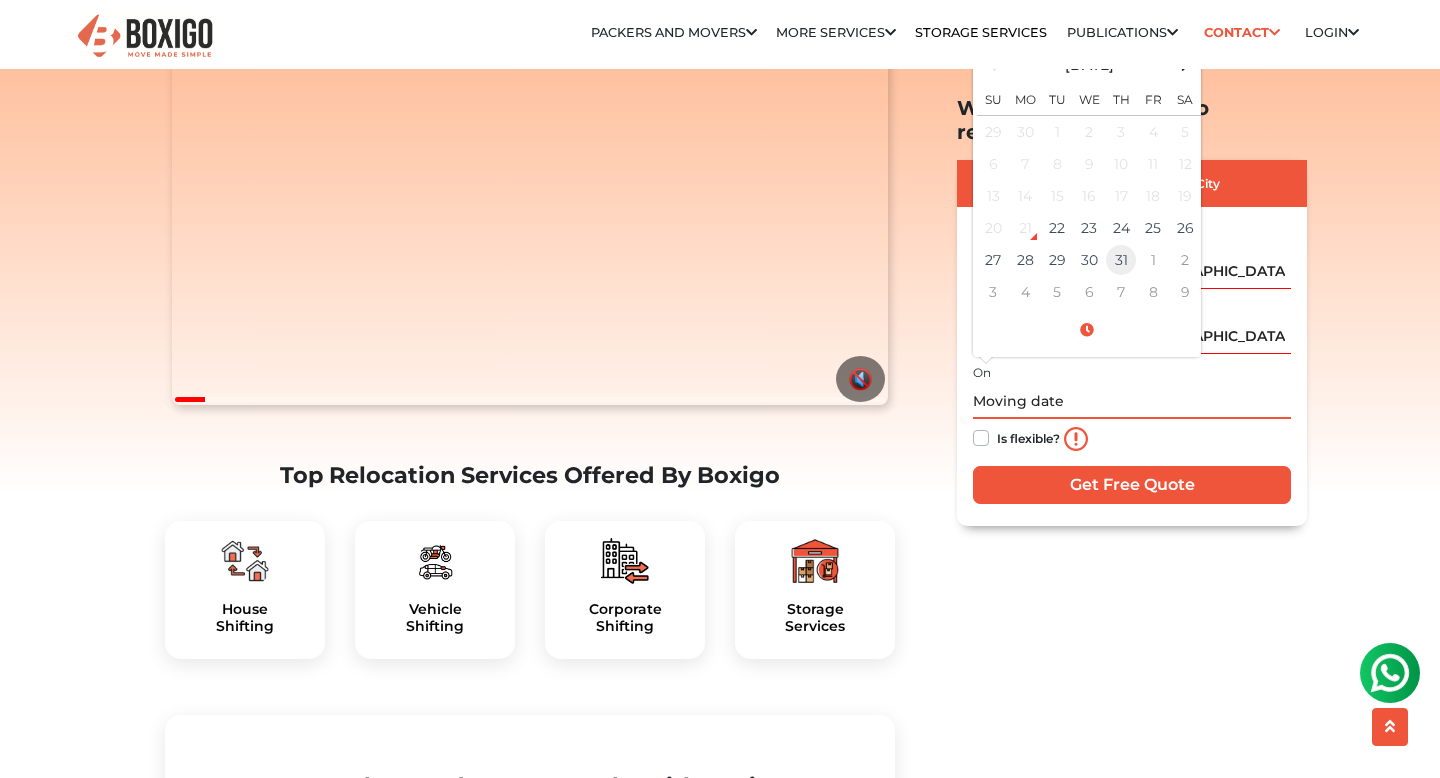 scroll, scrollTop: 255, scrollLeft: 0, axis: vertical 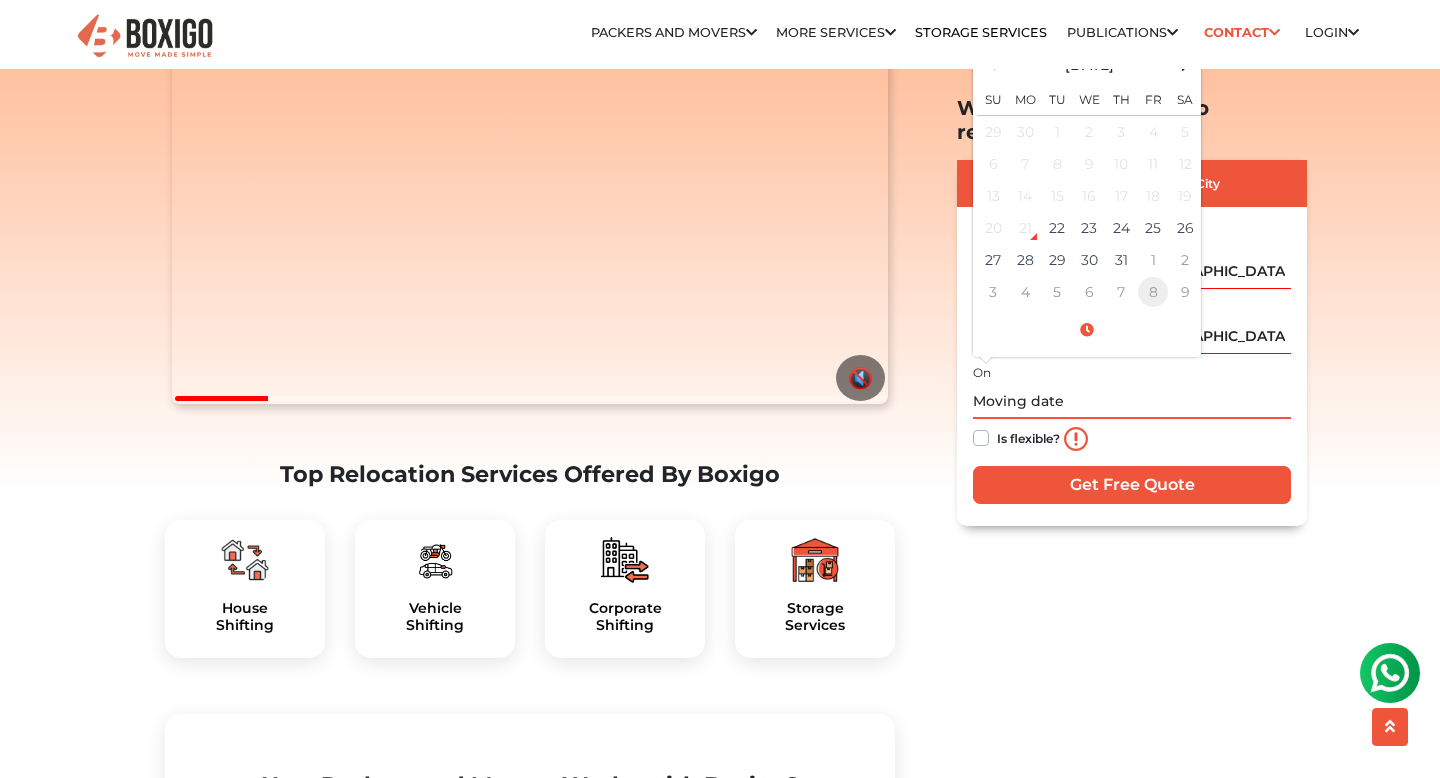 click on "8" at bounding box center [1153, 292] 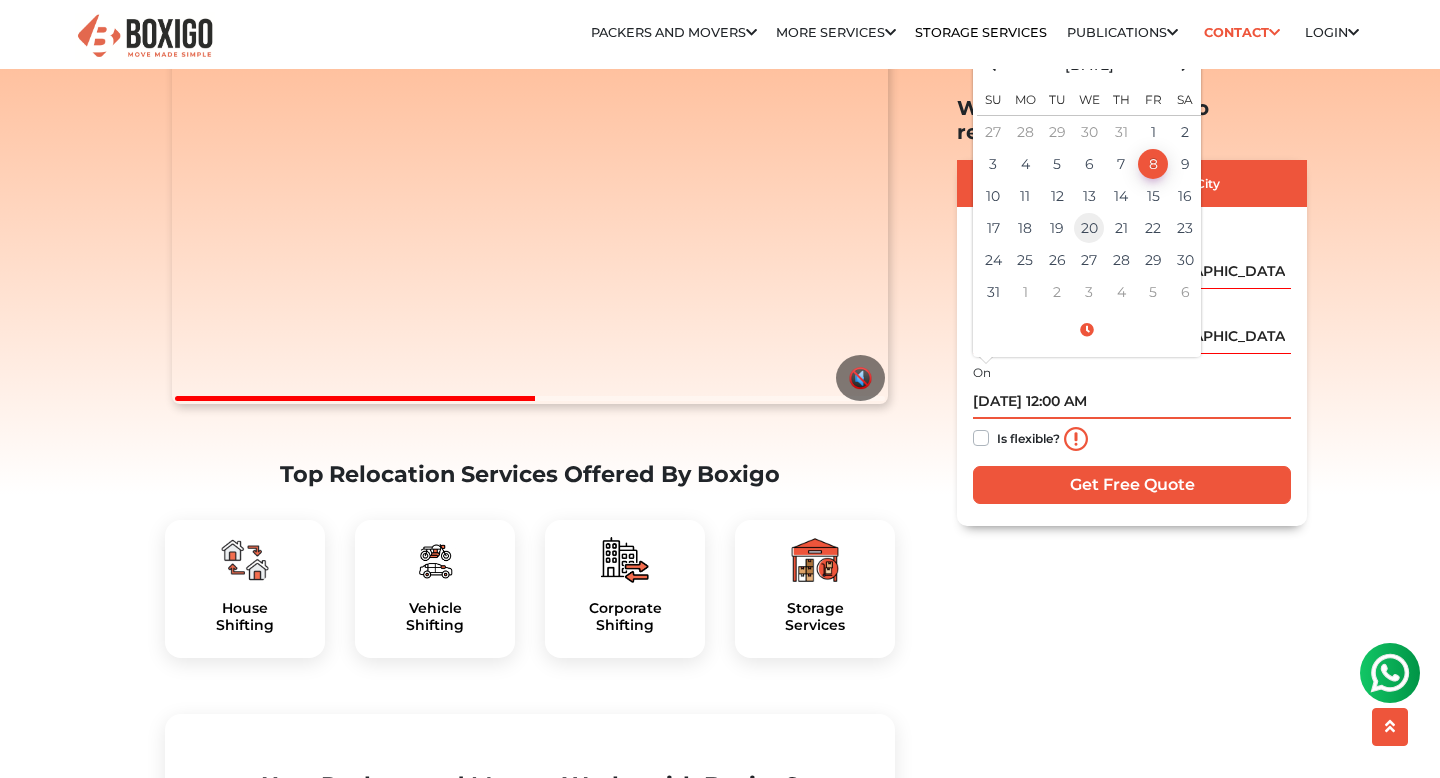 click on "20" at bounding box center (1089, 228) 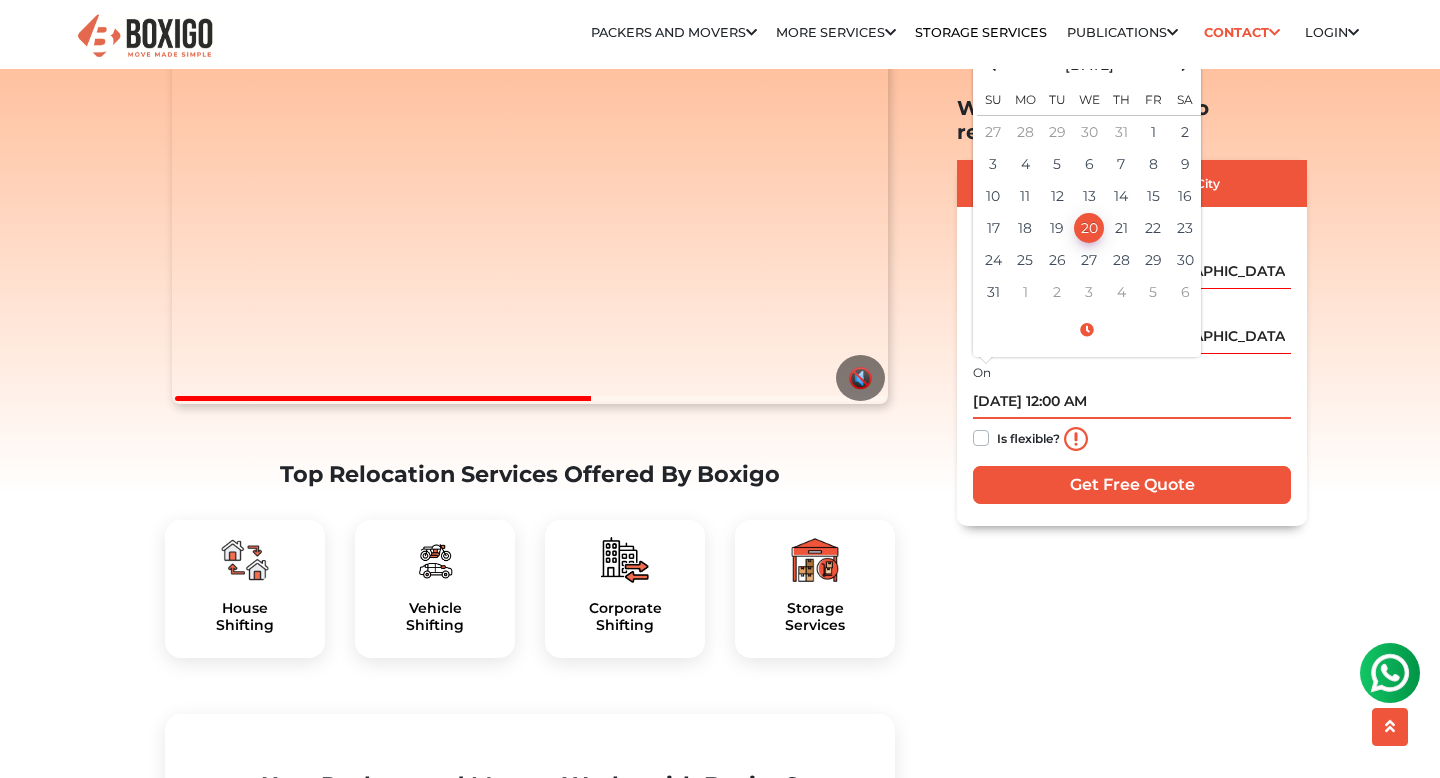 click on "20" at bounding box center (1089, 228) 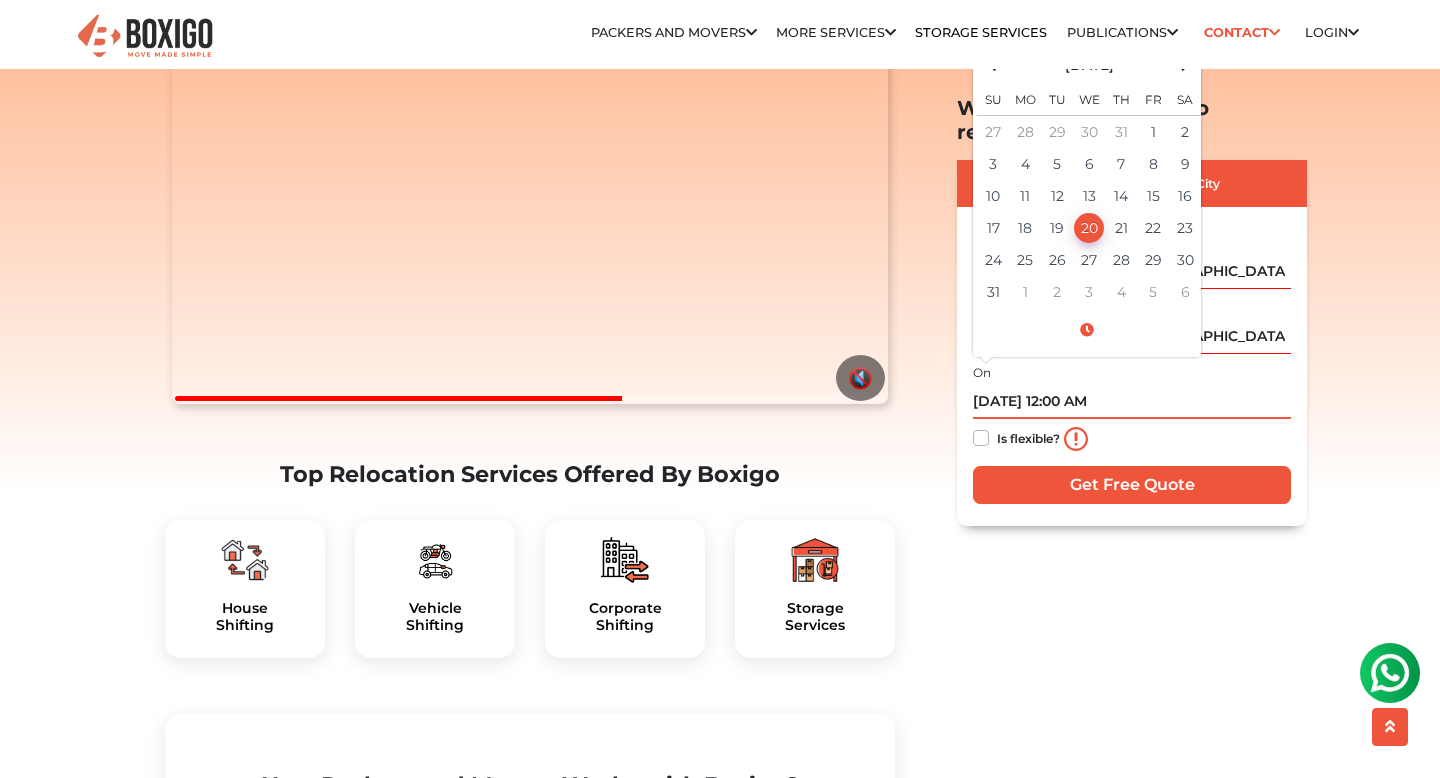 click on "20" at bounding box center (1089, 228) 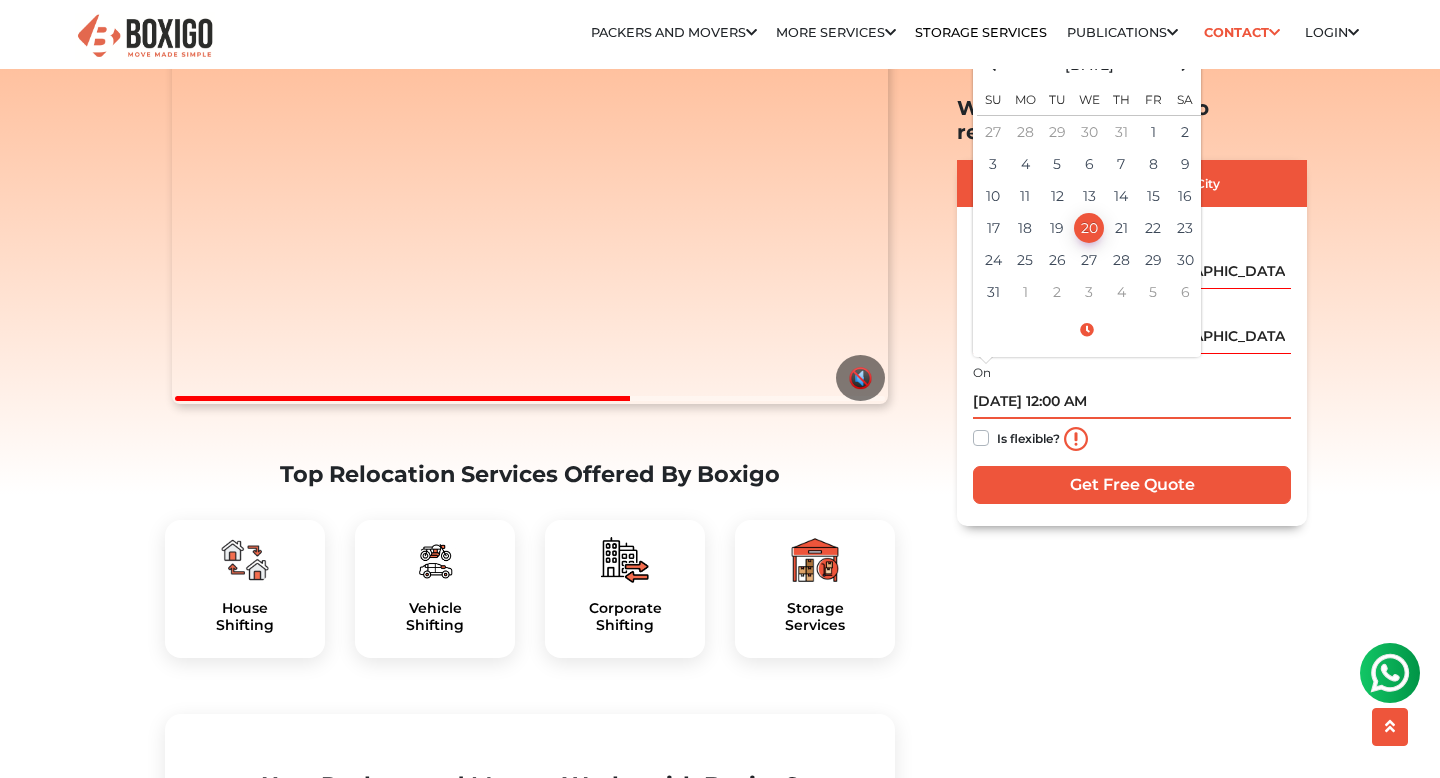 click on "20" at bounding box center [1089, 228] 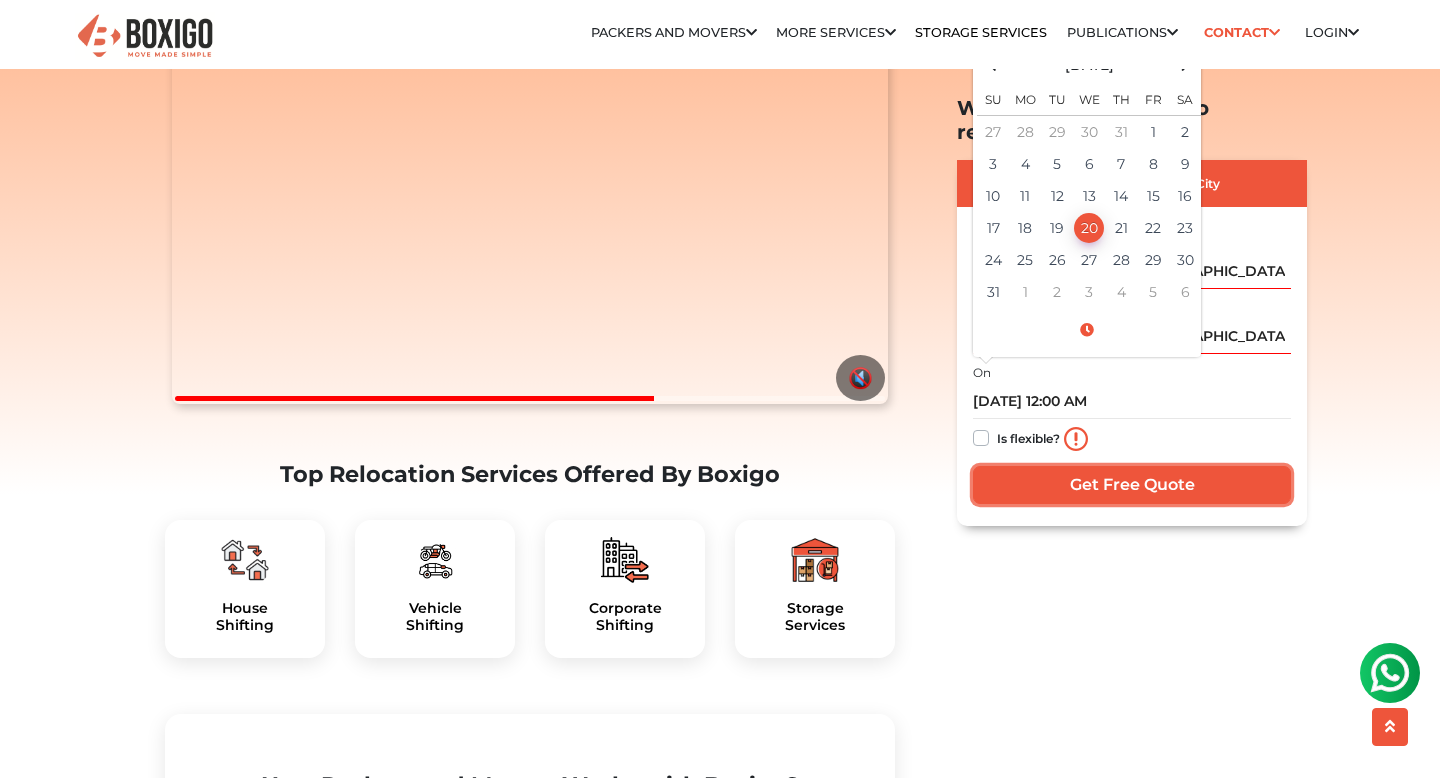 click on "Get Free Quote" at bounding box center (1132, 484) 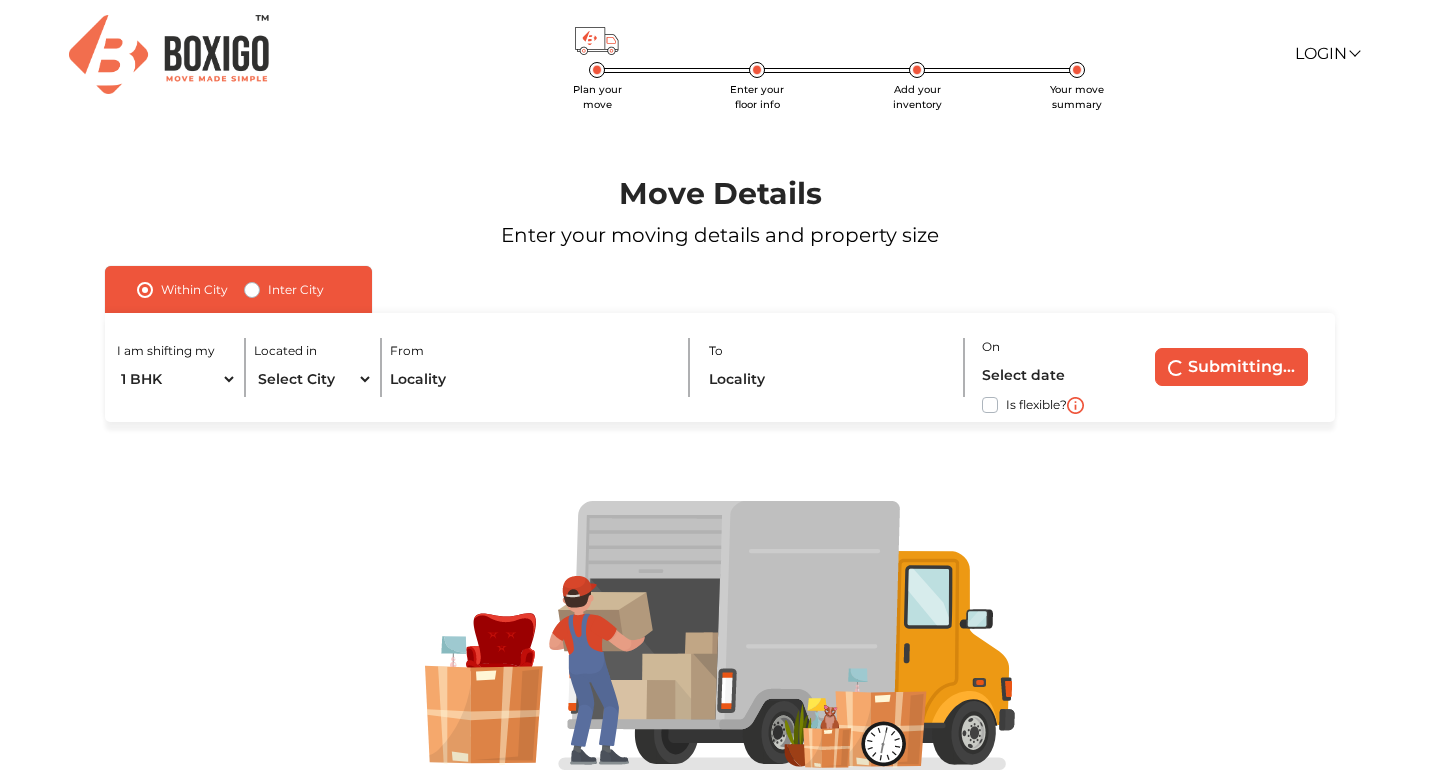 scroll, scrollTop: 0, scrollLeft: 0, axis: both 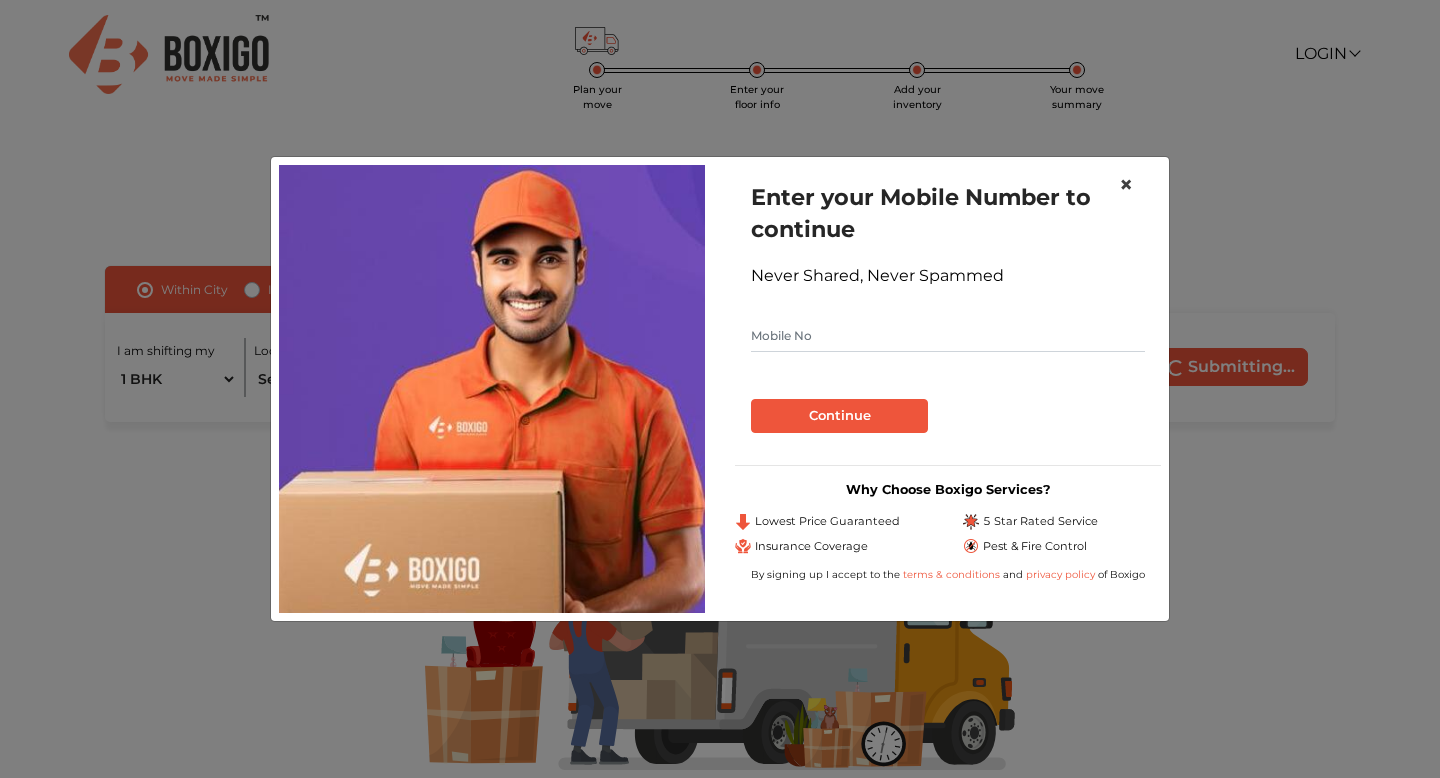 click on "×" at bounding box center [1126, 184] 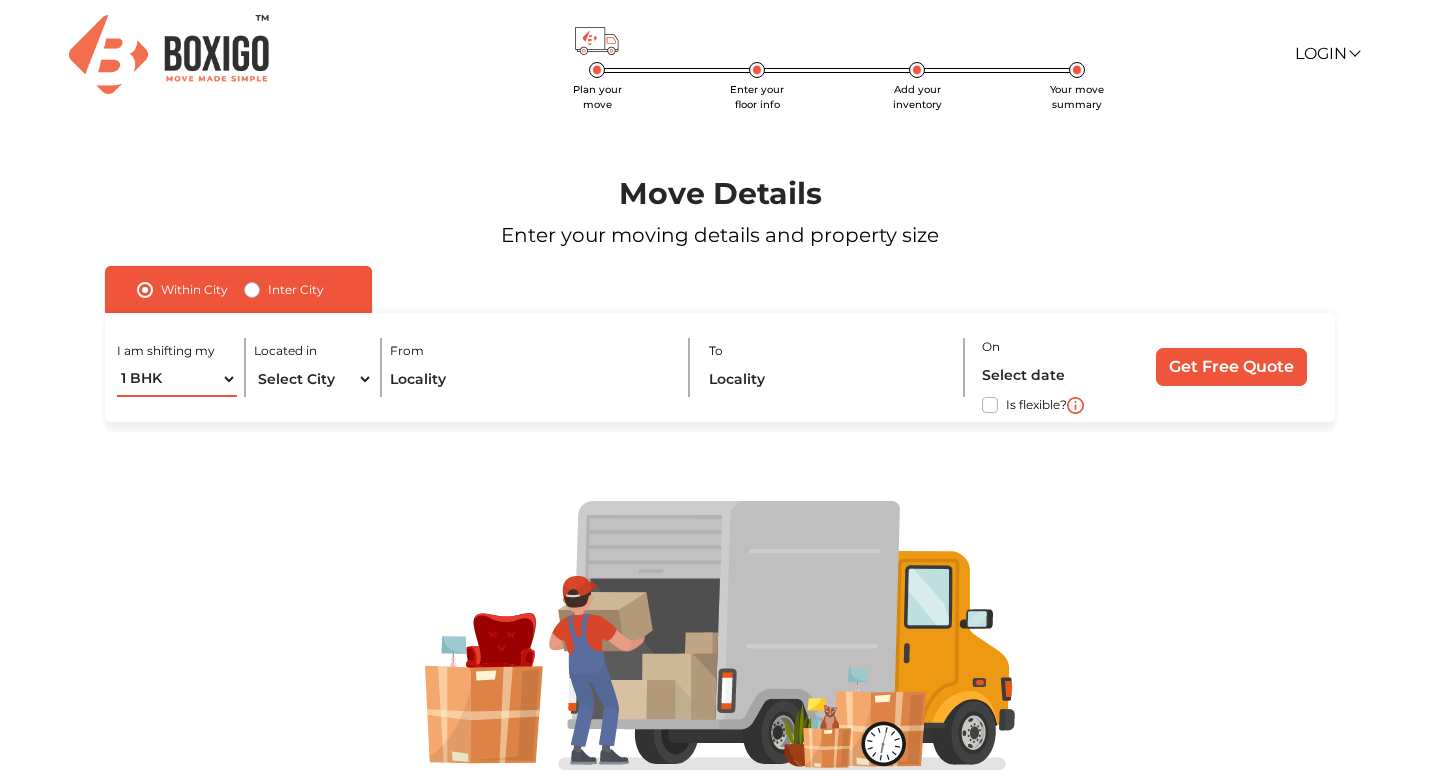 click on "1 BHK 2 BHK 3 BHK 3 + BHK FEW ITEMS" at bounding box center [176, 379] 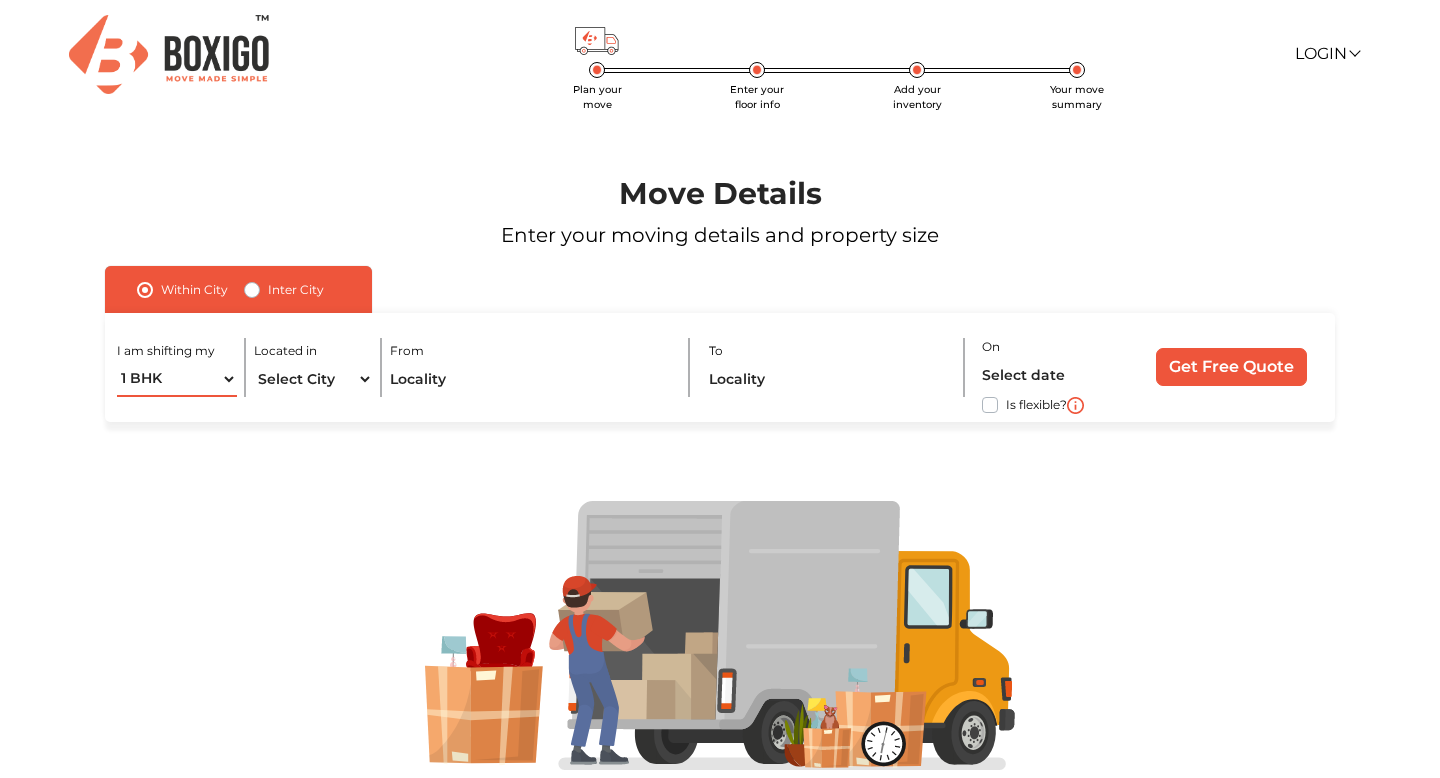 select on "FEW ITEMS" 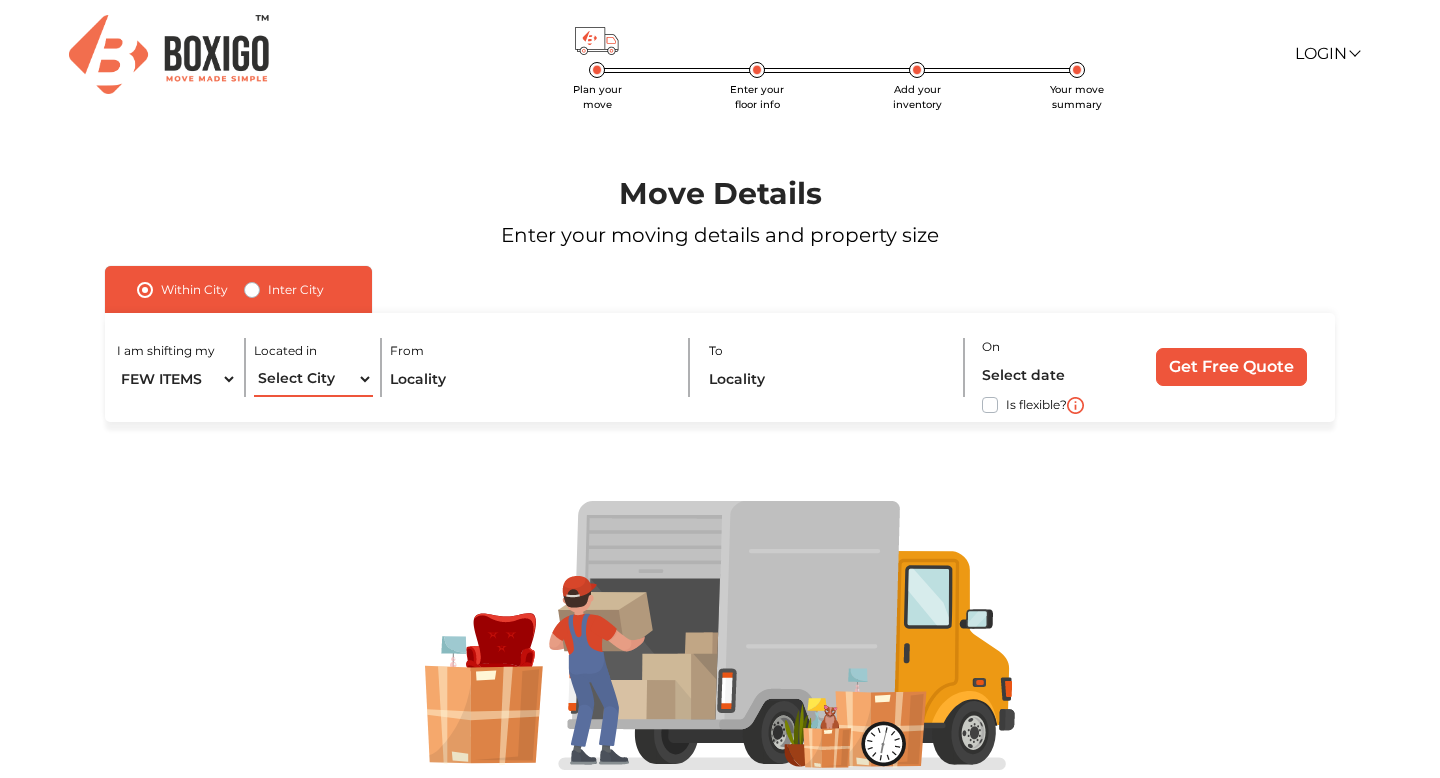click on "Select City [GEOGRAPHIC_DATA] [GEOGRAPHIC_DATA] [GEOGRAPHIC_DATA] [GEOGRAPHIC_DATA] [GEOGRAPHIC_DATA] [GEOGRAPHIC_DATA] [GEOGRAPHIC_DATA] [GEOGRAPHIC_DATA] [GEOGRAPHIC_DATA] [GEOGRAPHIC_DATA] [GEOGRAPHIC_DATA] [GEOGRAPHIC_DATA] [GEOGRAPHIC_DATA] [GEOGRAPHIC_DATA] [GEOGRAPHIC_DATA] & [GEOGRAPHIC_DATA] [GEOGRAPHIC_DATA] [GEOGRAPHIC_DATA] [GEOGRAPHIC_DATA] [GEOGRAPHIC_DATA] [GEOGRAPHIC_DATA] [GEOGRAPHIC_DATA] [GEOGRAPHIC_DATA] [GEOGRAPHIC_DATA] [GEOGRAPHIC_DATA] [GEOGRAPHIC_DATA] [GEOGRAPHIC_DATA] [GEOGRAPHIC_DATA] [GEOGRAPHIC_DATA] [GEOGRAPHIC_DATA] [GEOGRAPHIC_DATA] [GEOGRAPHIC_DATA] [GEOGRAPHIC_DATA] [GEOGRAPHIC_DATA] [GEOGRAPHIC_DATA] [GEOGRAPHIC_DATA] [GEOGRAPHIC_DATA]" at bounding box center [313, 379] 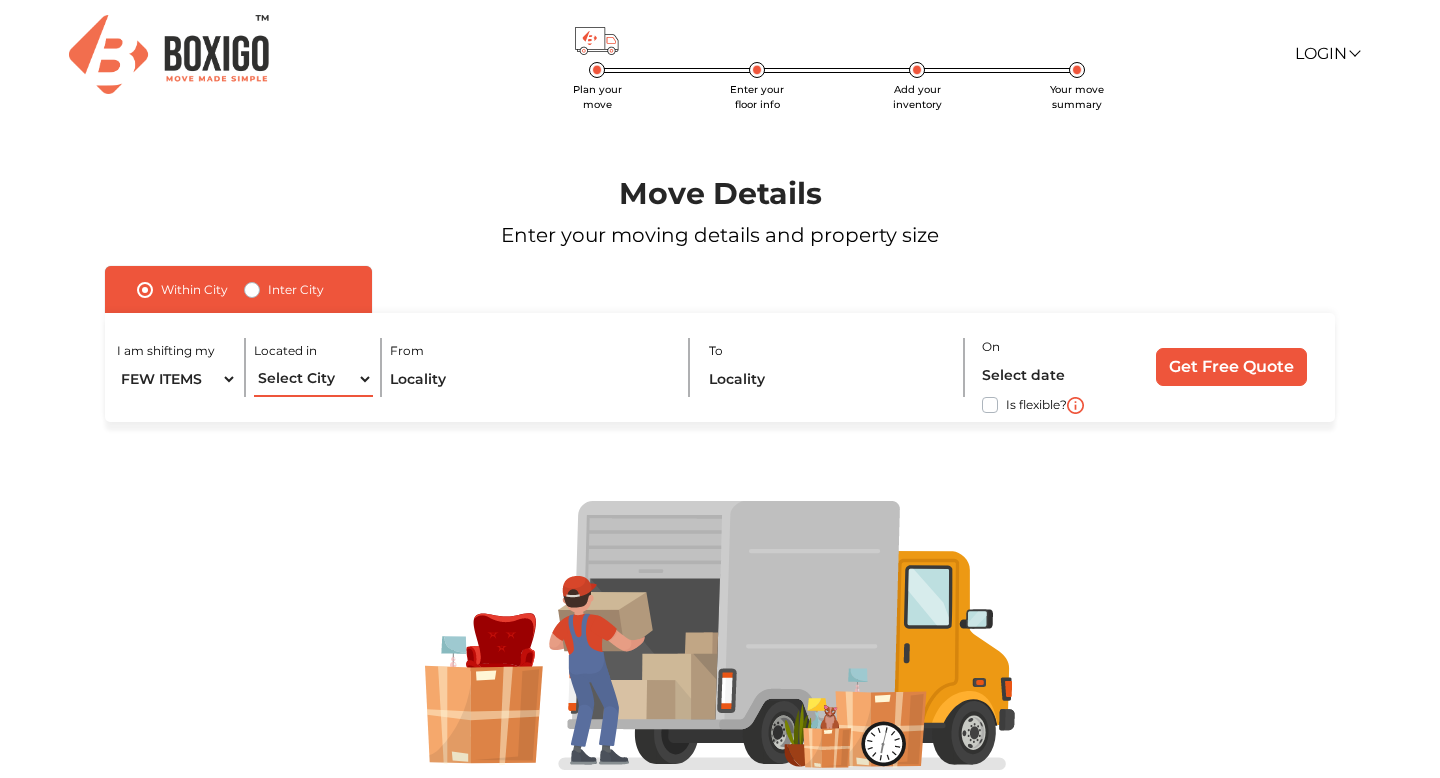 select on "[GEOGRAPHIC_DATA]" 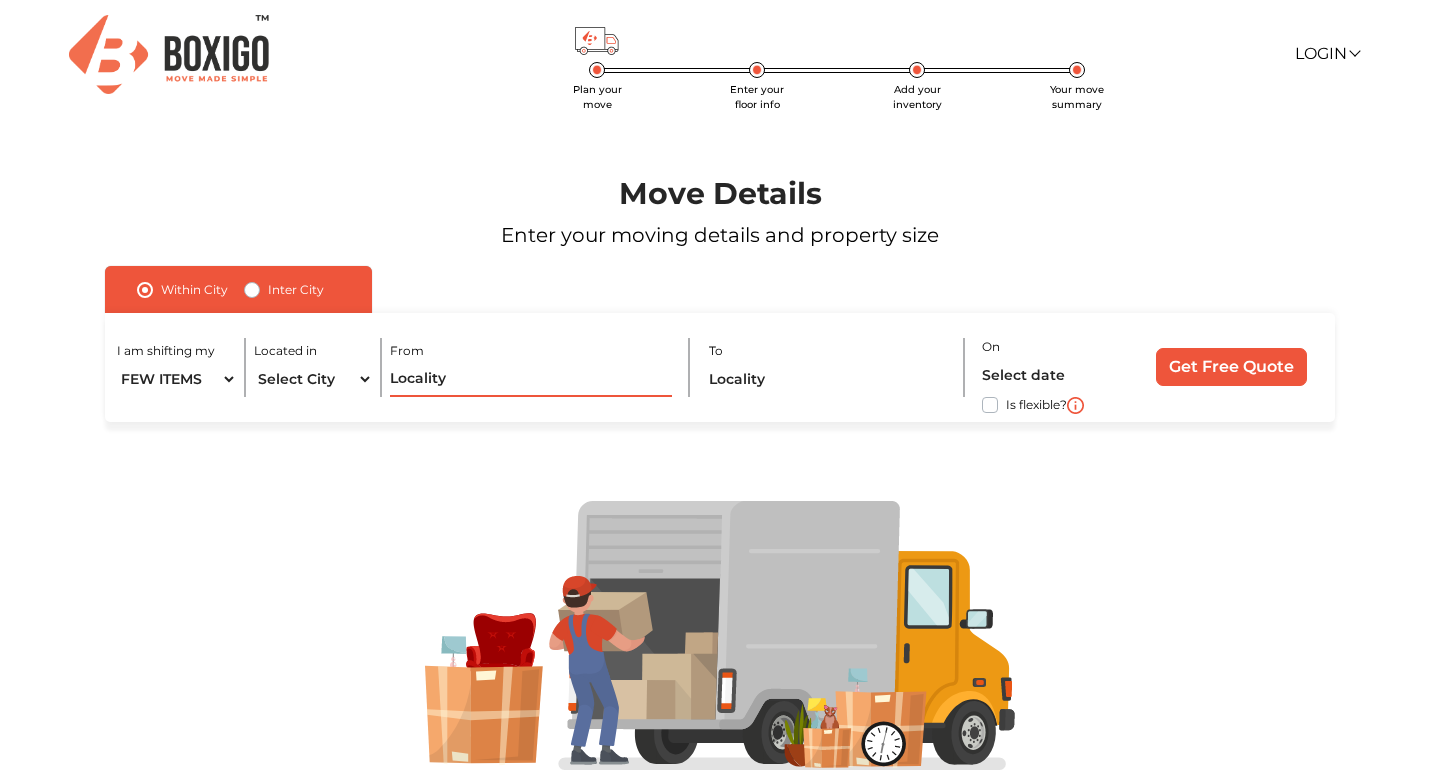 click at bounding box center [530, 379] 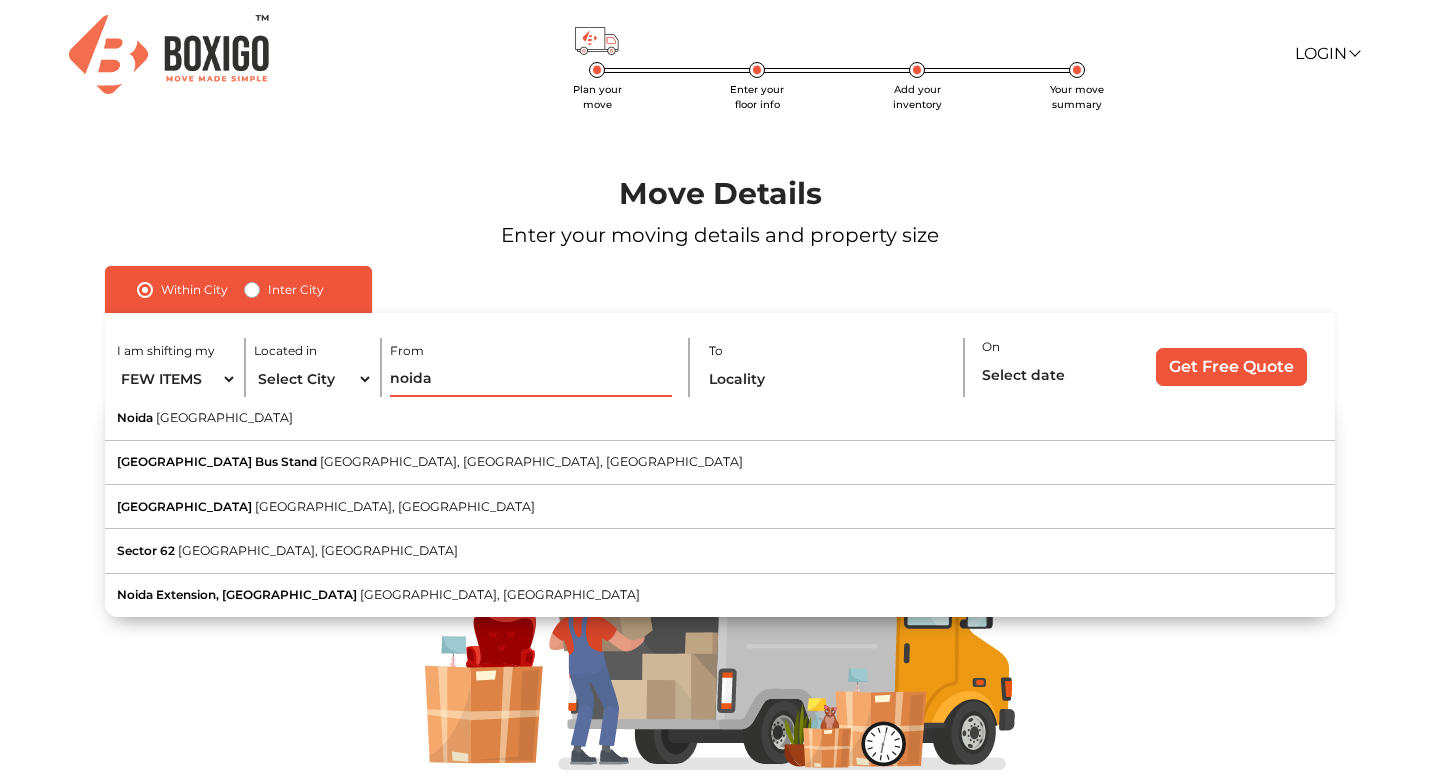 type on "noida" 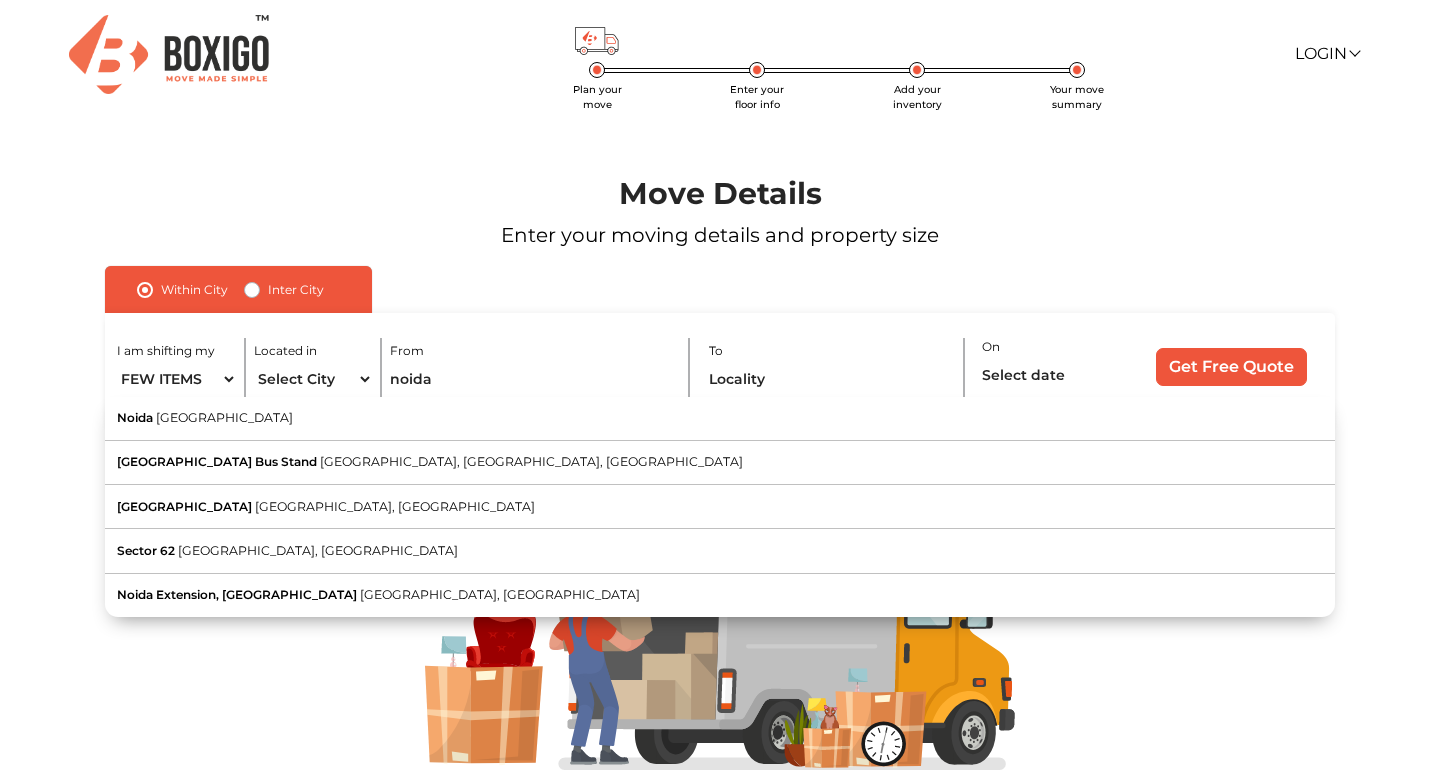 click on "Within [GEOGRAPHIC_DATA]" at bounding box center [238, 289] 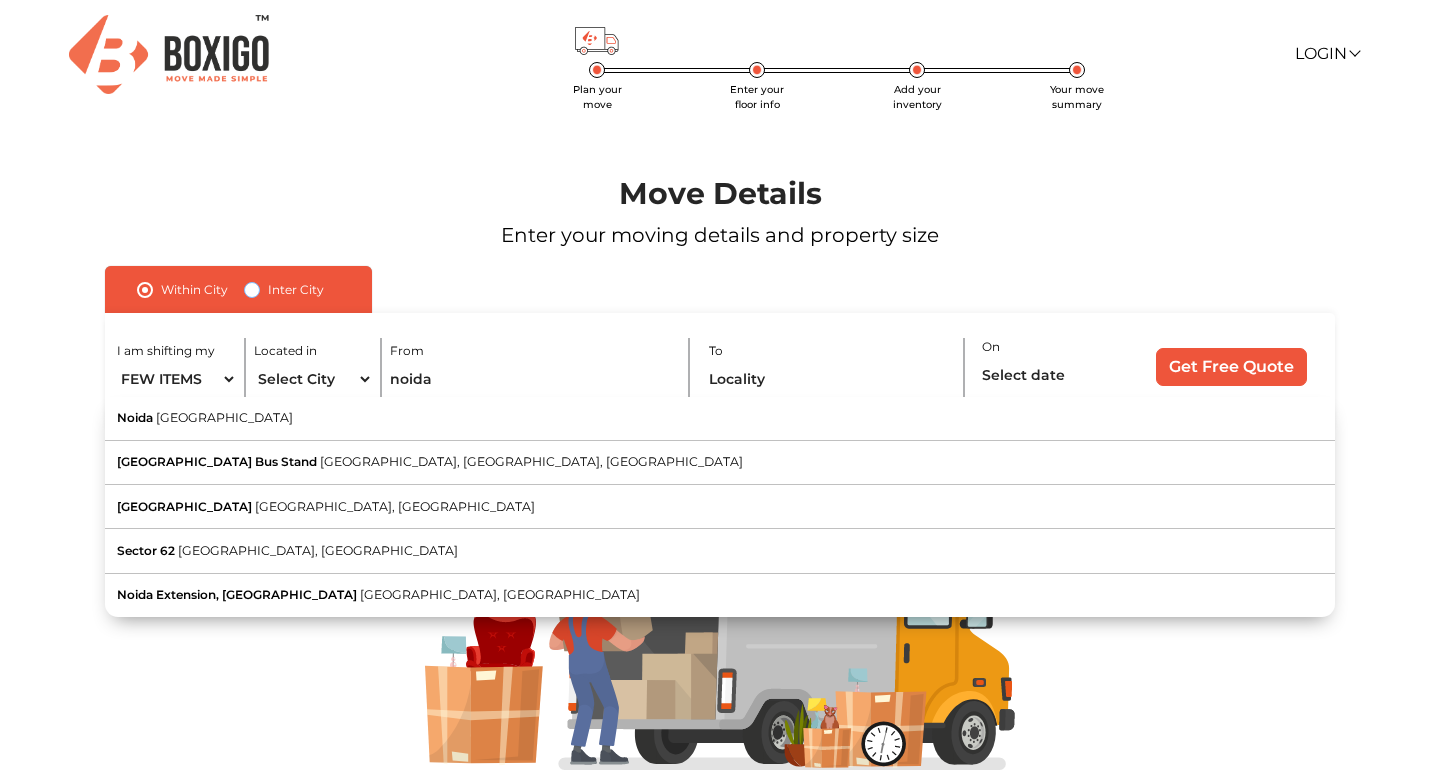 click on "Inter City" at bounding box center (252, 288) 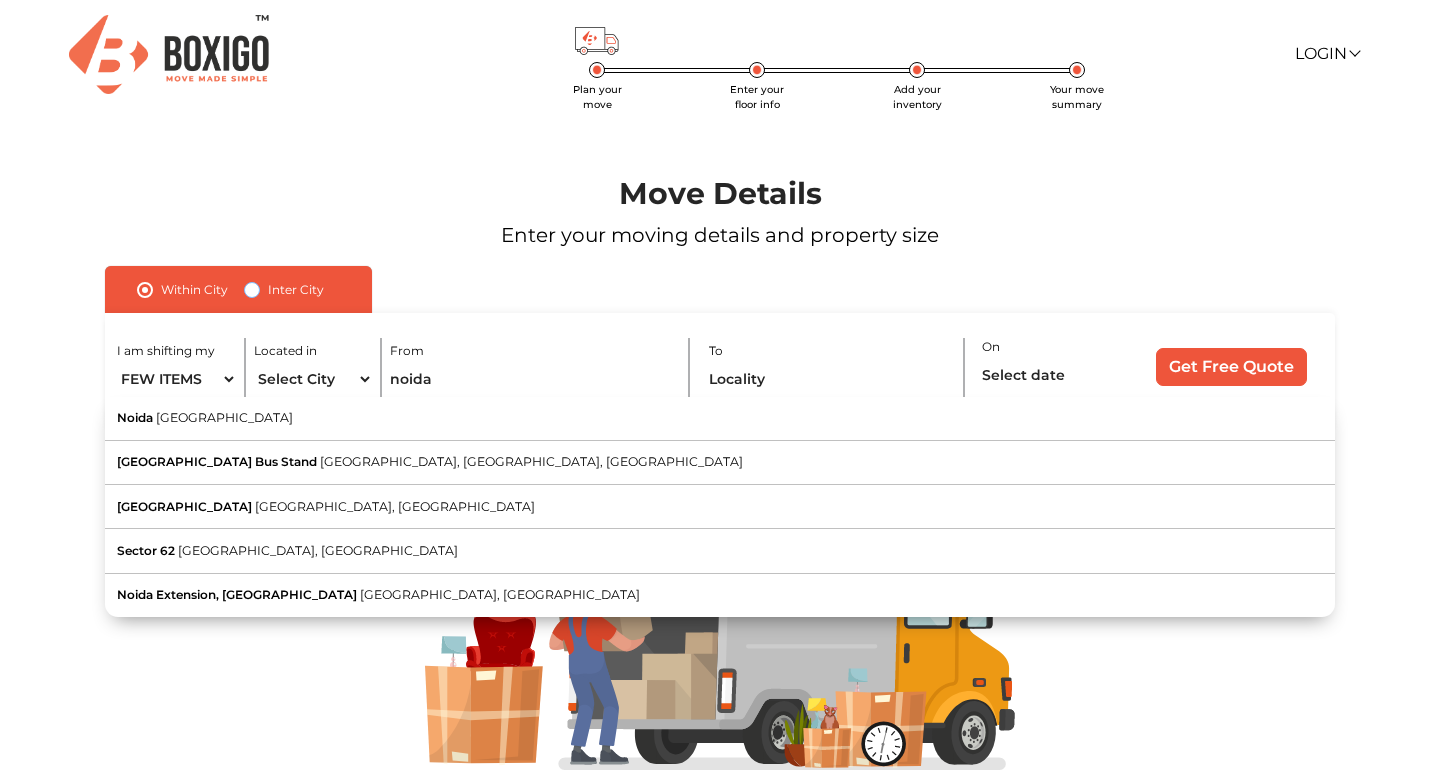 radio on "true" 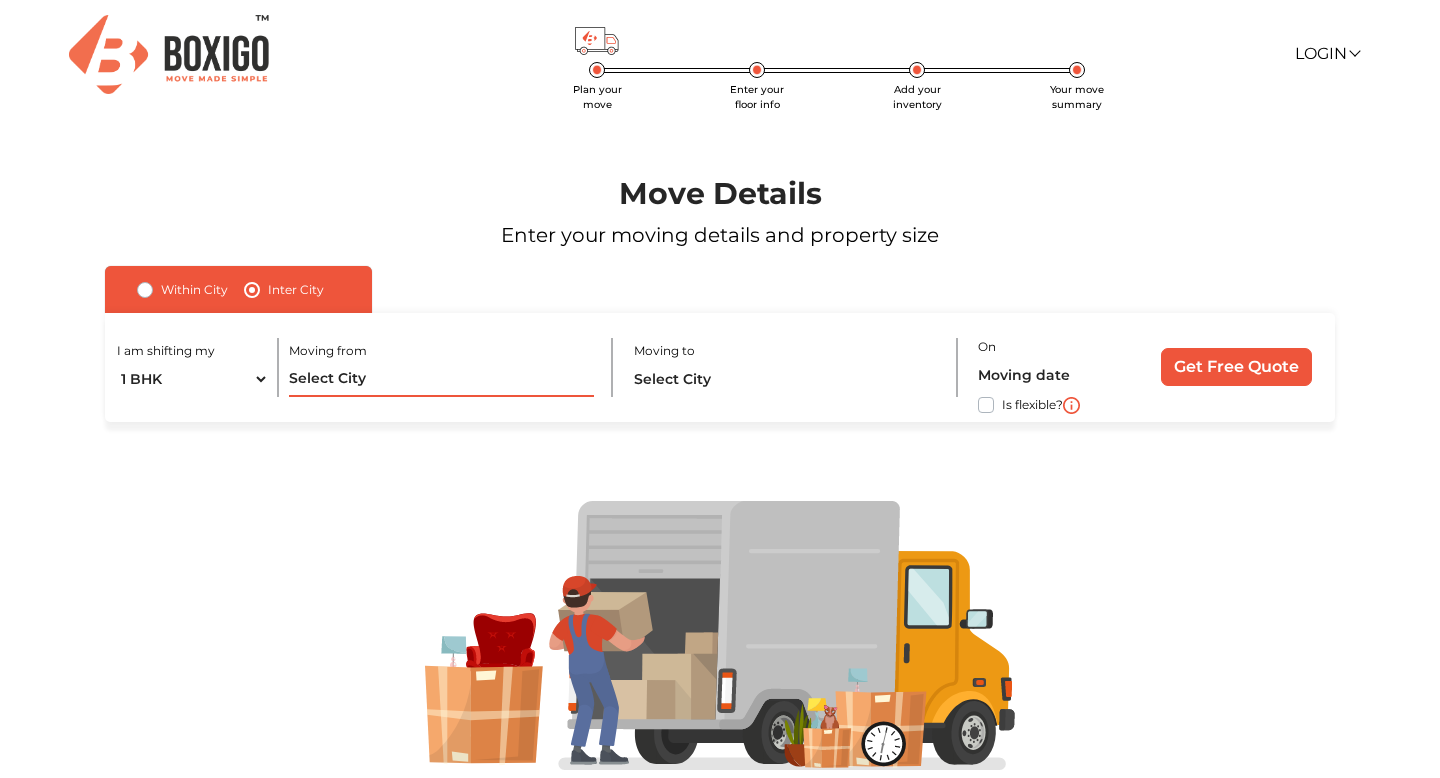 click at bounding box center [441, 379] 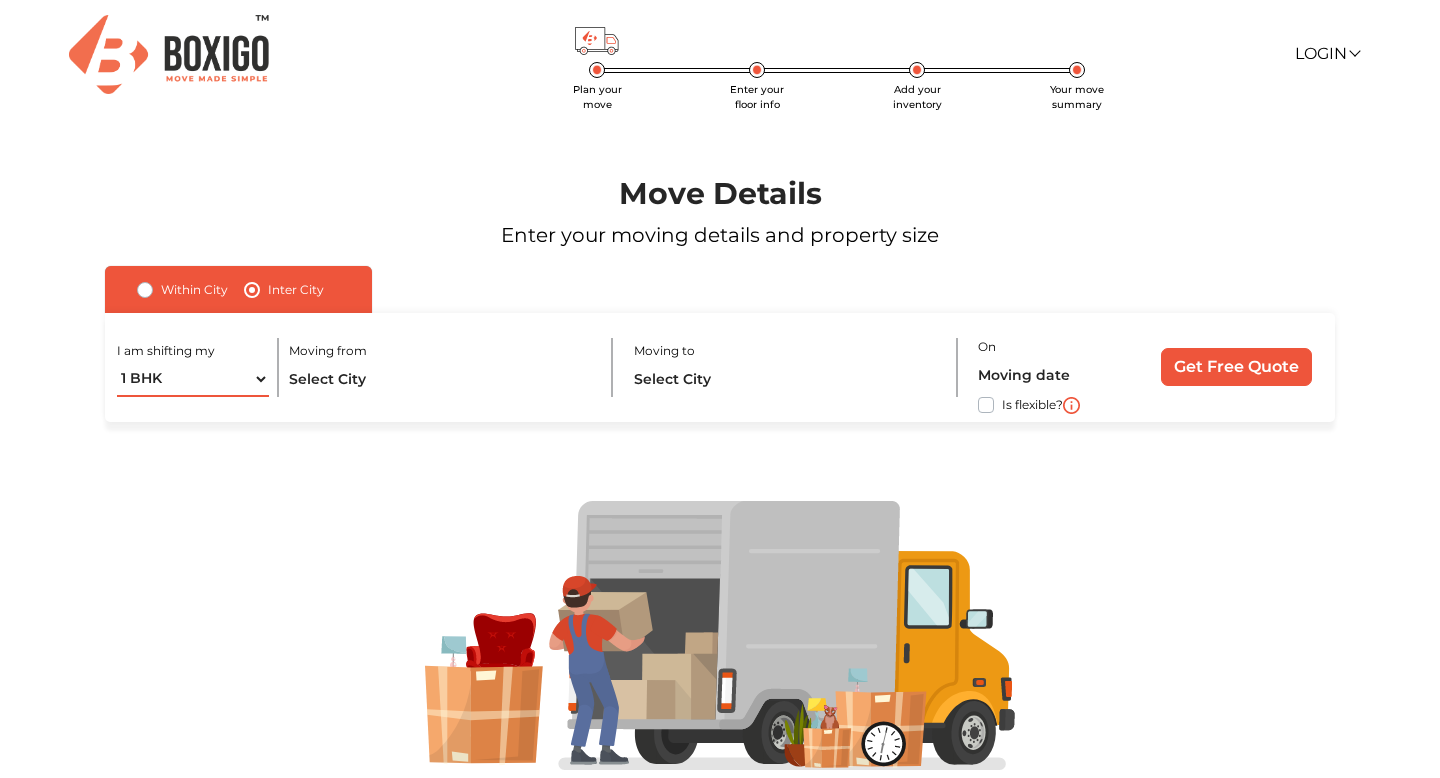 click on "1 BHK 2 BHK 3 BHK 3 + BHK FEW ITEMS" at bounding box center (192, 379) 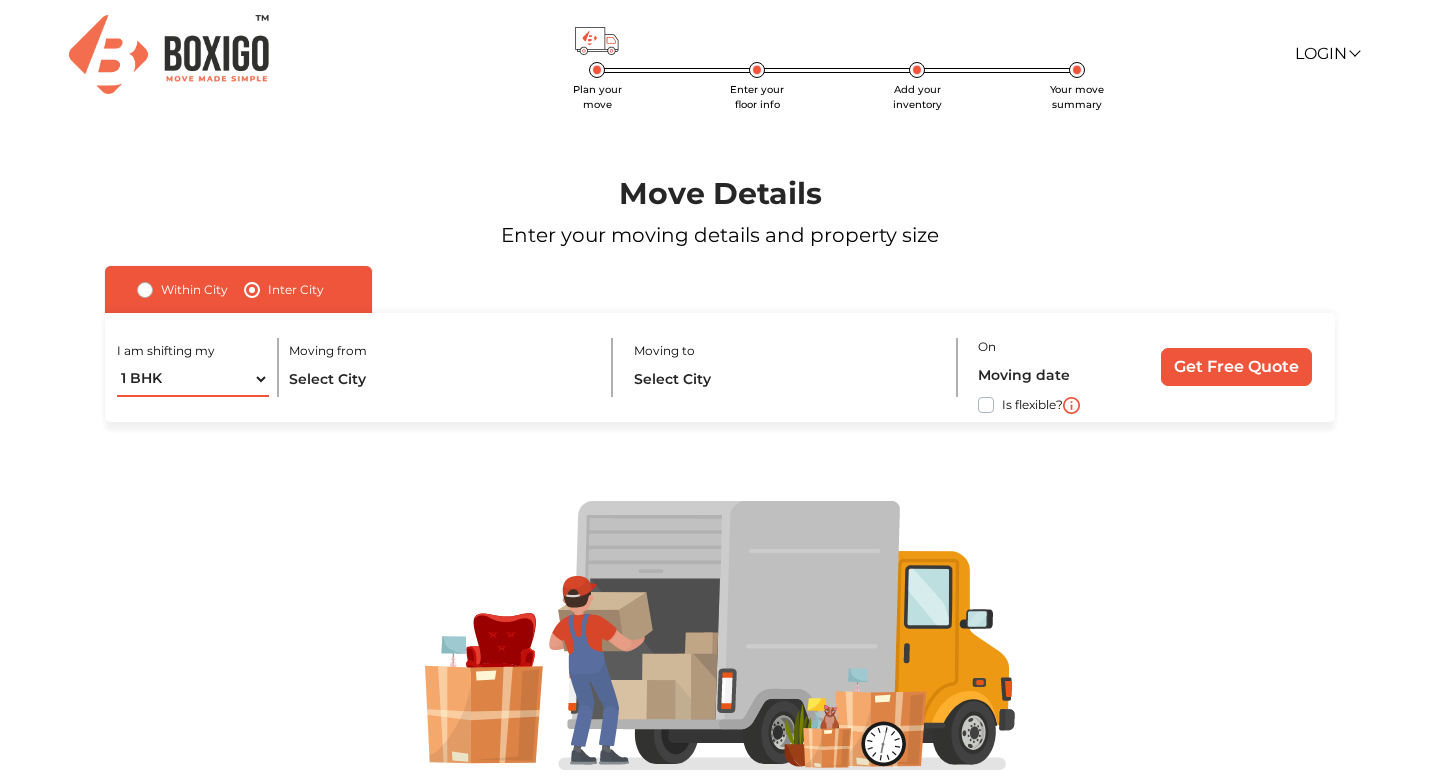select on "FEW ITEMS" 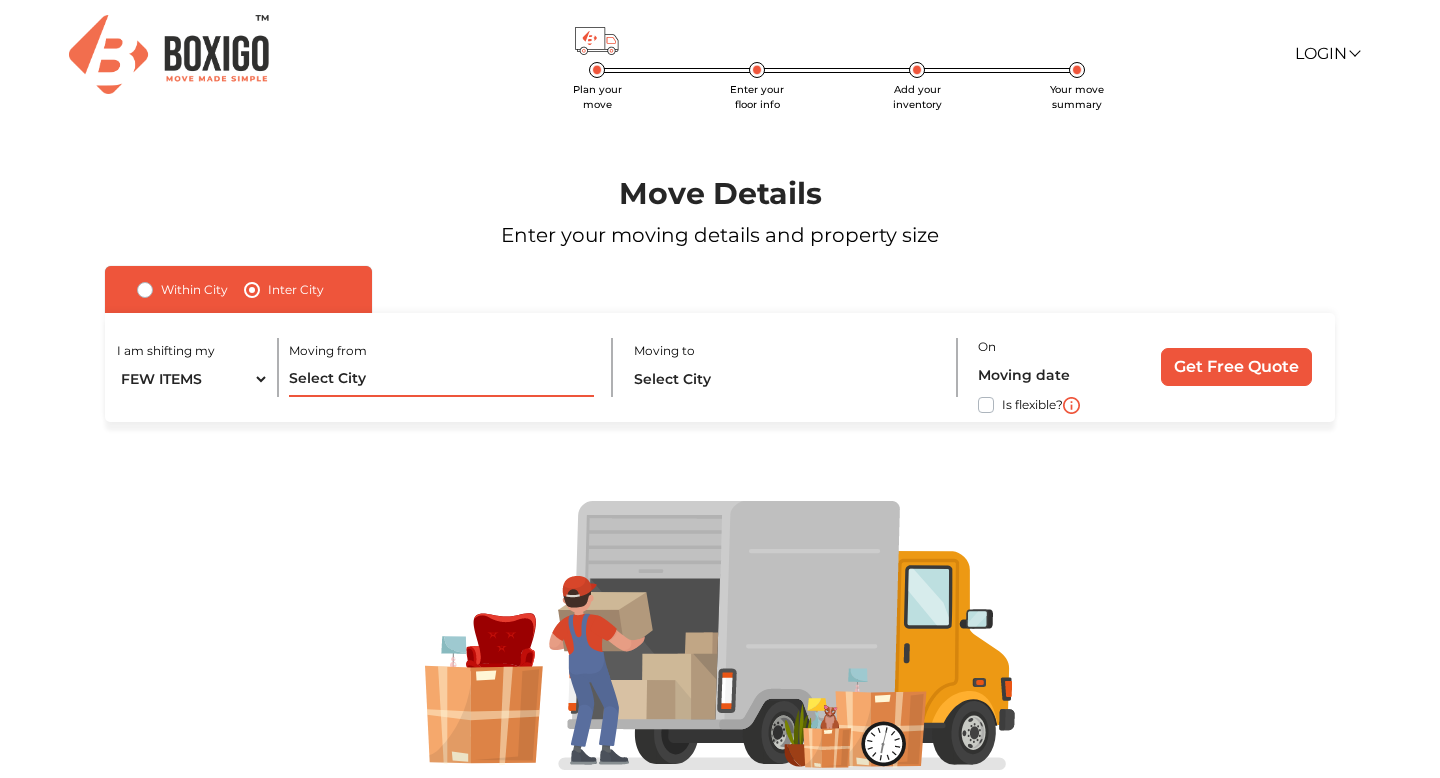 click at bounding box center (441, 379) 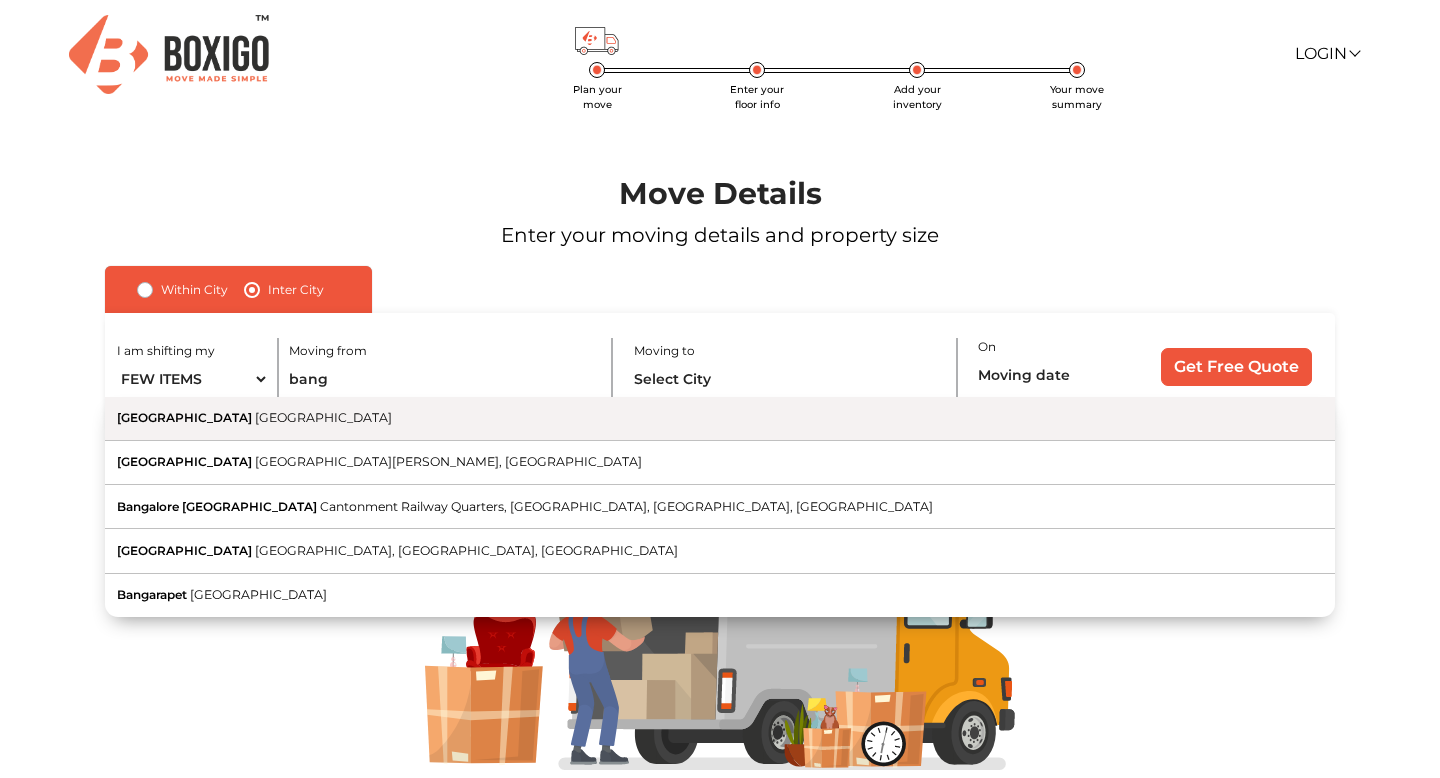 click on "[GEOGRAPHIC_DATA] [GEOGRAPHIC_DATA]" at bounding box center [720, 419] 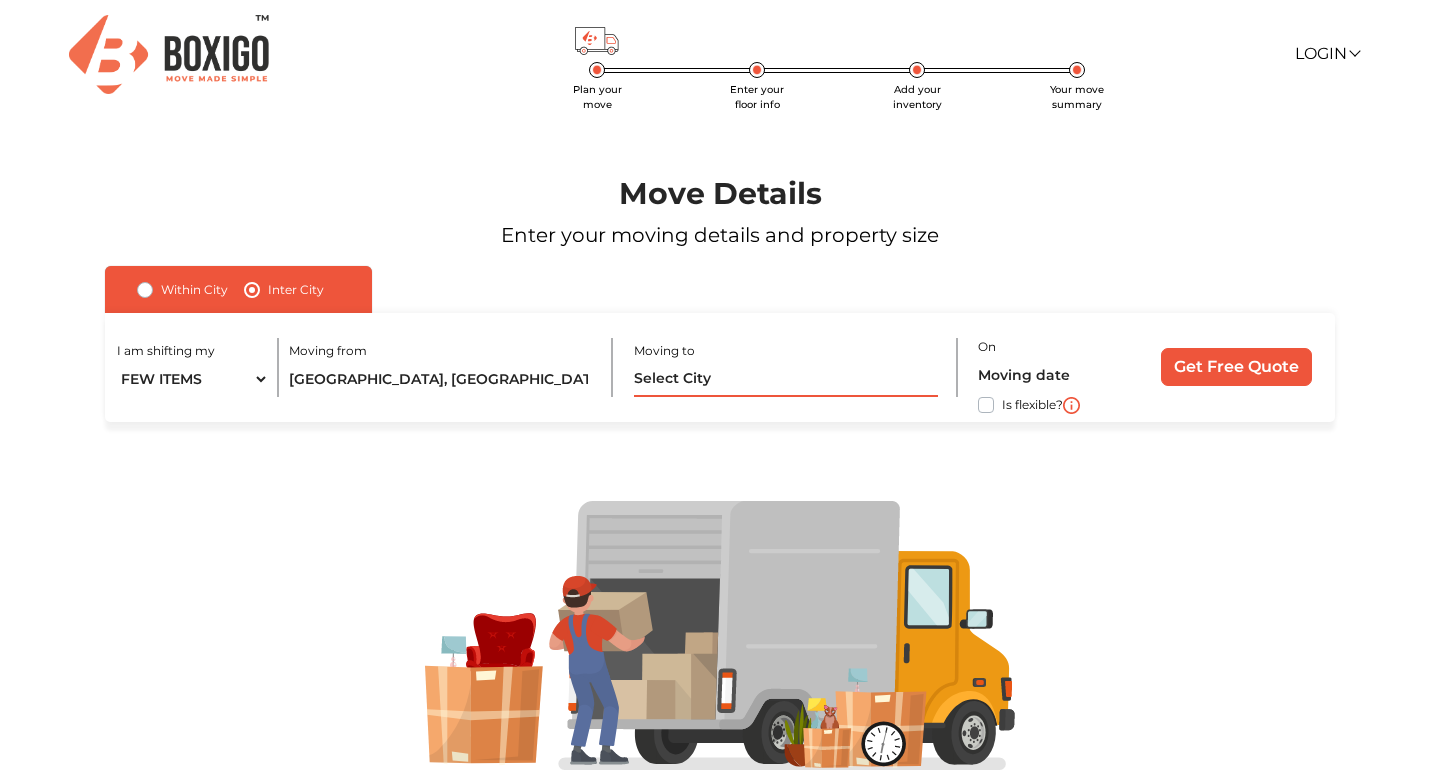 click at bounding box center [786, 379] 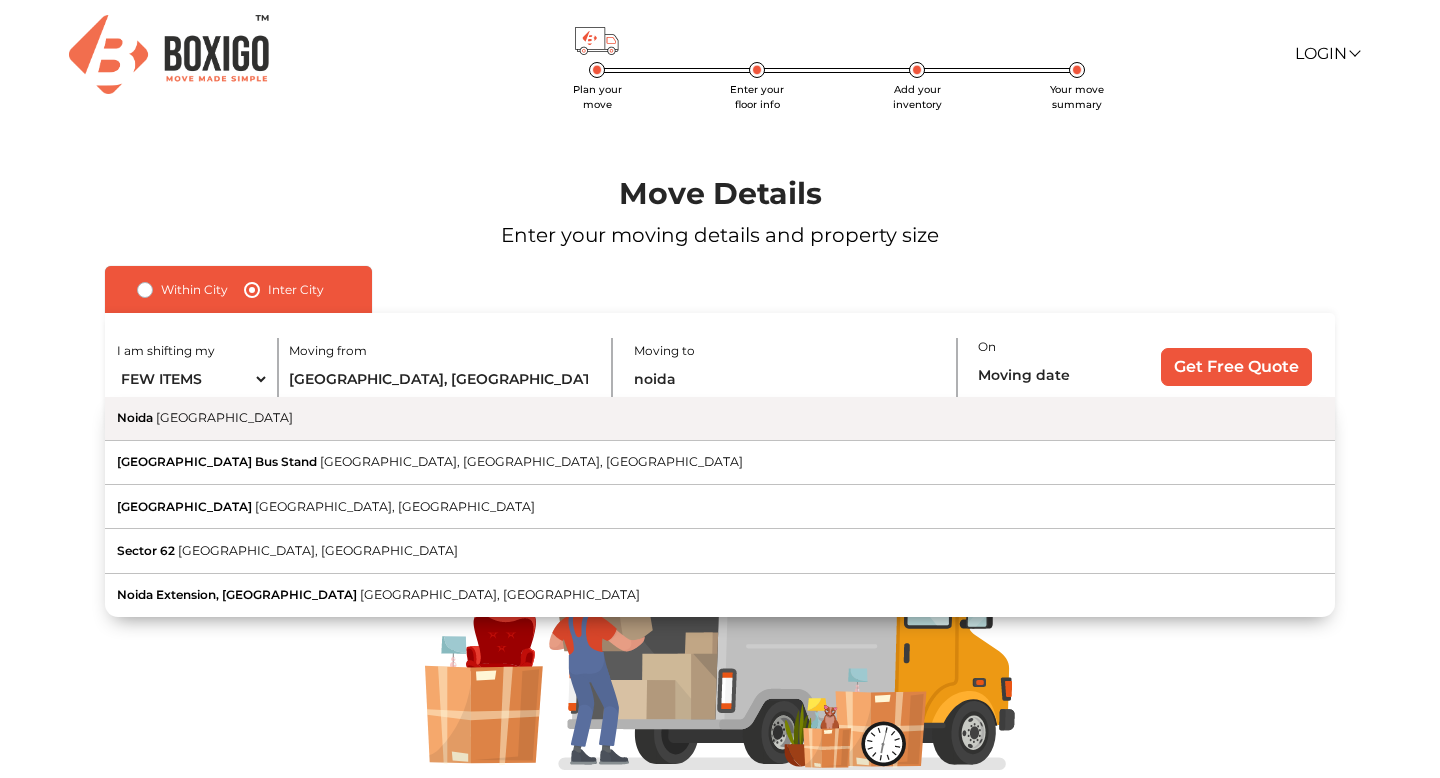 click on "[GEOGRAPHIC_DATA] [GEOGRAPHIC_DATA]" at bounding box center (720, 419) 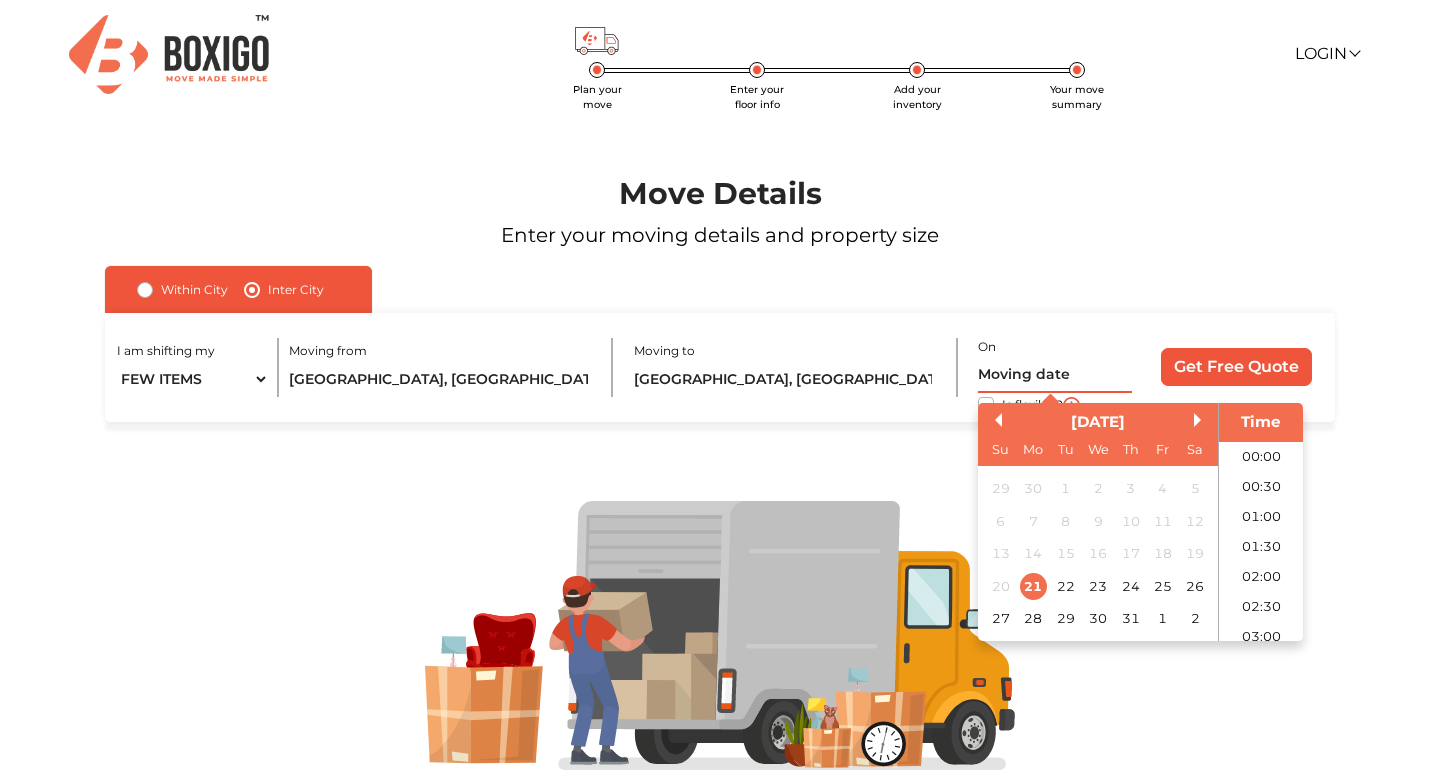 click at bounding box center (1054, 375) 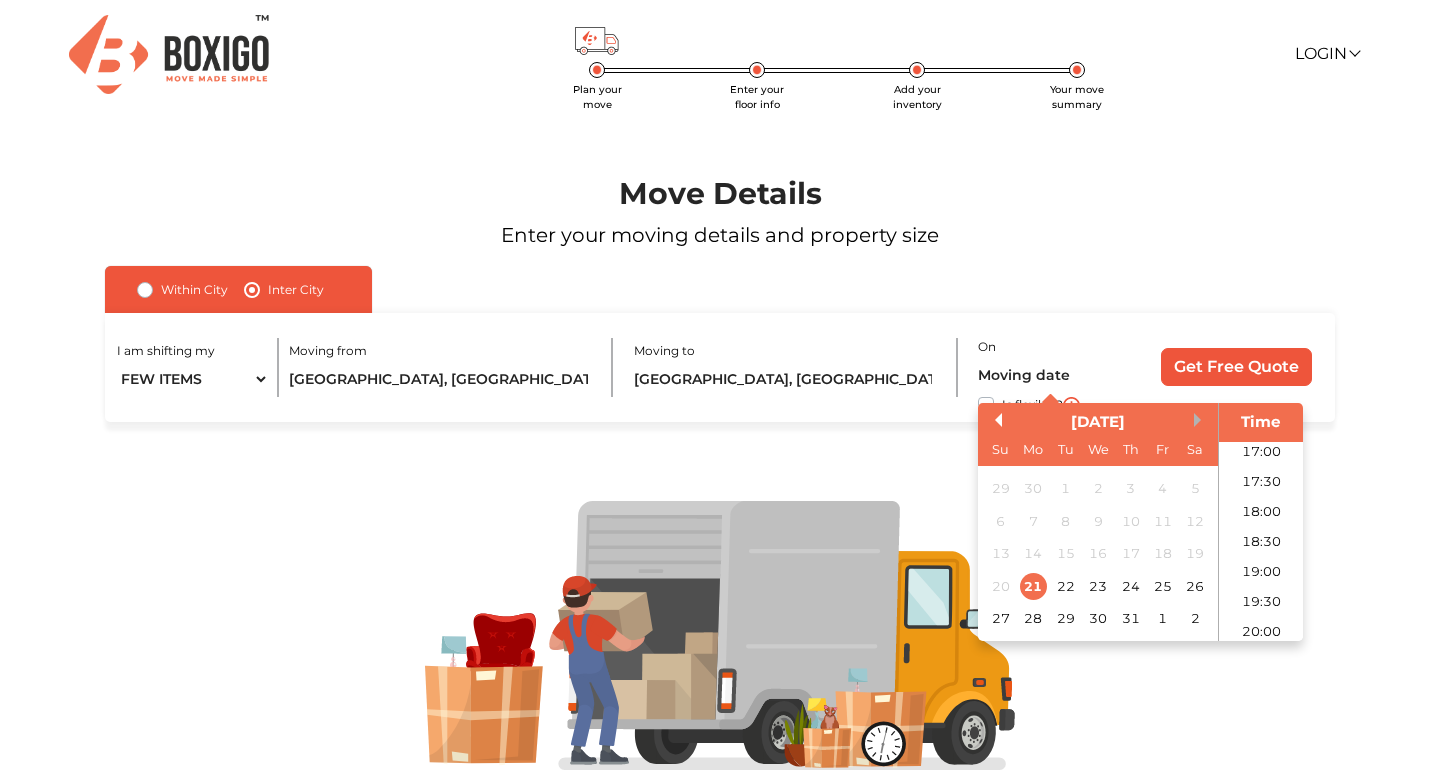 click on "Next Month" at bounding box center (1201, 420) 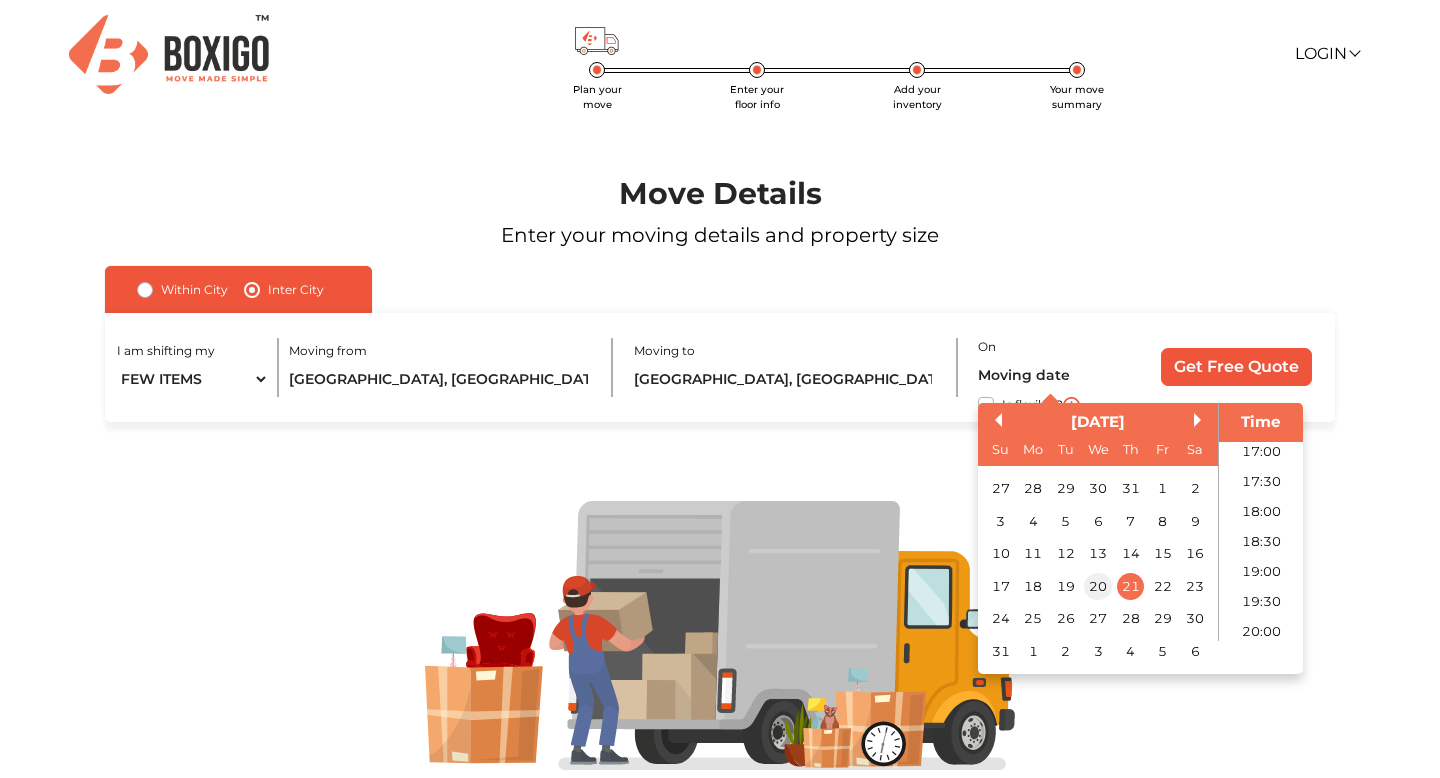 click on "20" at bounding box center (1097, 586) 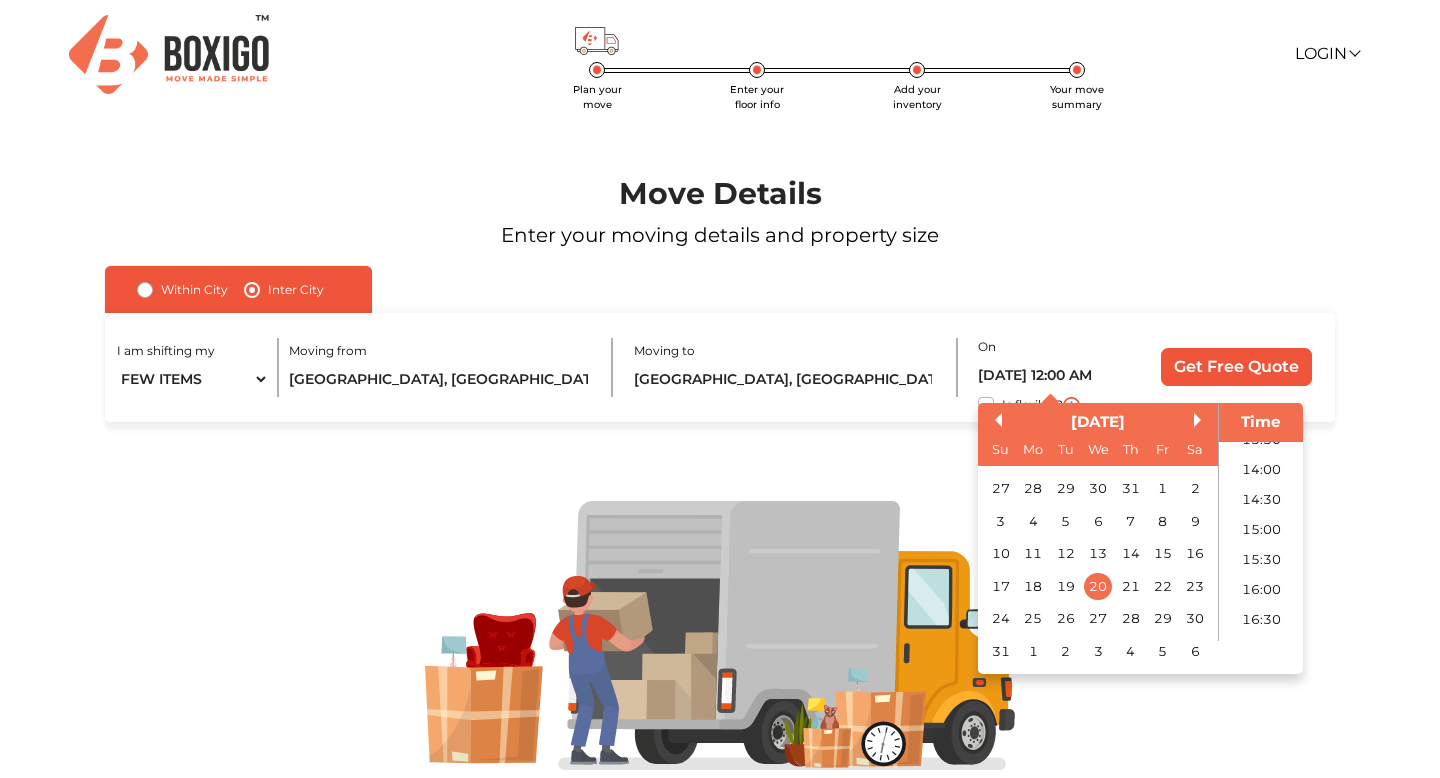 scroll, scrollTop: 801, scrollLeft: 0, axis: vertical 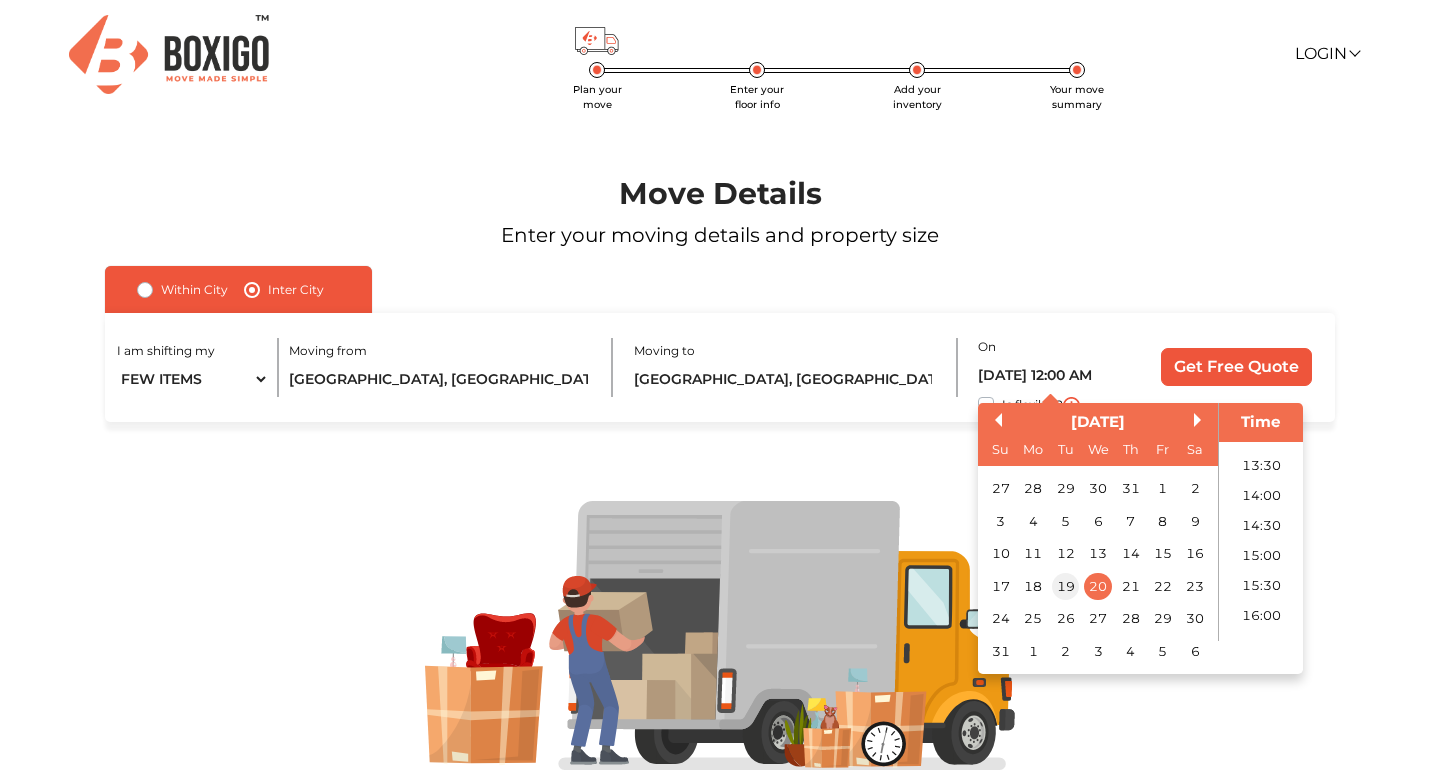 click on "19" at bounding box center (1065, 586) 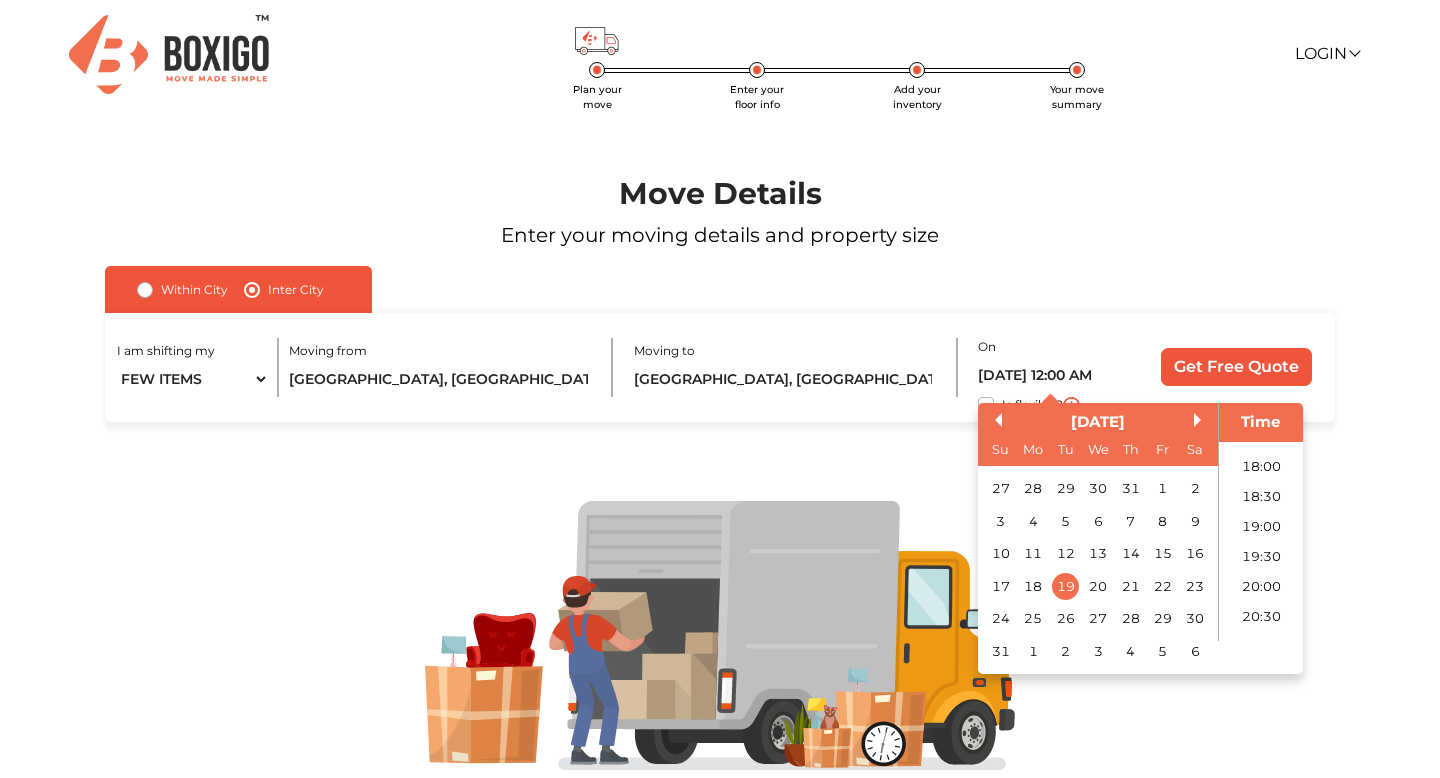 scroll, scrollTop: 1241, scrollLeft: 0, axis: vertical 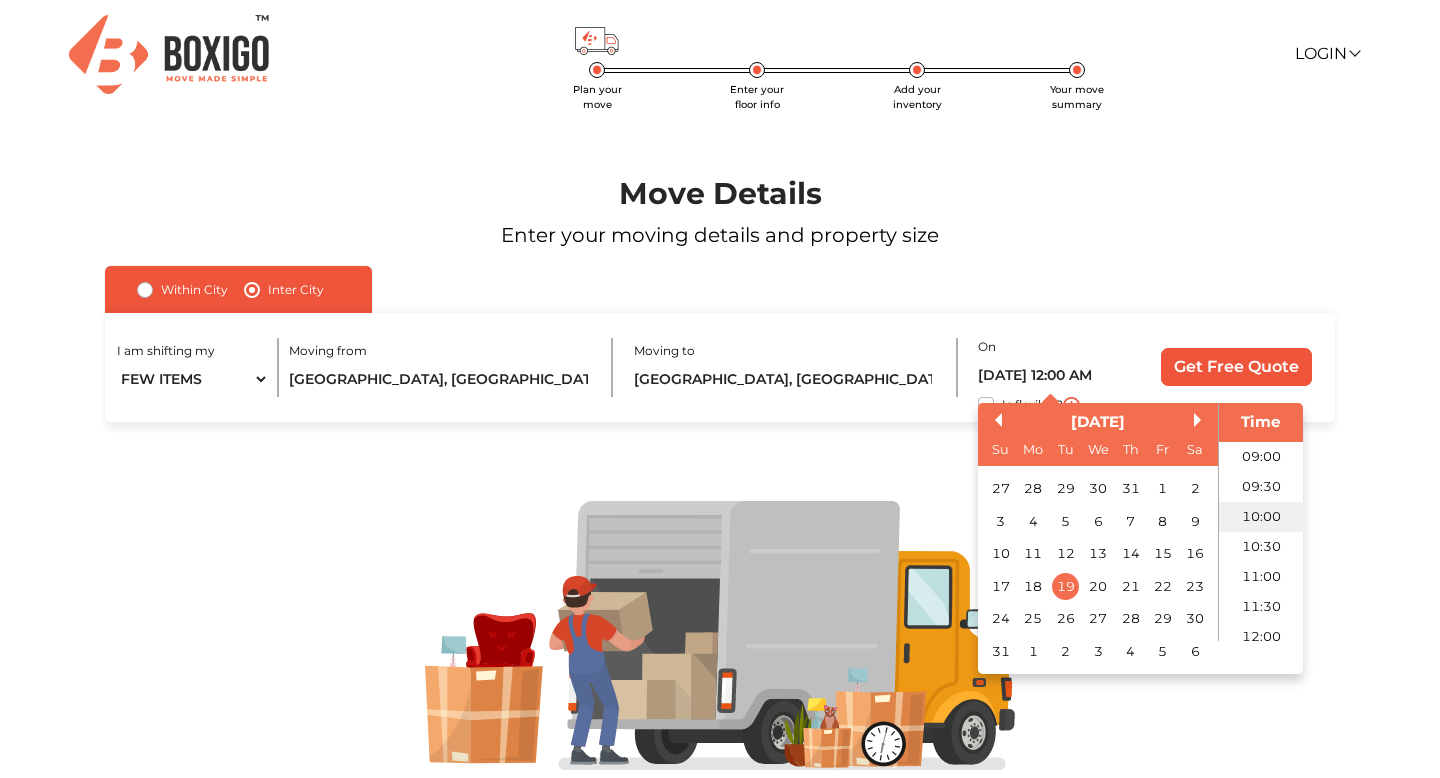 click on "10:00" at bounding box center (1261, 517) 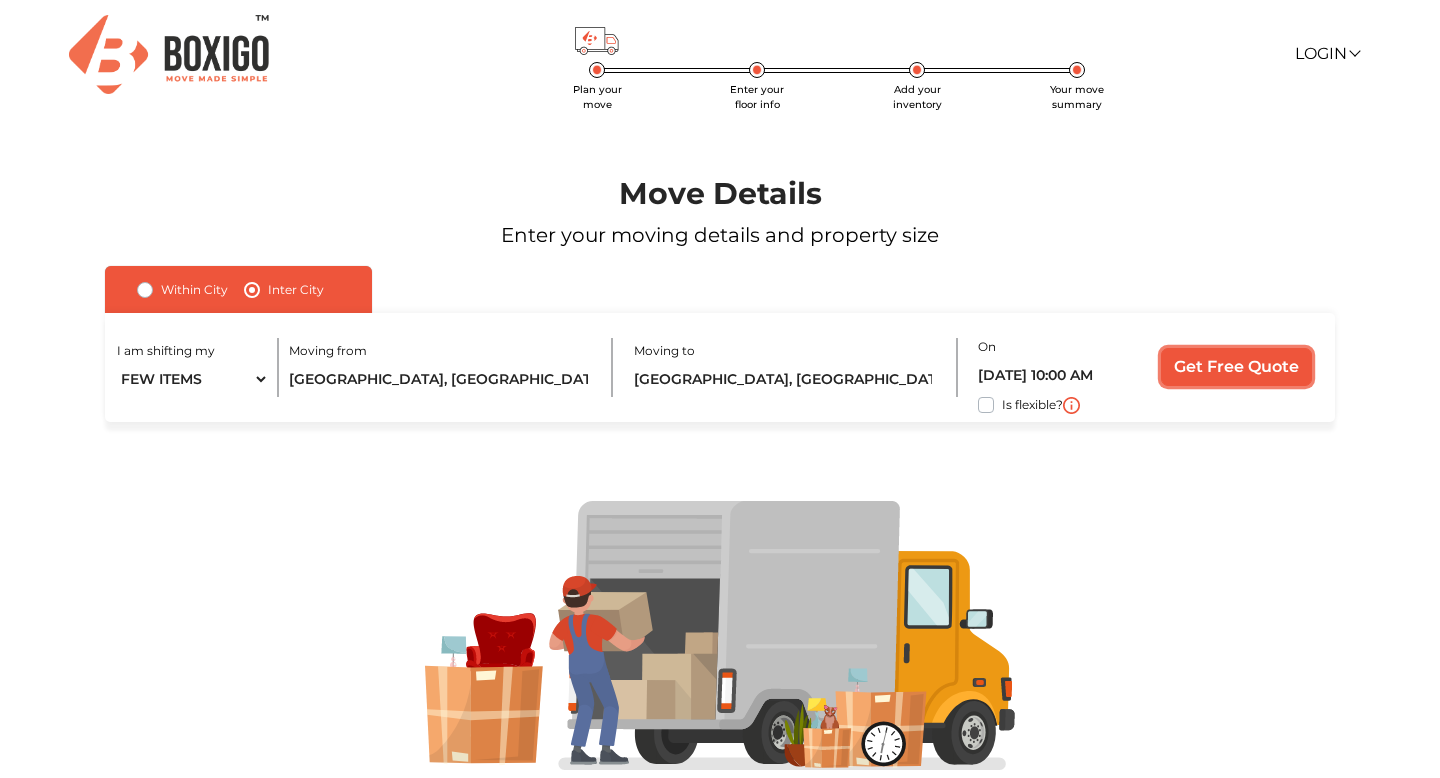 click on "Get Free Quote" at bounding box center (1236, 367) 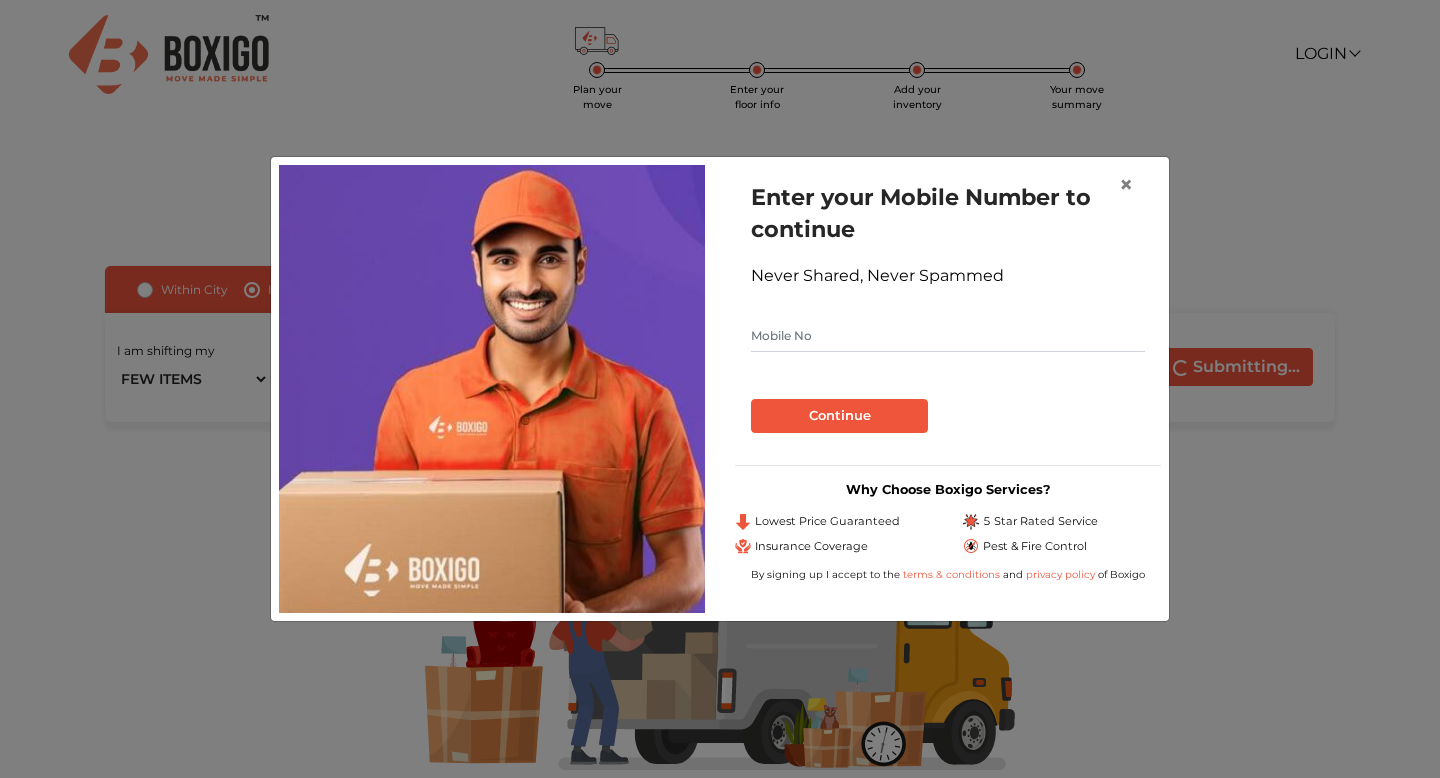 click at bounding box center [948, 336] 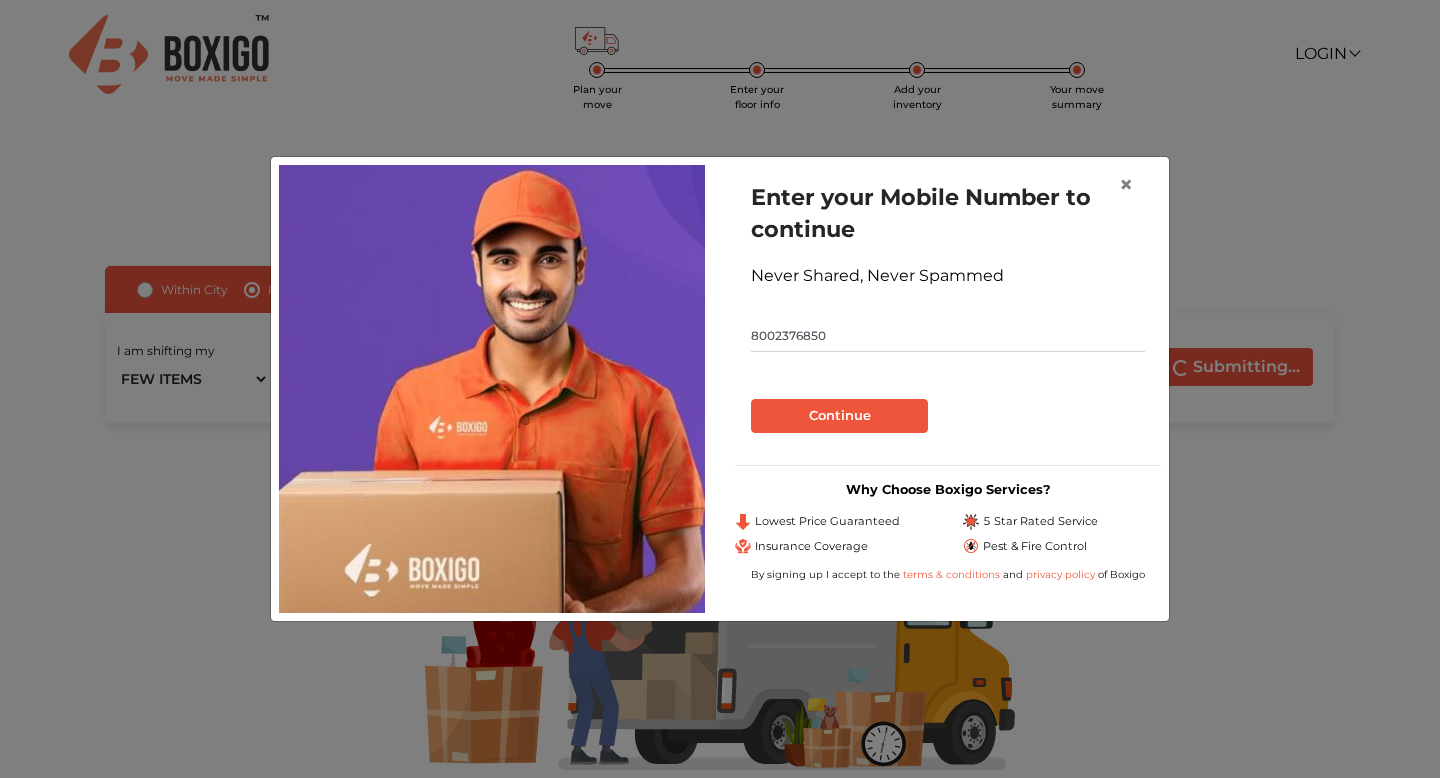 type on "8002376850" 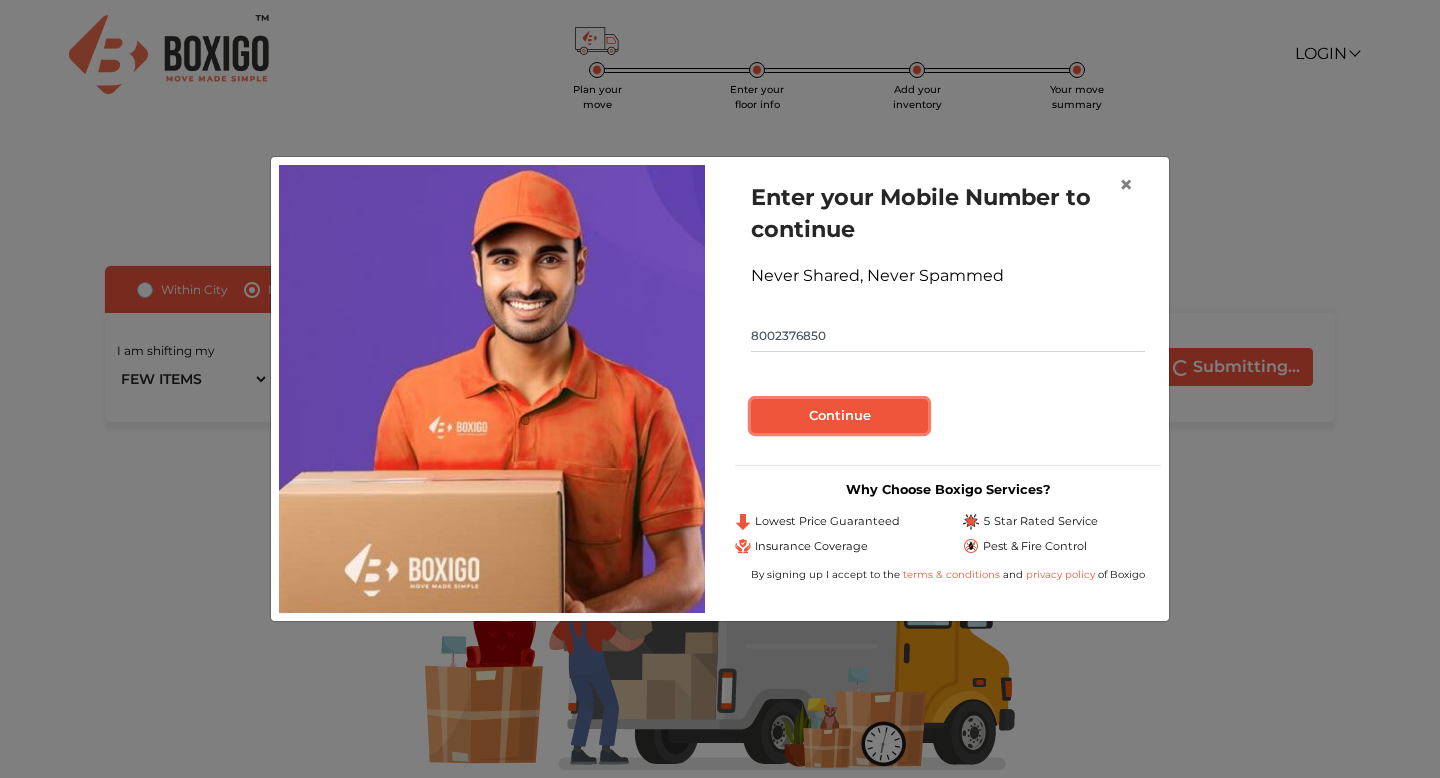 click on "Continue" at bounding box center (839, 416) 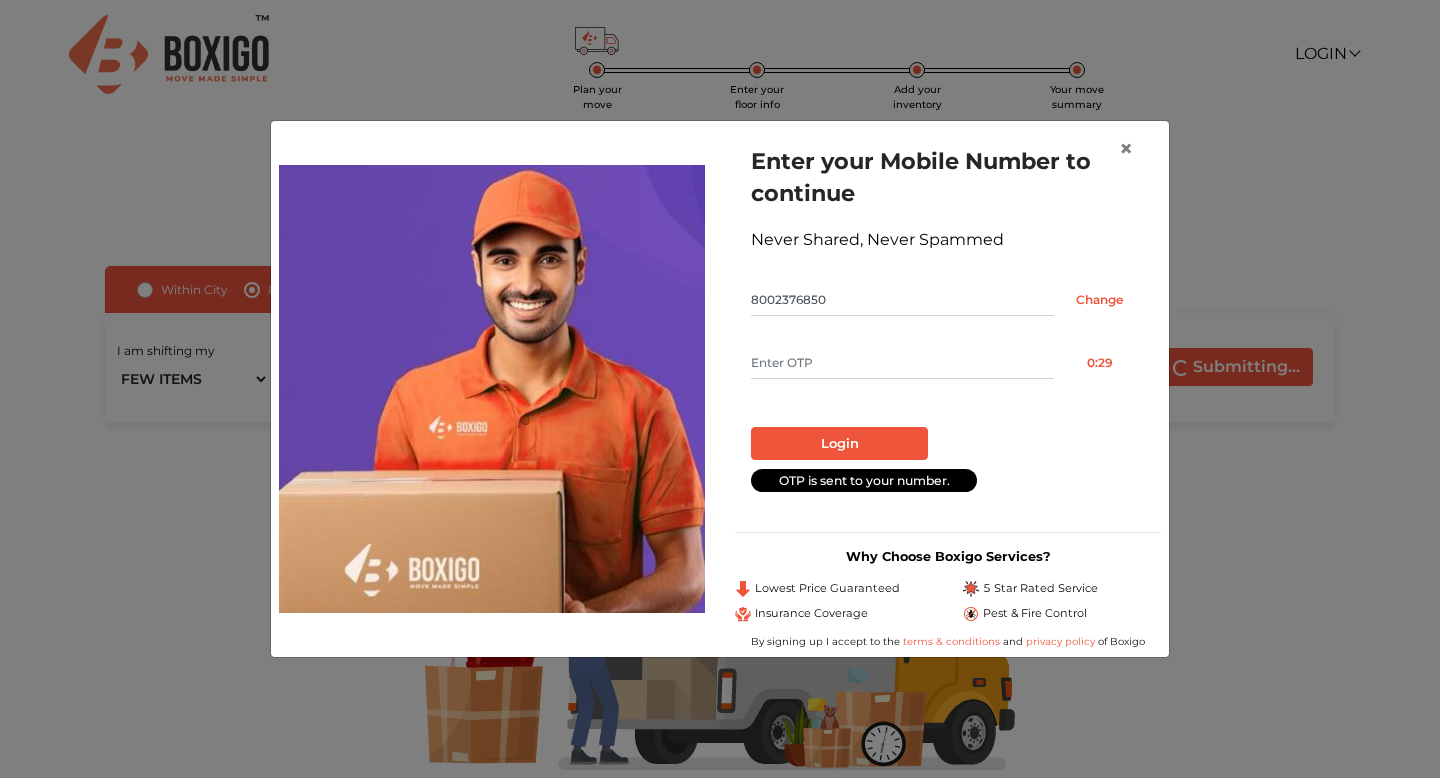 click at bounding box center (902, 363) 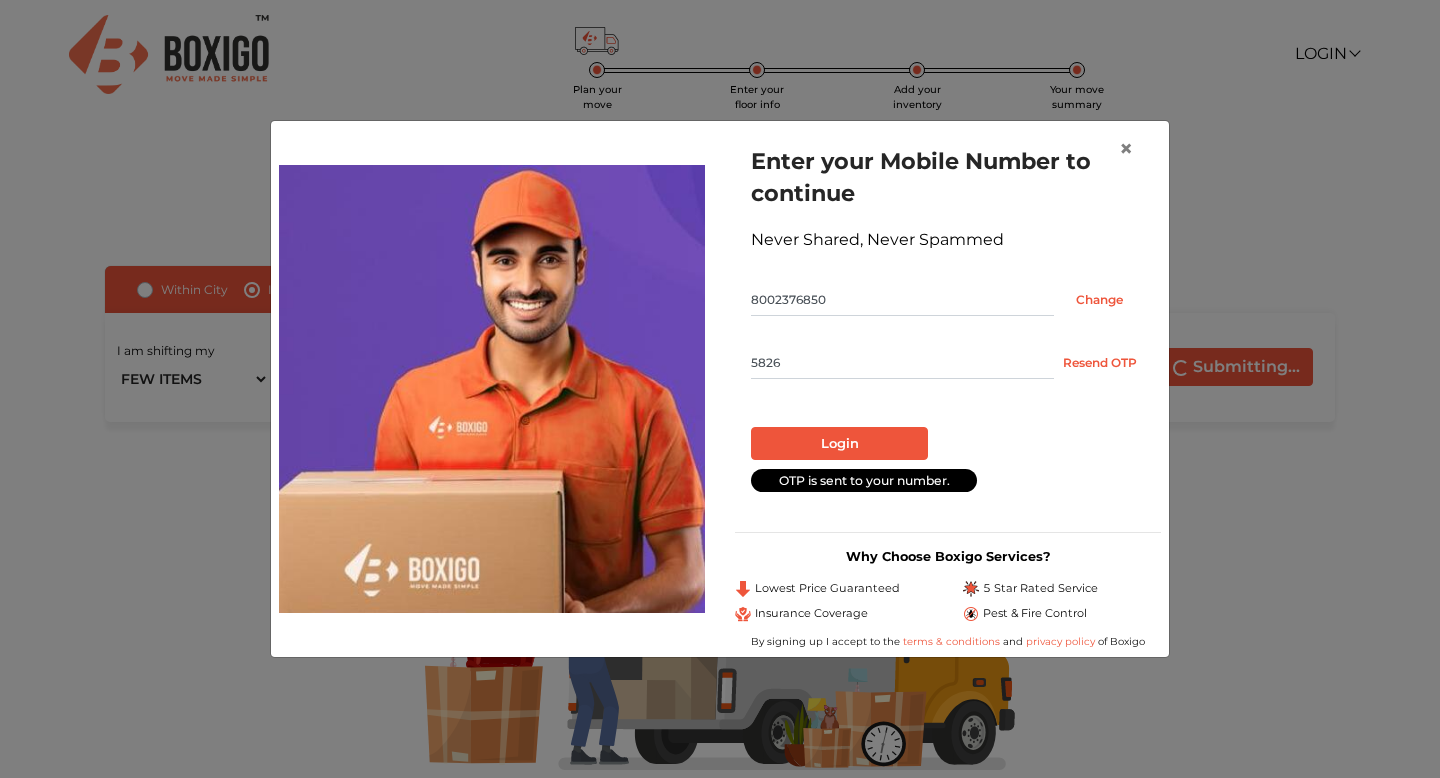 type on "5826" 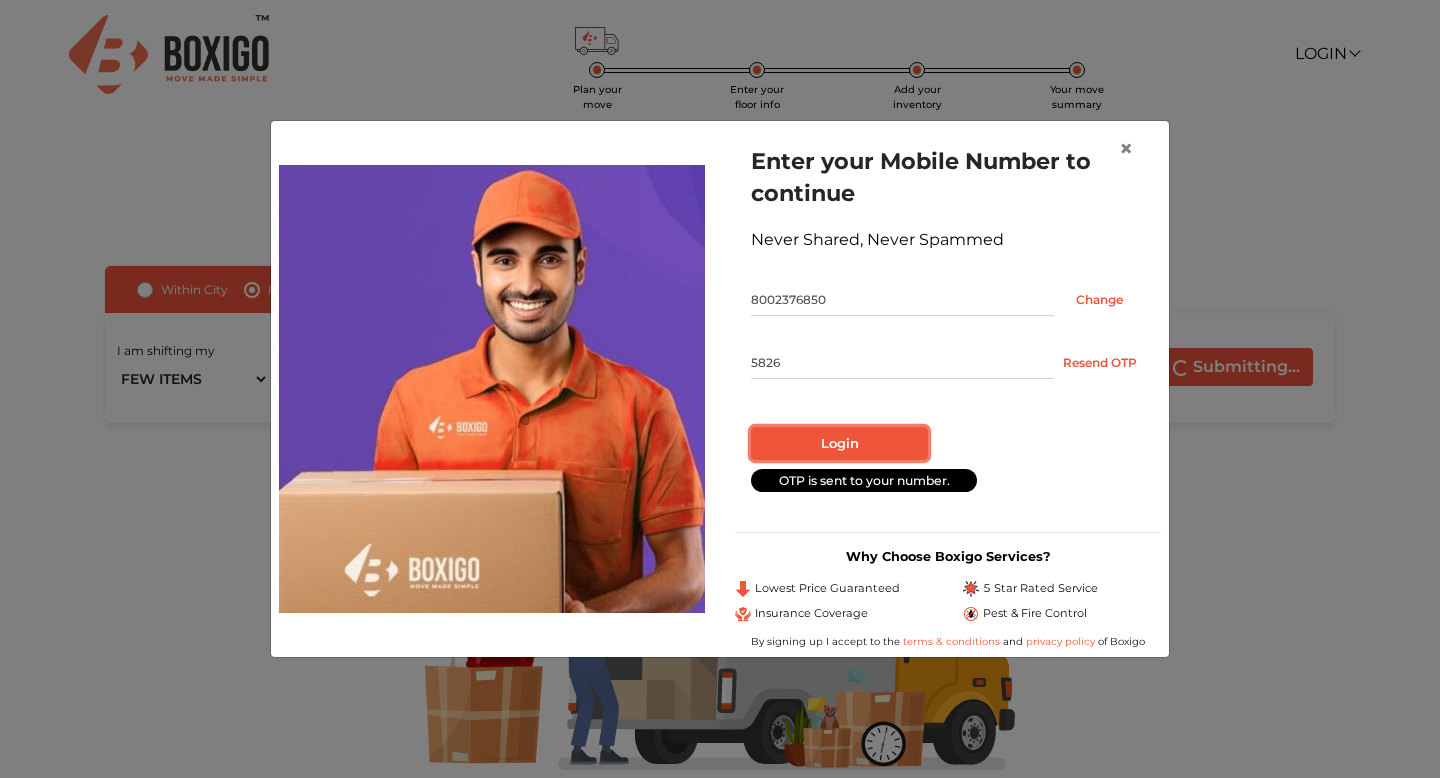 click on "Login" at bounding box center [839, 444] 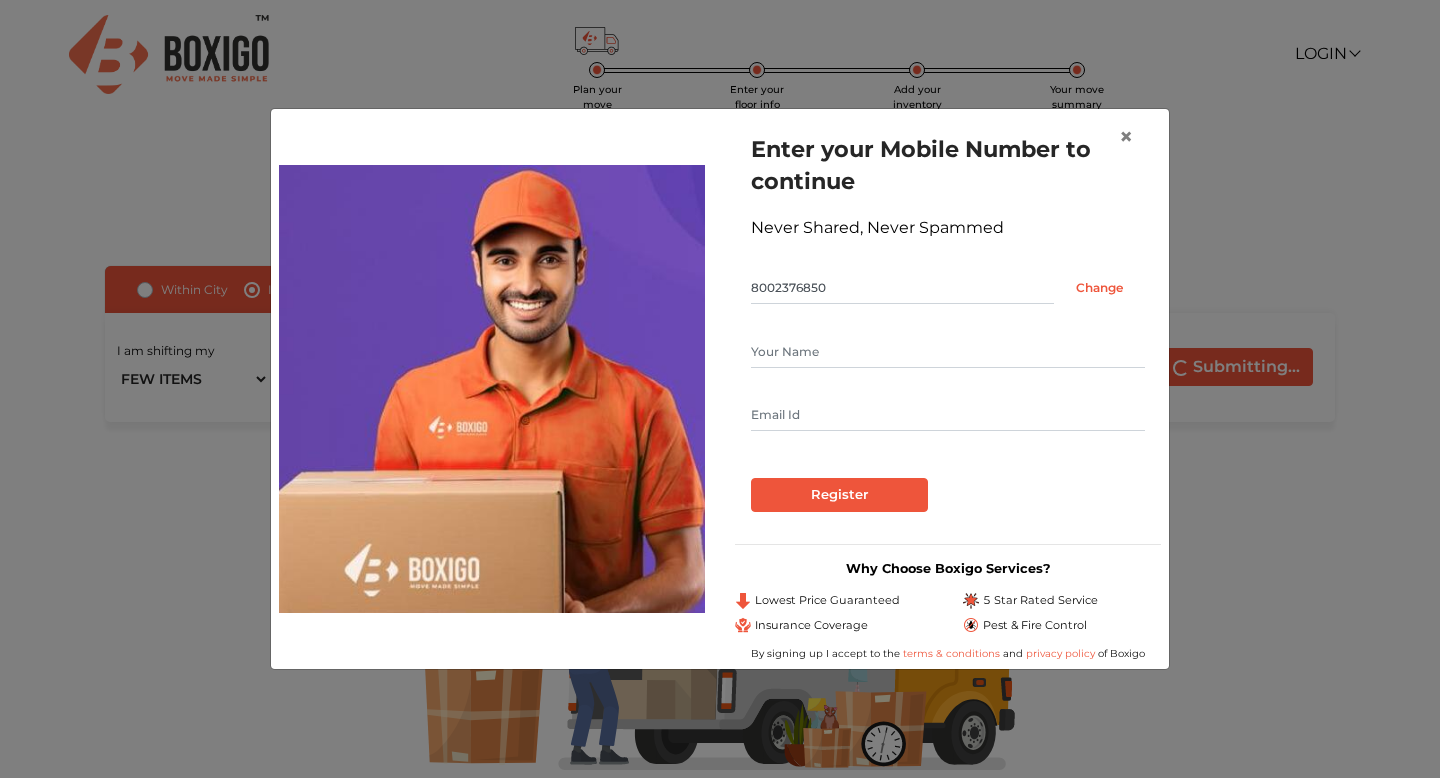 click at bounding box center [948, 352] 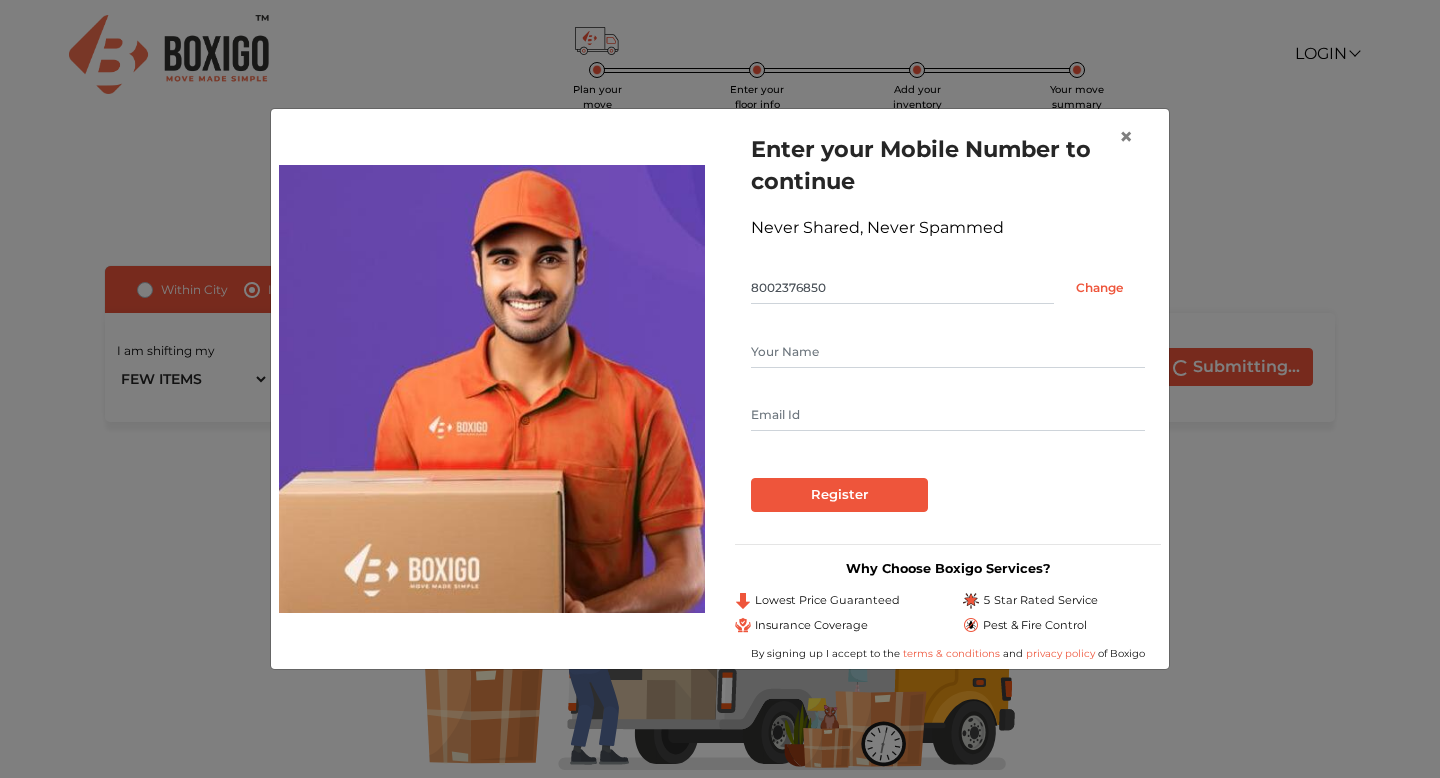 type on "[PERSON_NAME]" 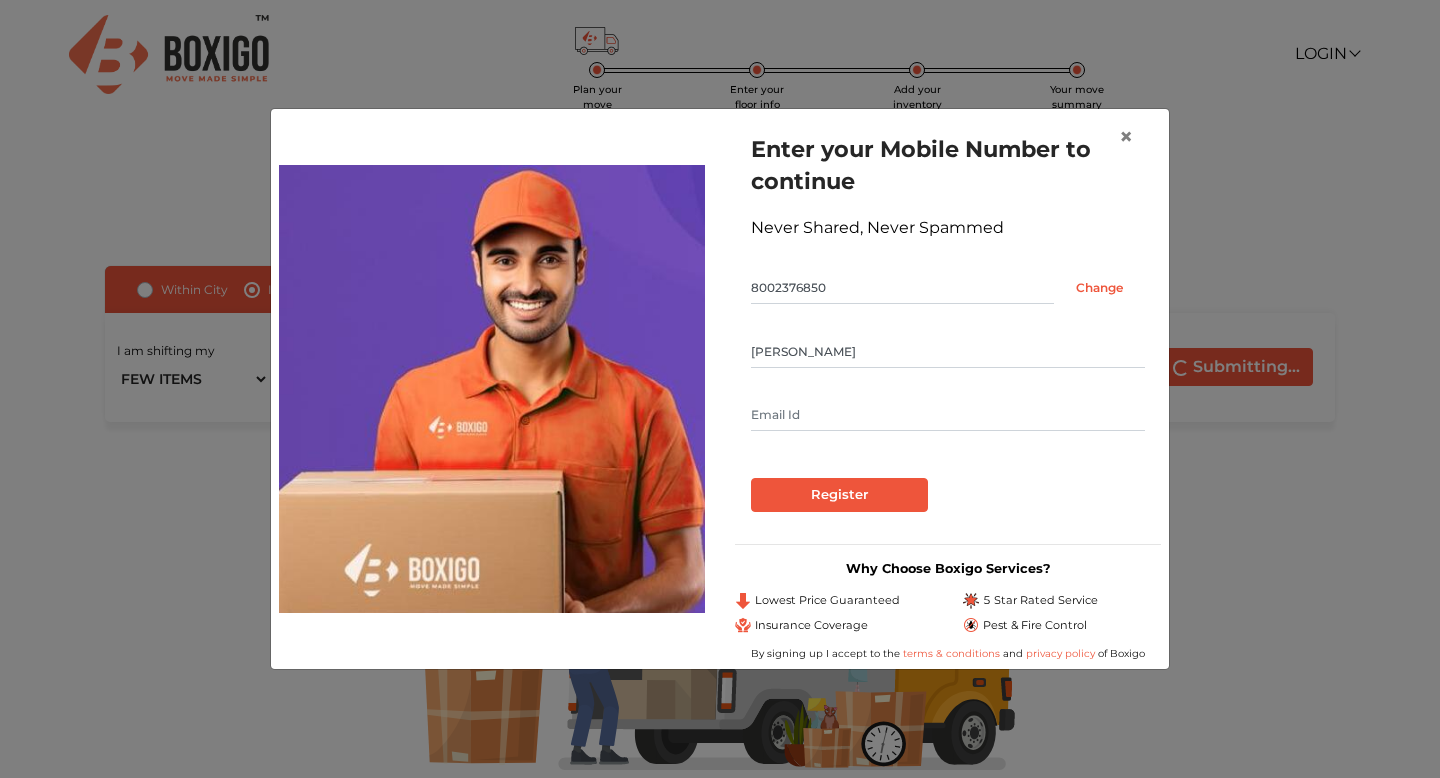 type on "[EMAIL_ADDRESS][DOMAIN_NAME]" 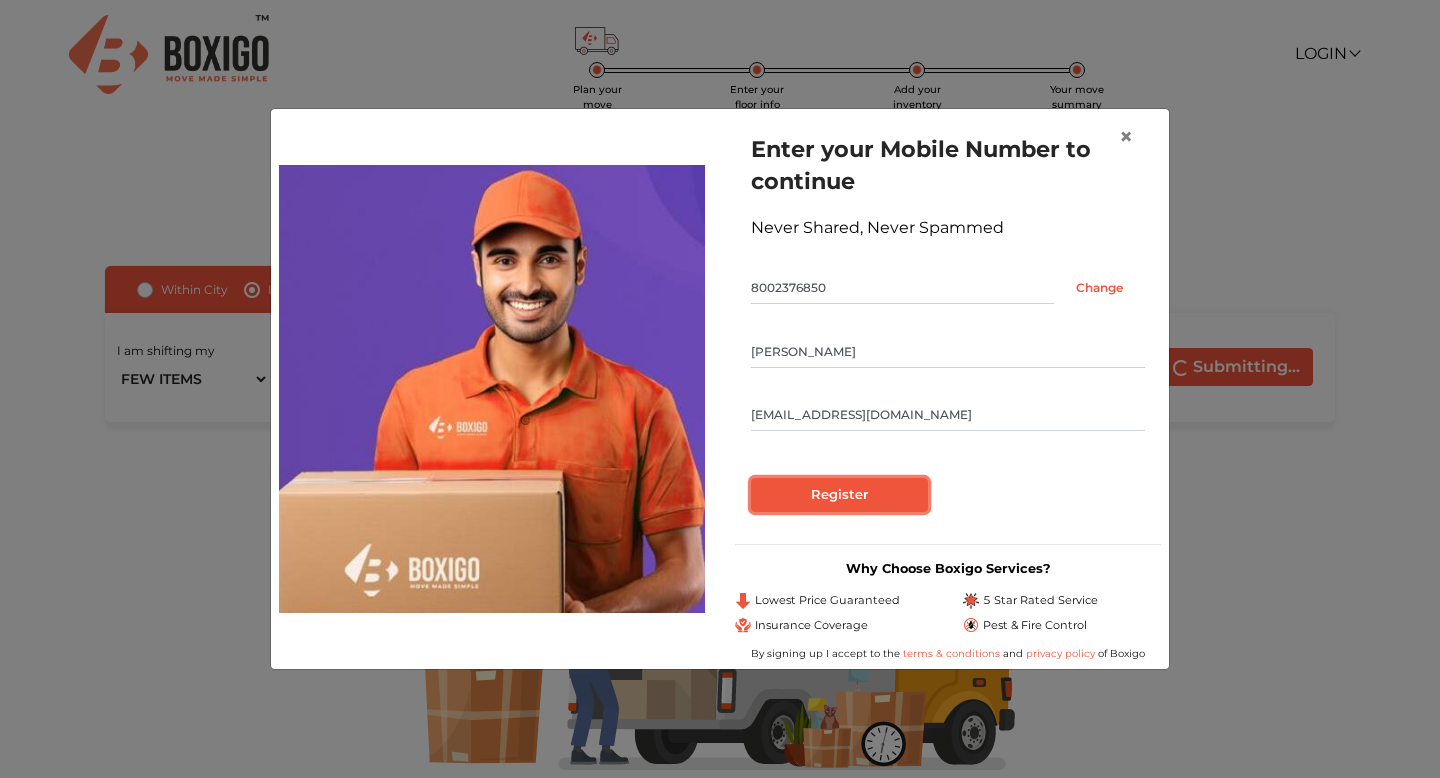 click on "Register" at bounding box center (839, 495) 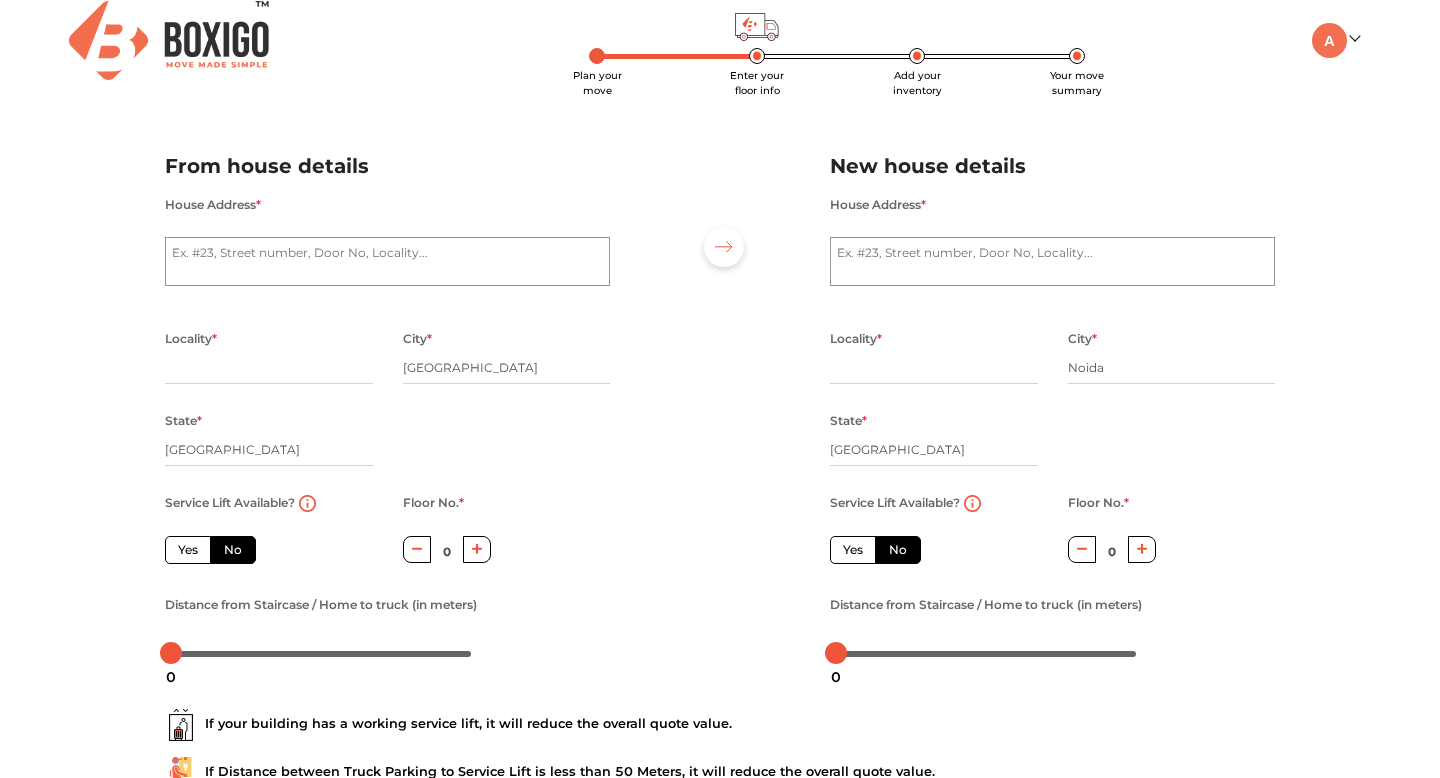 scroll, scrollTop: 0, scrollLeft: 0, axis: both 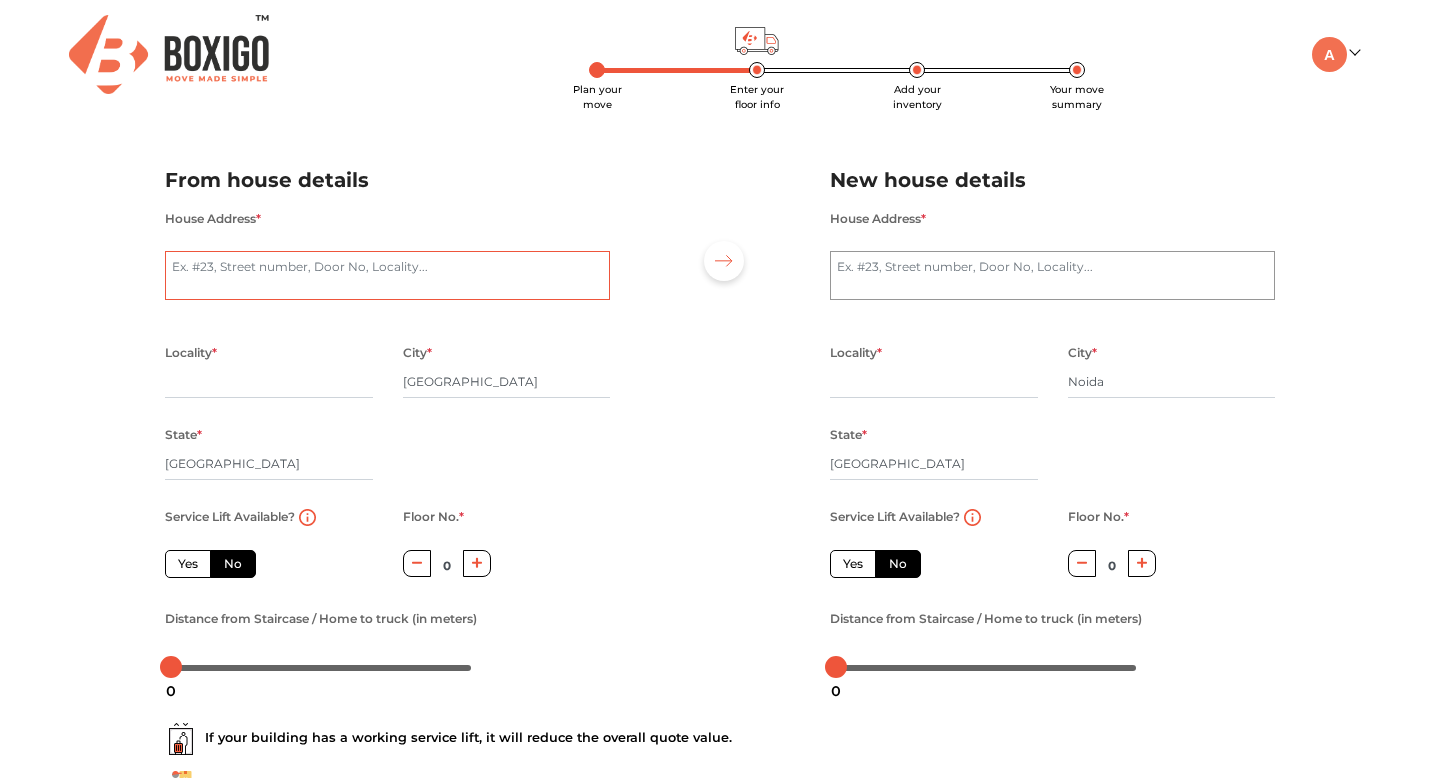 click on "House Address  *" at bounding box center (387, 276) 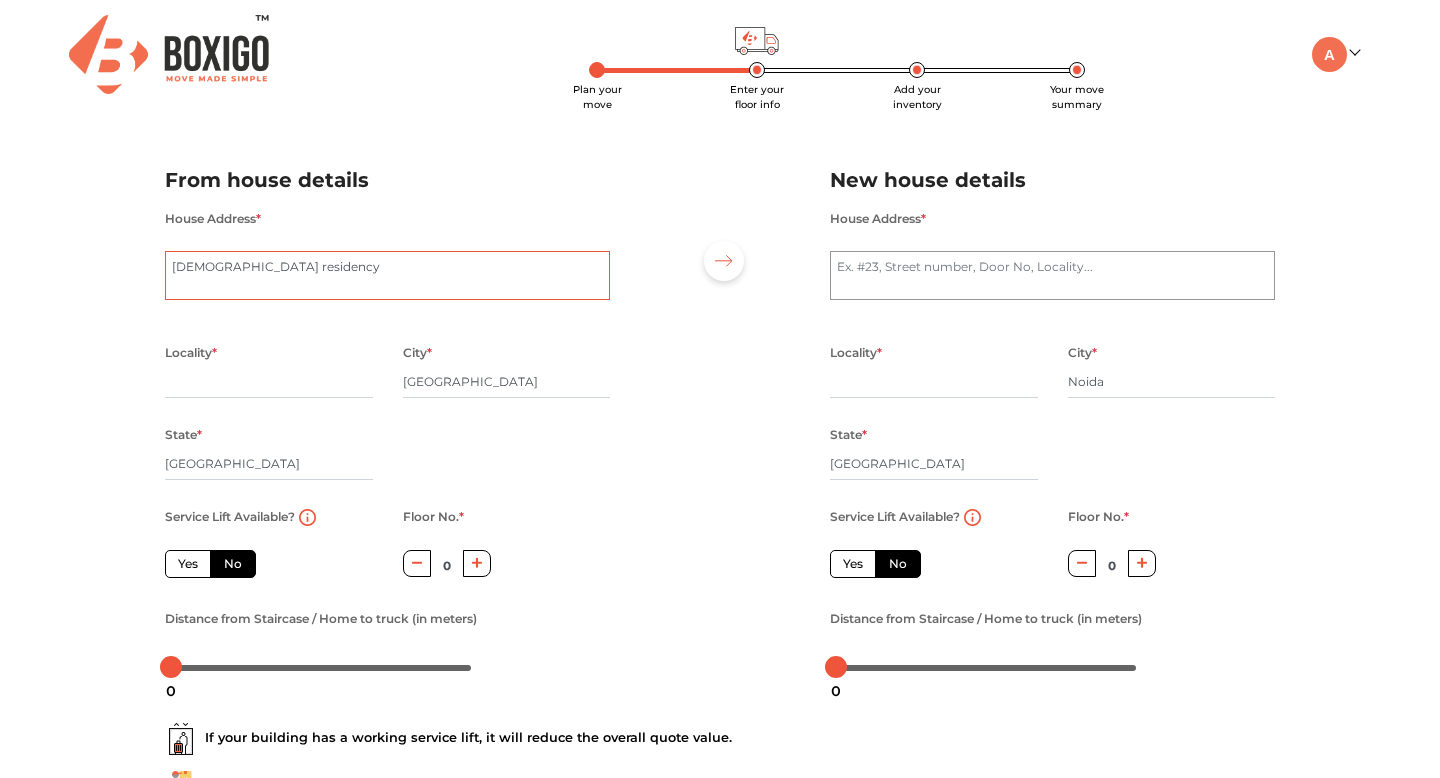 type on "[DEMOGRAPHIC_DATA] residency" 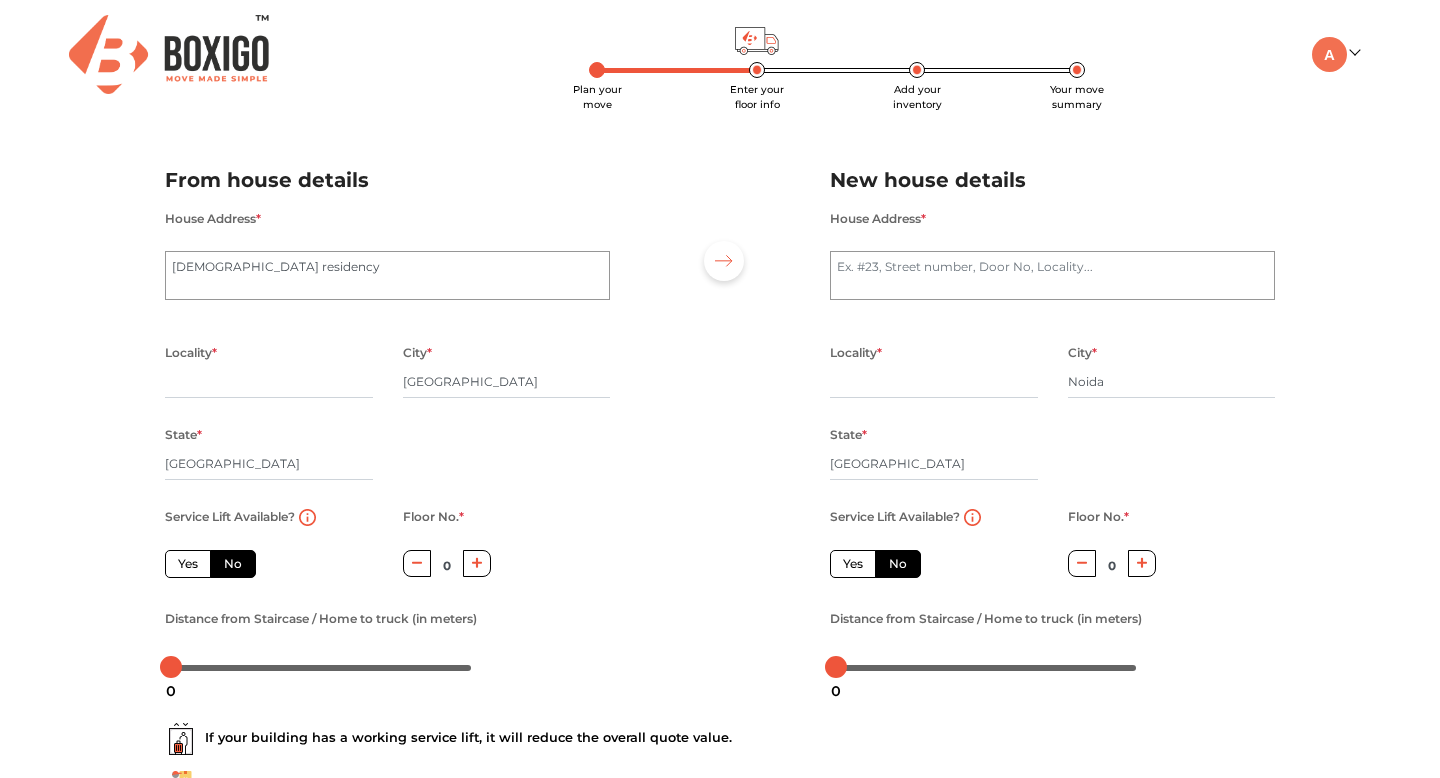 click at bounding box center (720, 415) 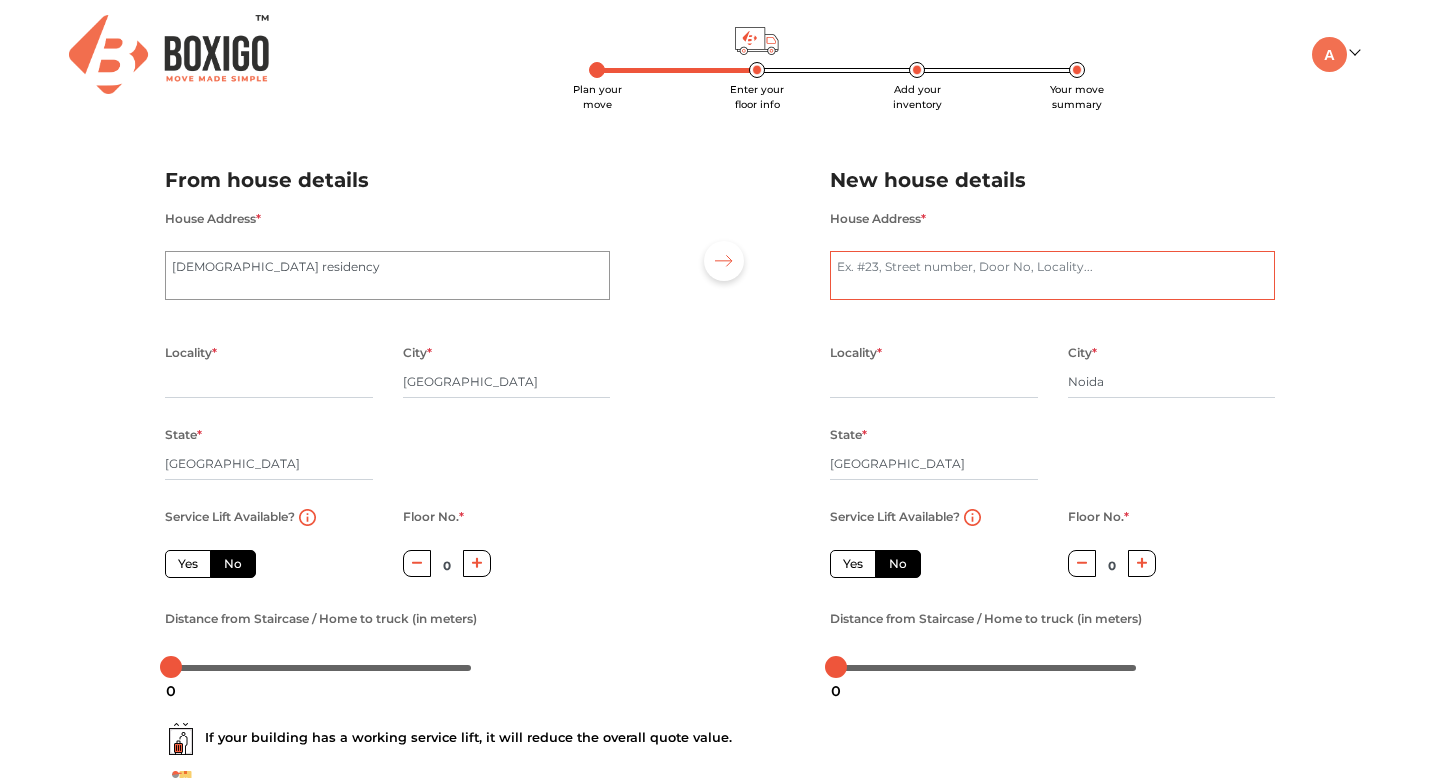 click on "House Address  *" at bounding box center [1052, 276] 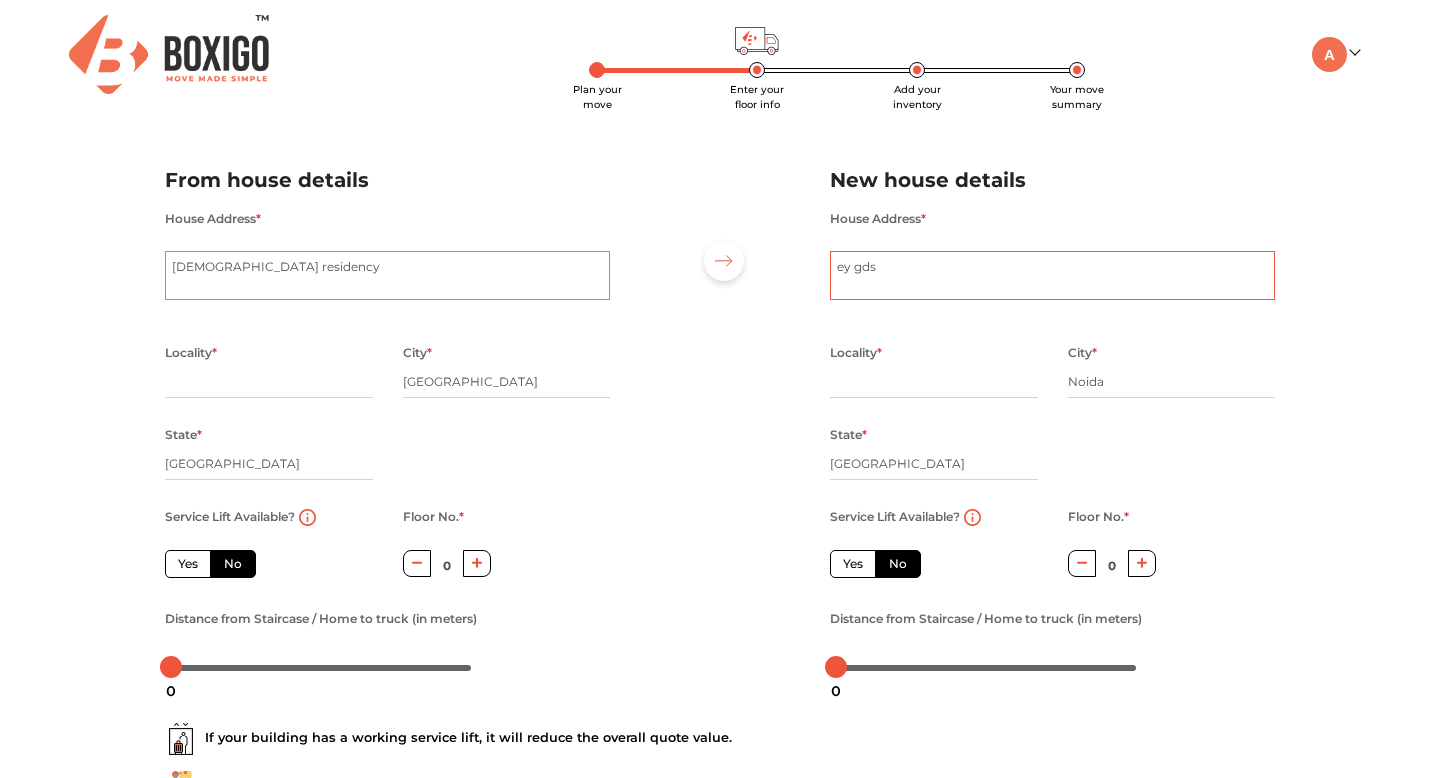 type on "ey gds" 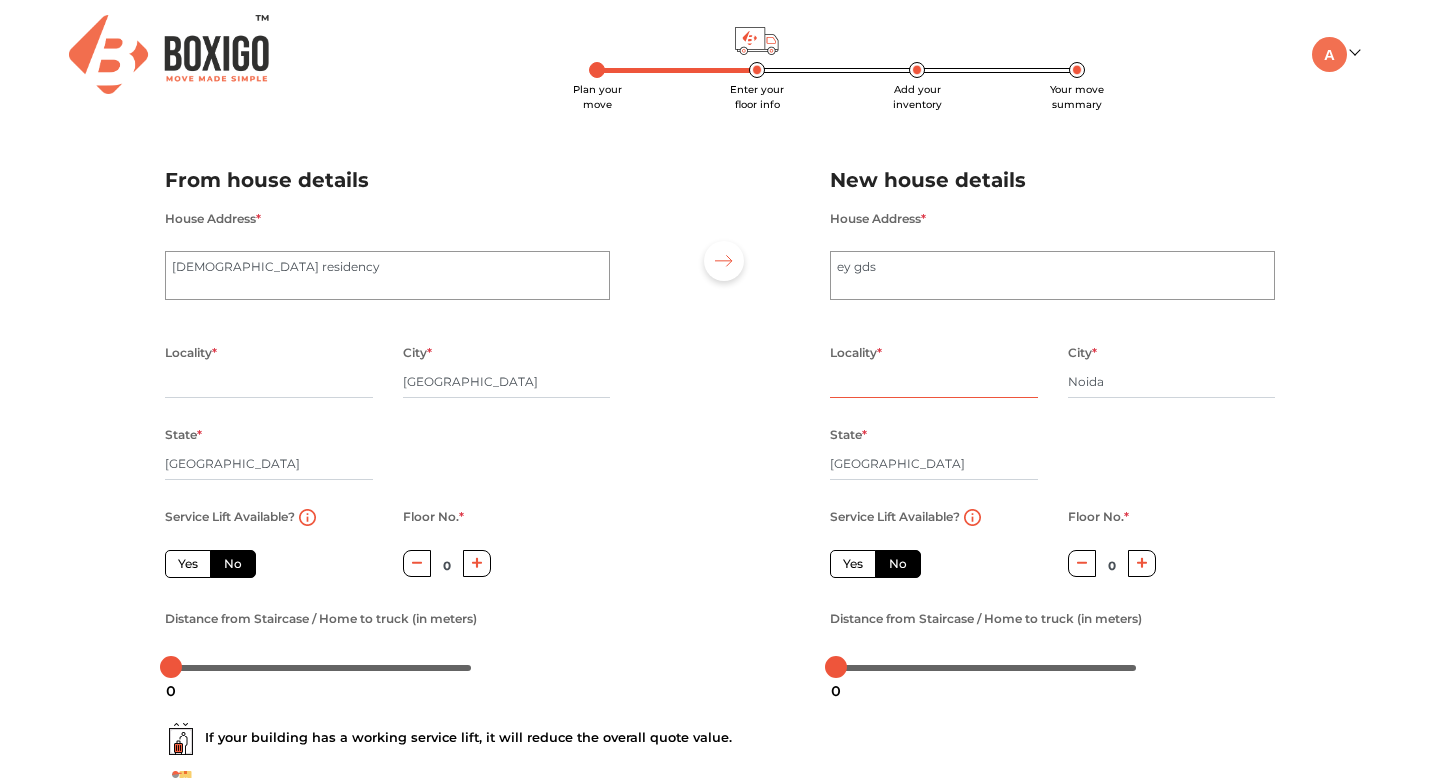 click at bounding box center [934, 382] 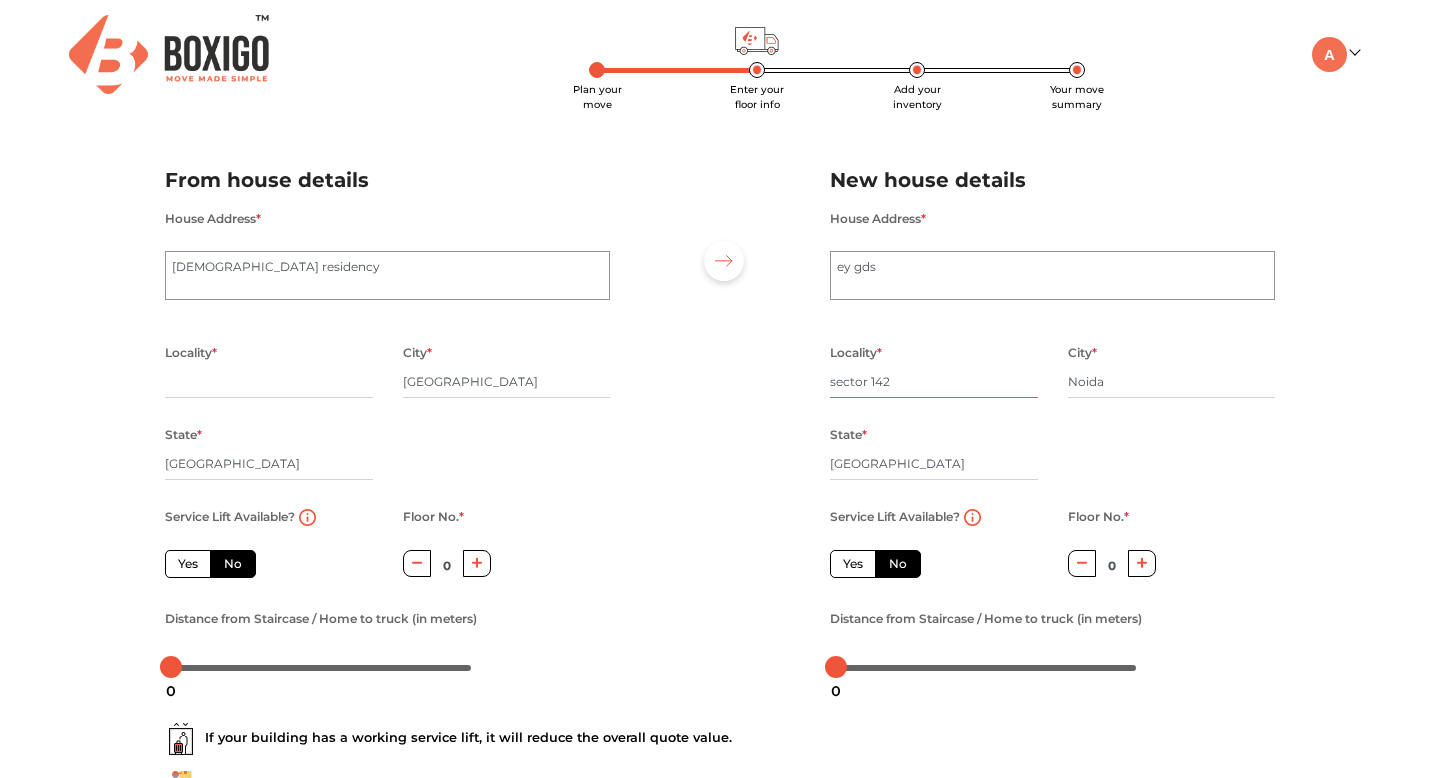 type on "sector 142" 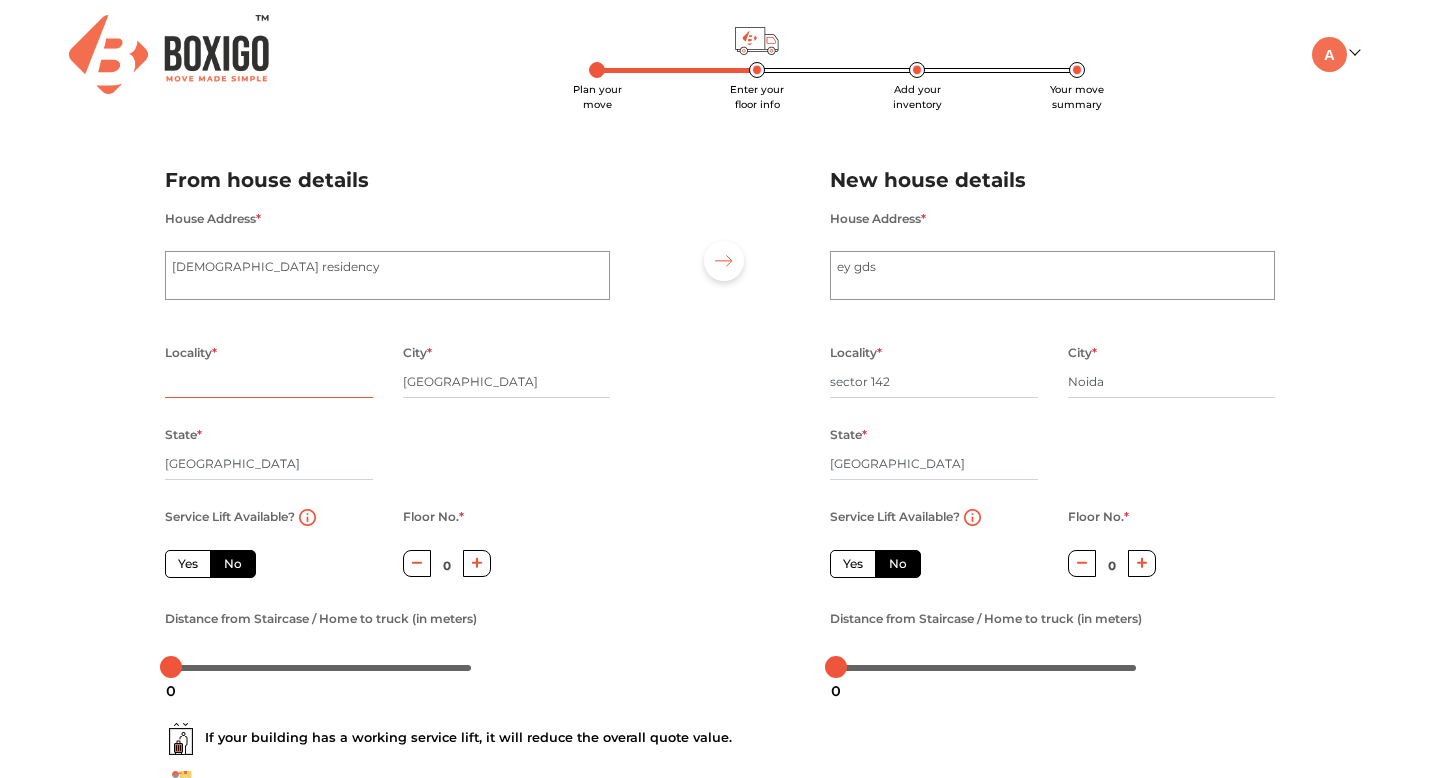 click at bounding box center (269, 382) 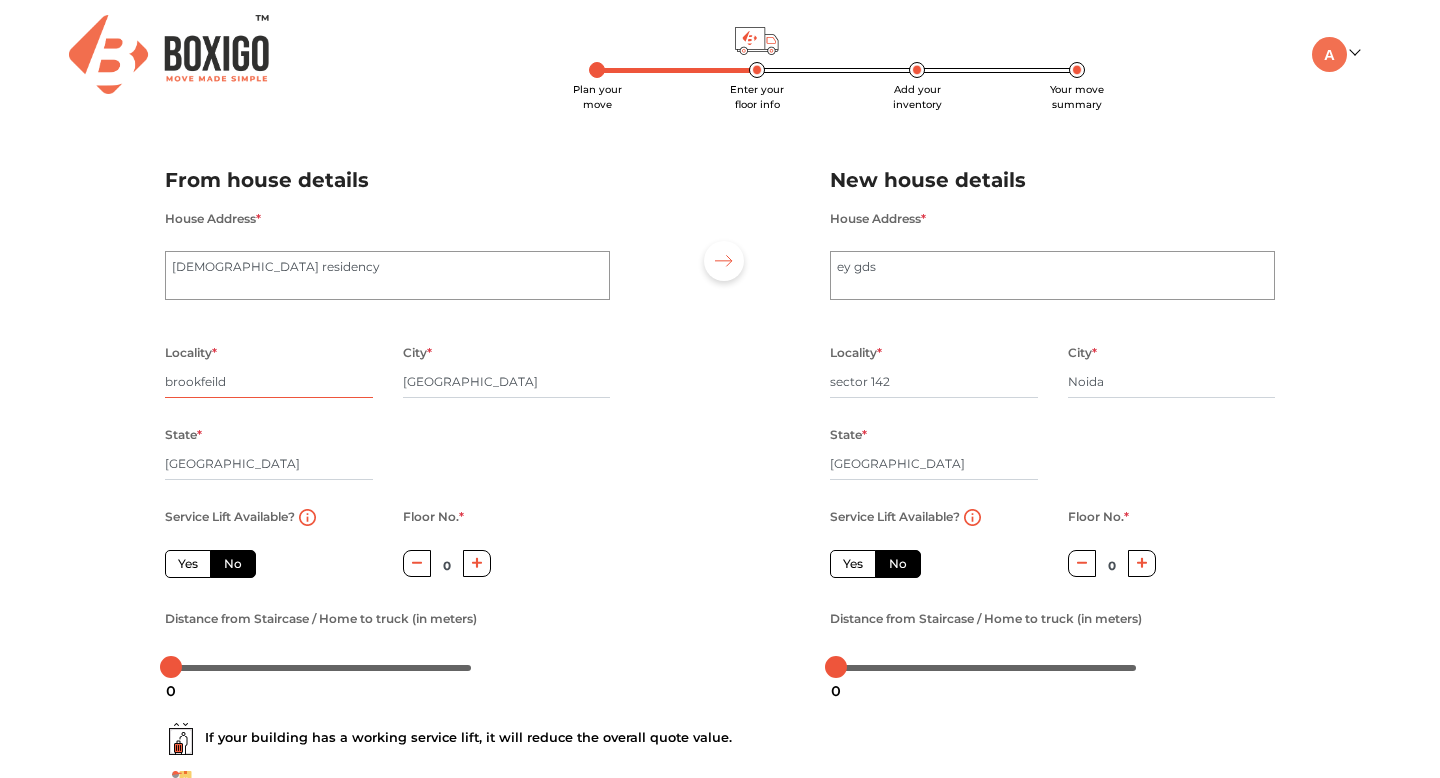 type on "brookfeild" 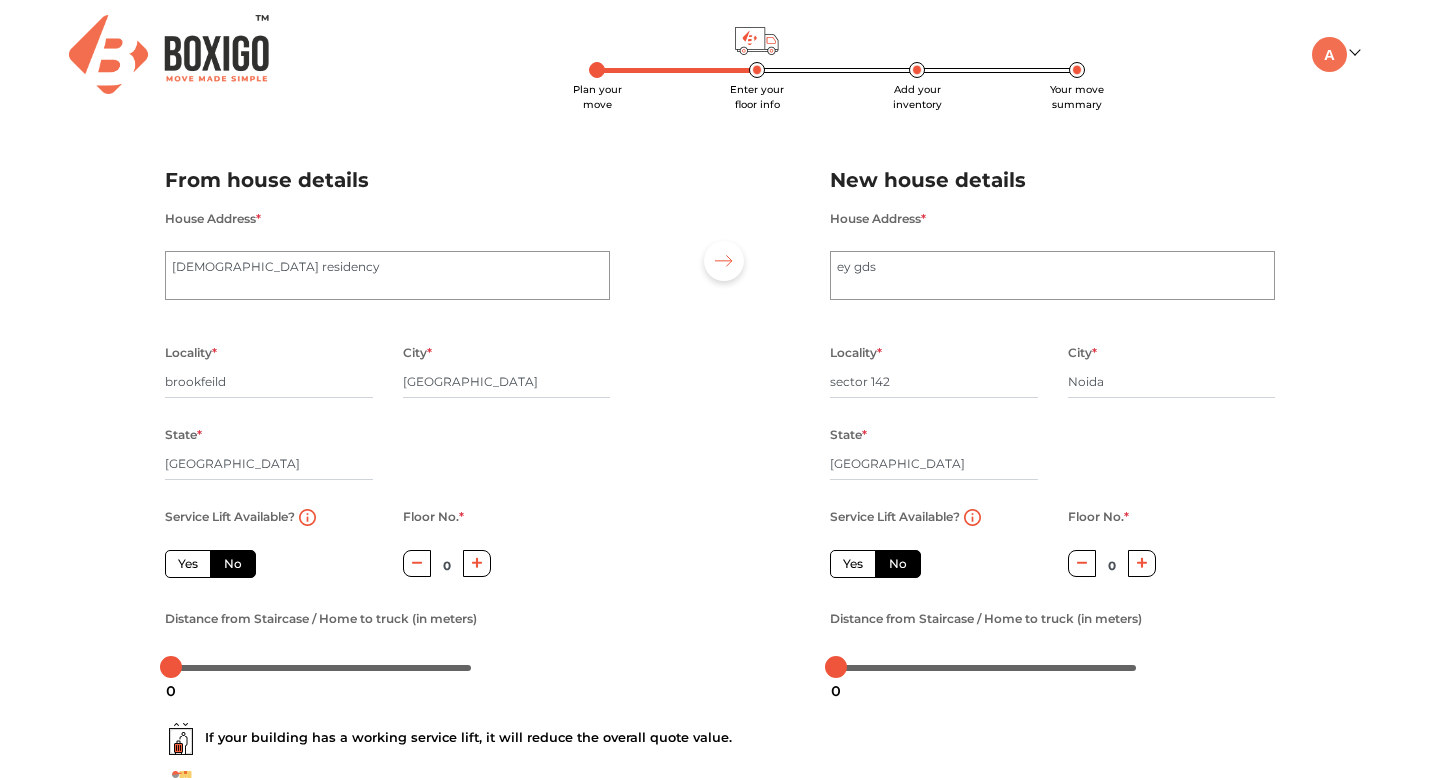 click on "Locality  * [GEOGRAPHIC_DATA]  * [GEOGRAPHIC_DATA] State  * [GEOGRAPHIC_DATA] Pincode  *" at bounding box center [387, 422] 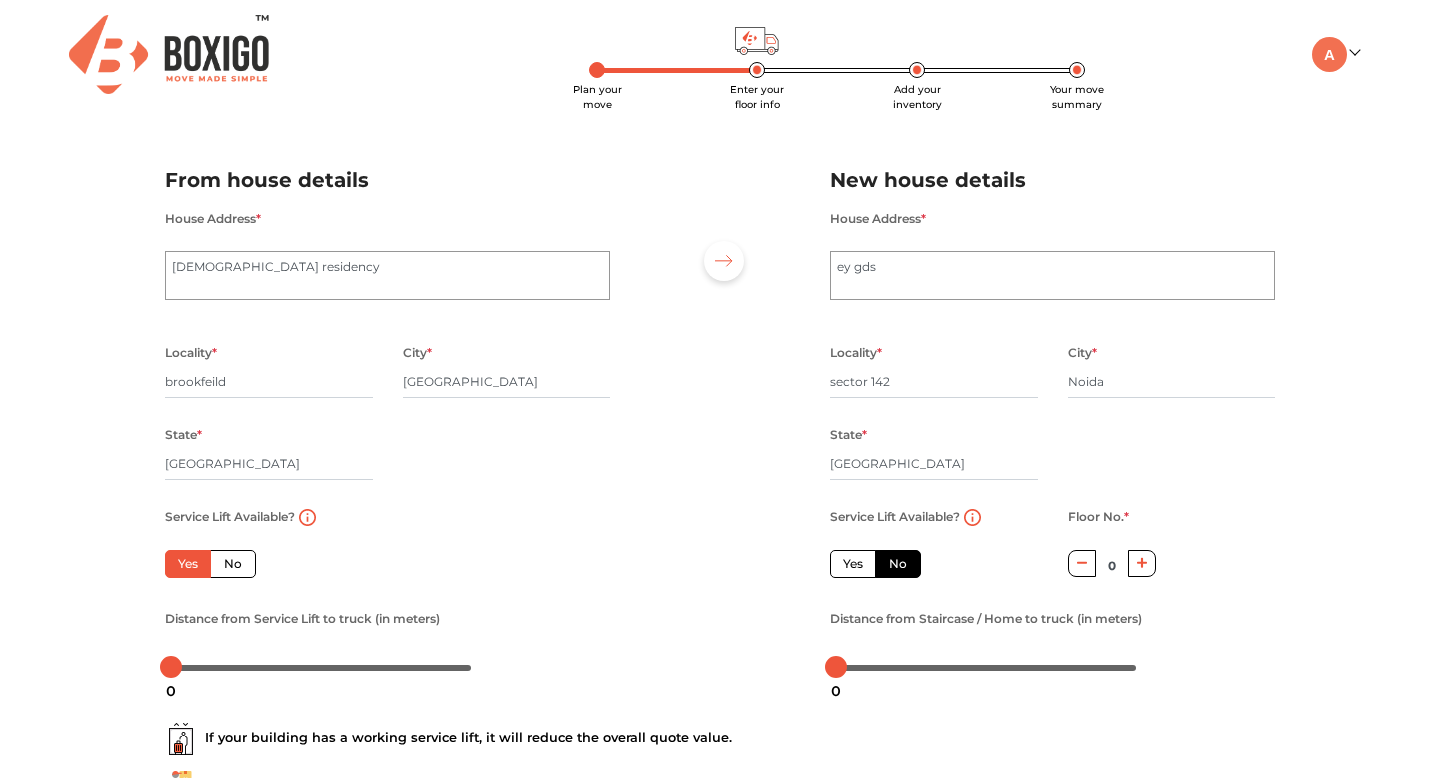 click on "Yes" at bounding box center [853, 564] 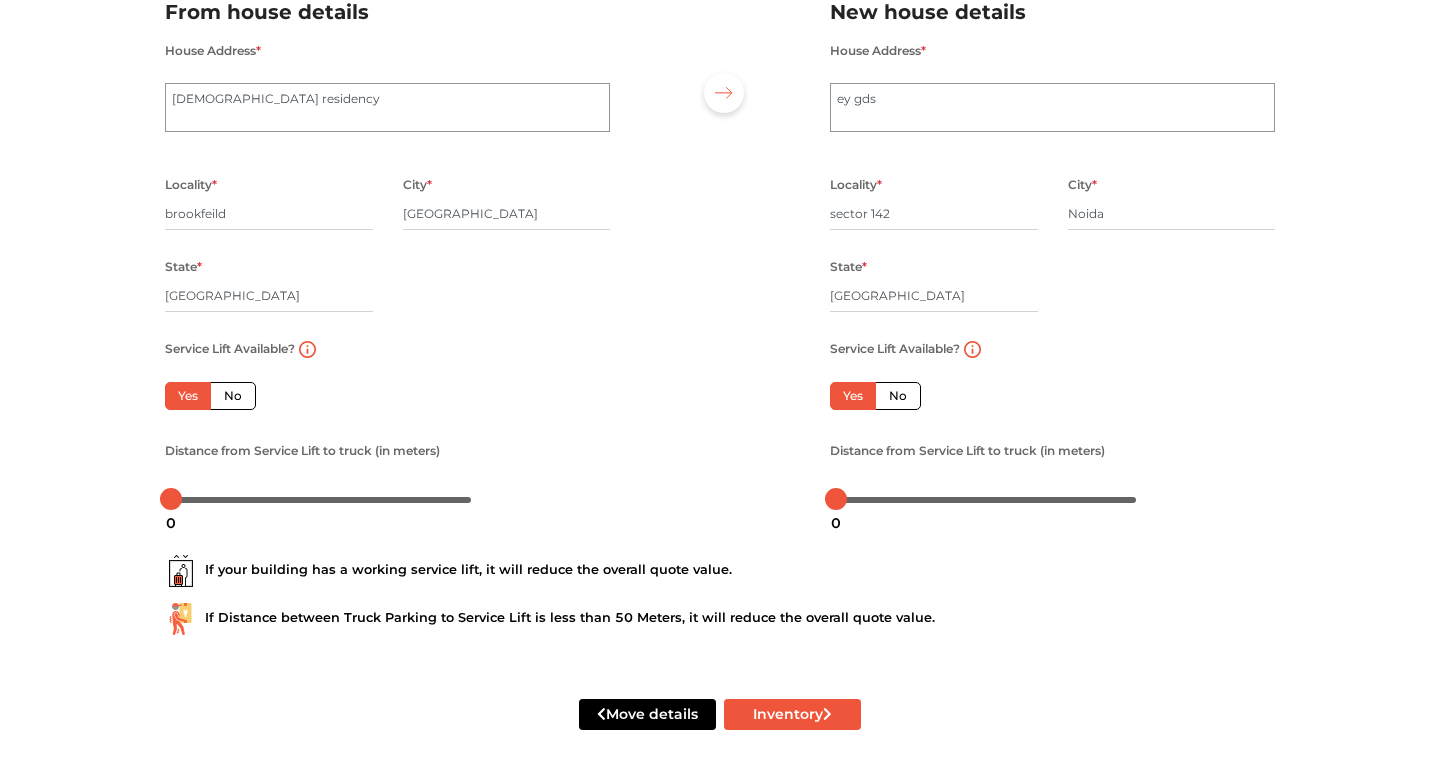 scroll, scrollTop: 171, scrollLeft: 0, axis: vertical 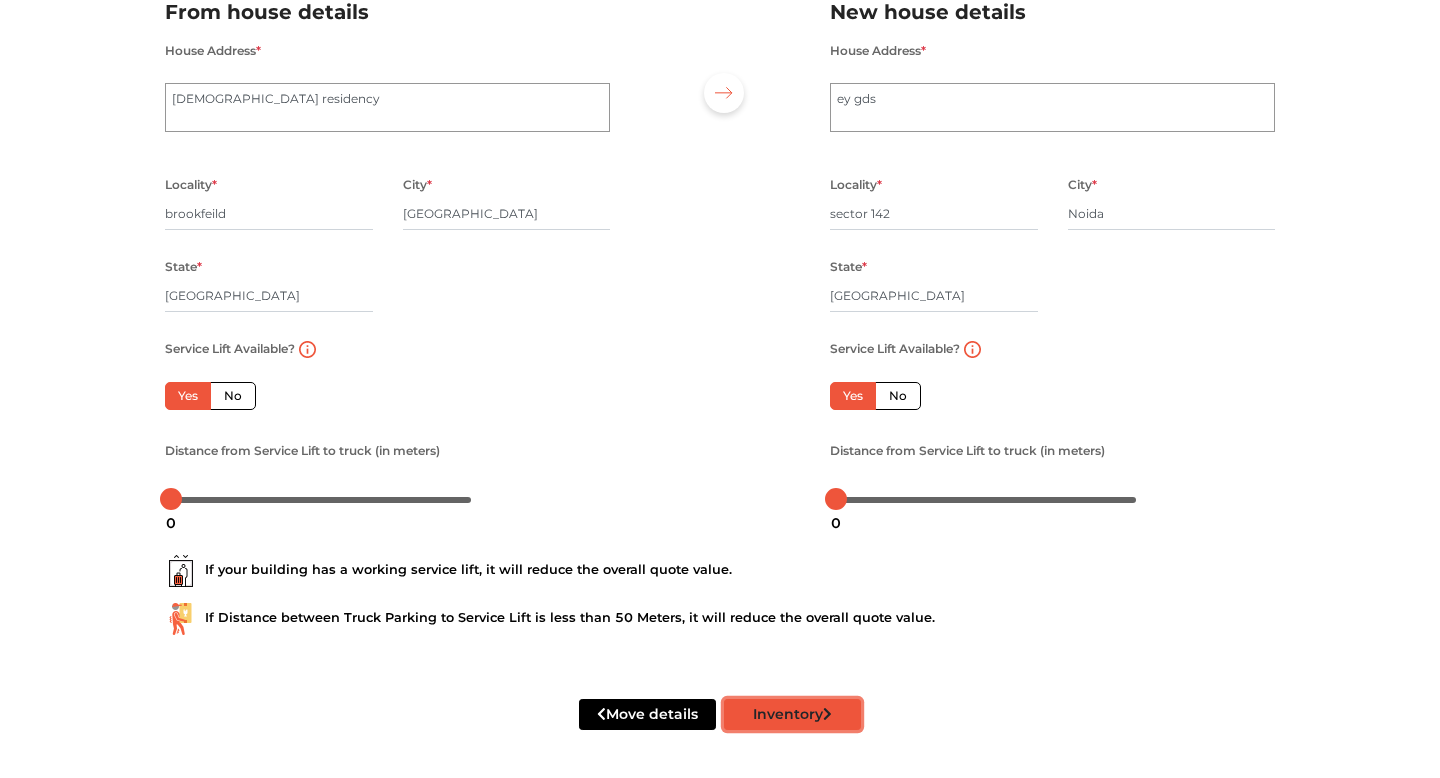 click on "Inventory" at bounding box center (792, 714) 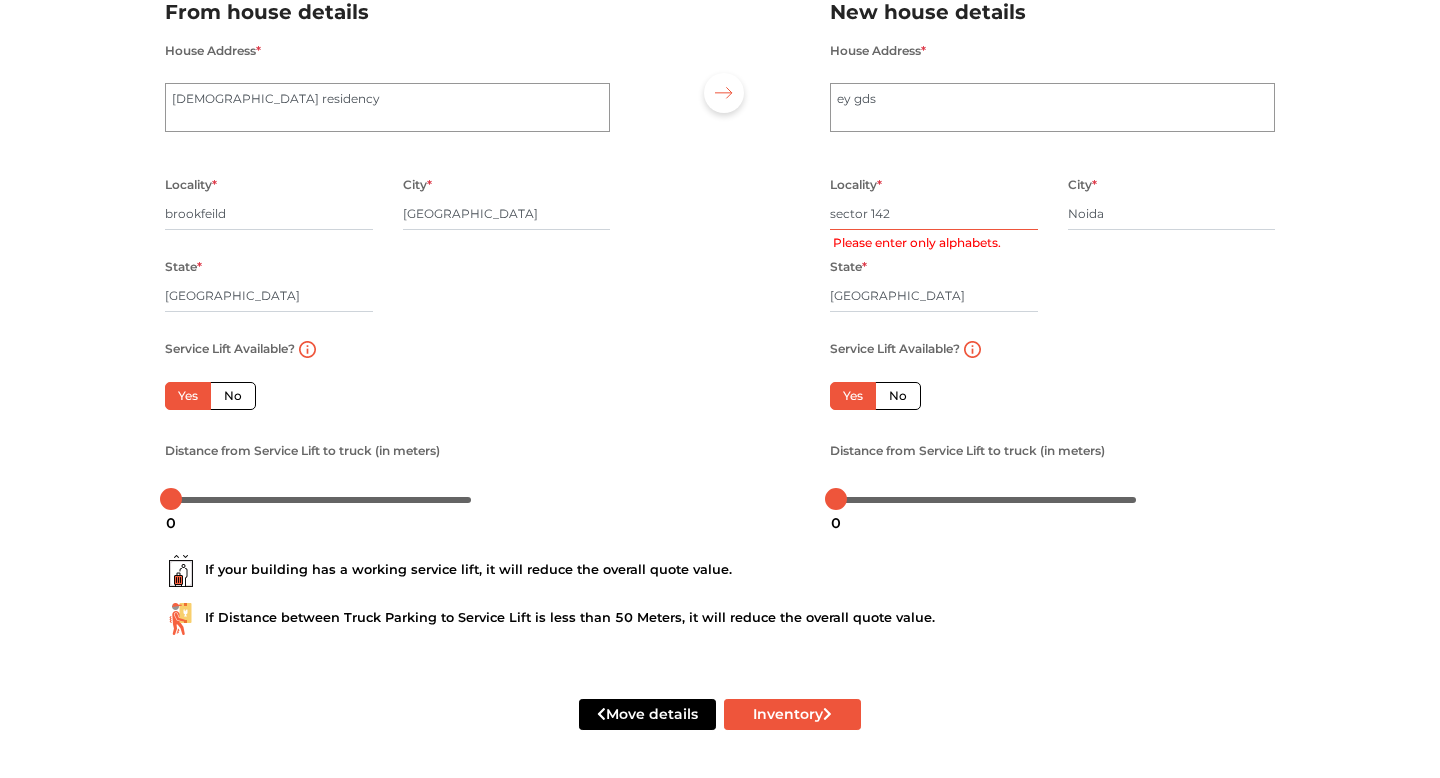 drag, startPoint x: 876, startPoint y: 216, endPoint x: 794, endPoint y: 197, distance: 84.17244 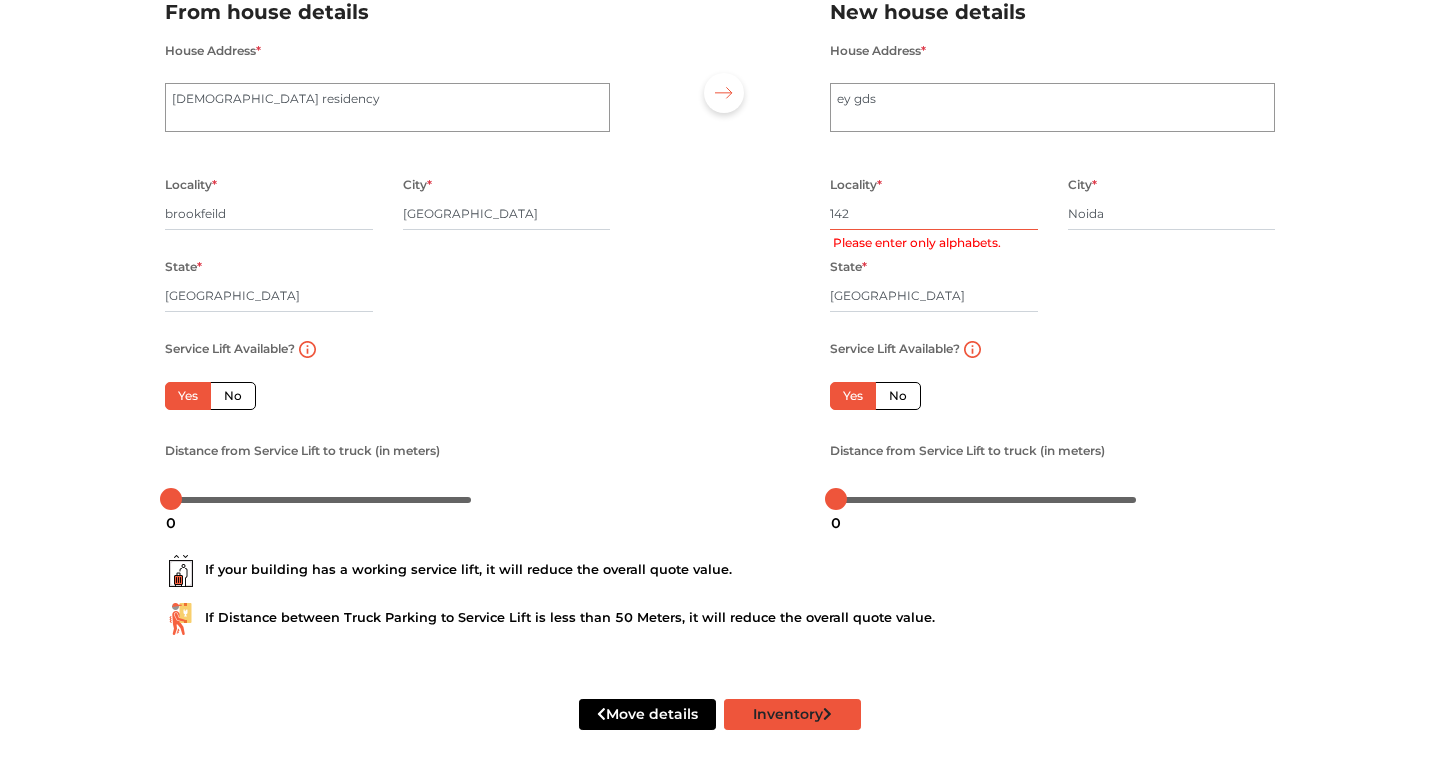 type on "142" 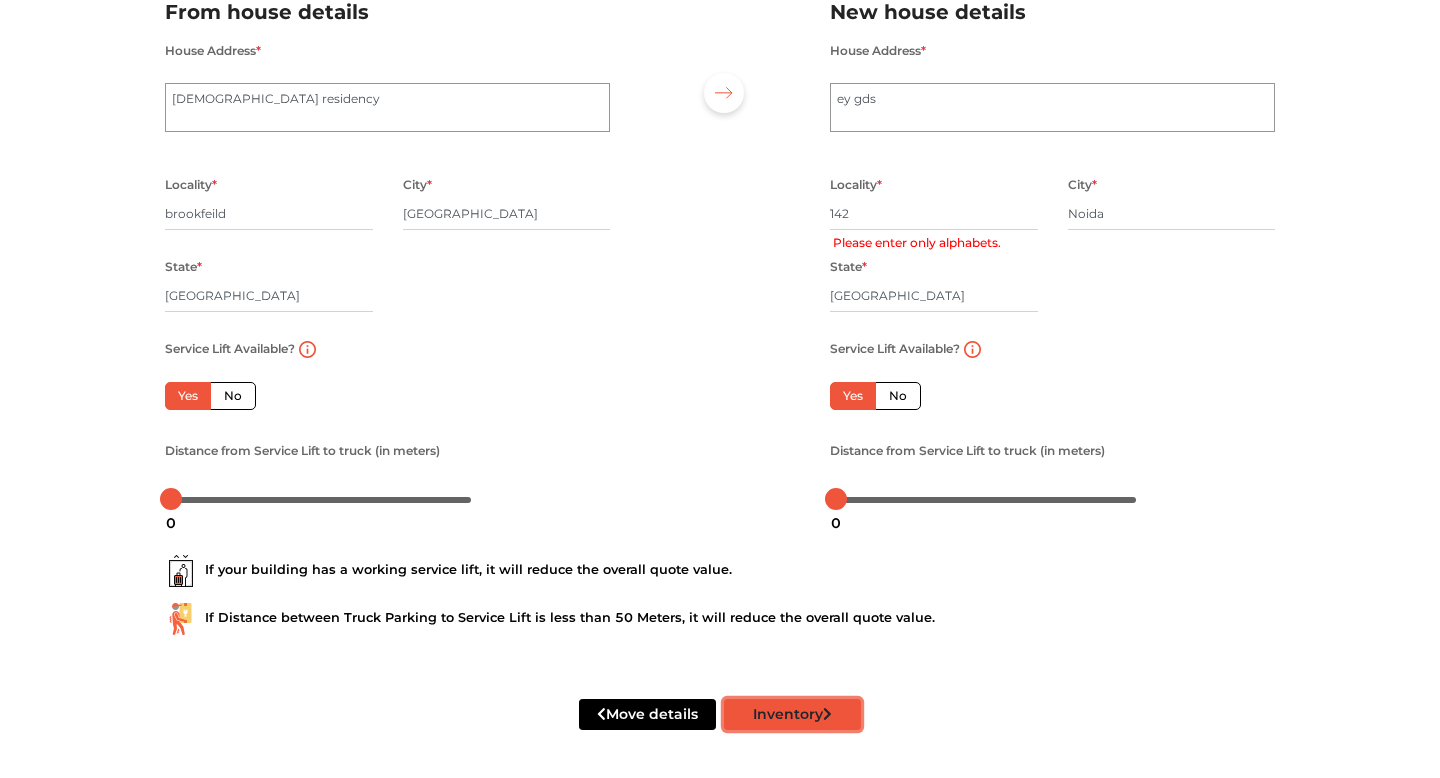 click on "Inventory" at bounding box center (792, 714) 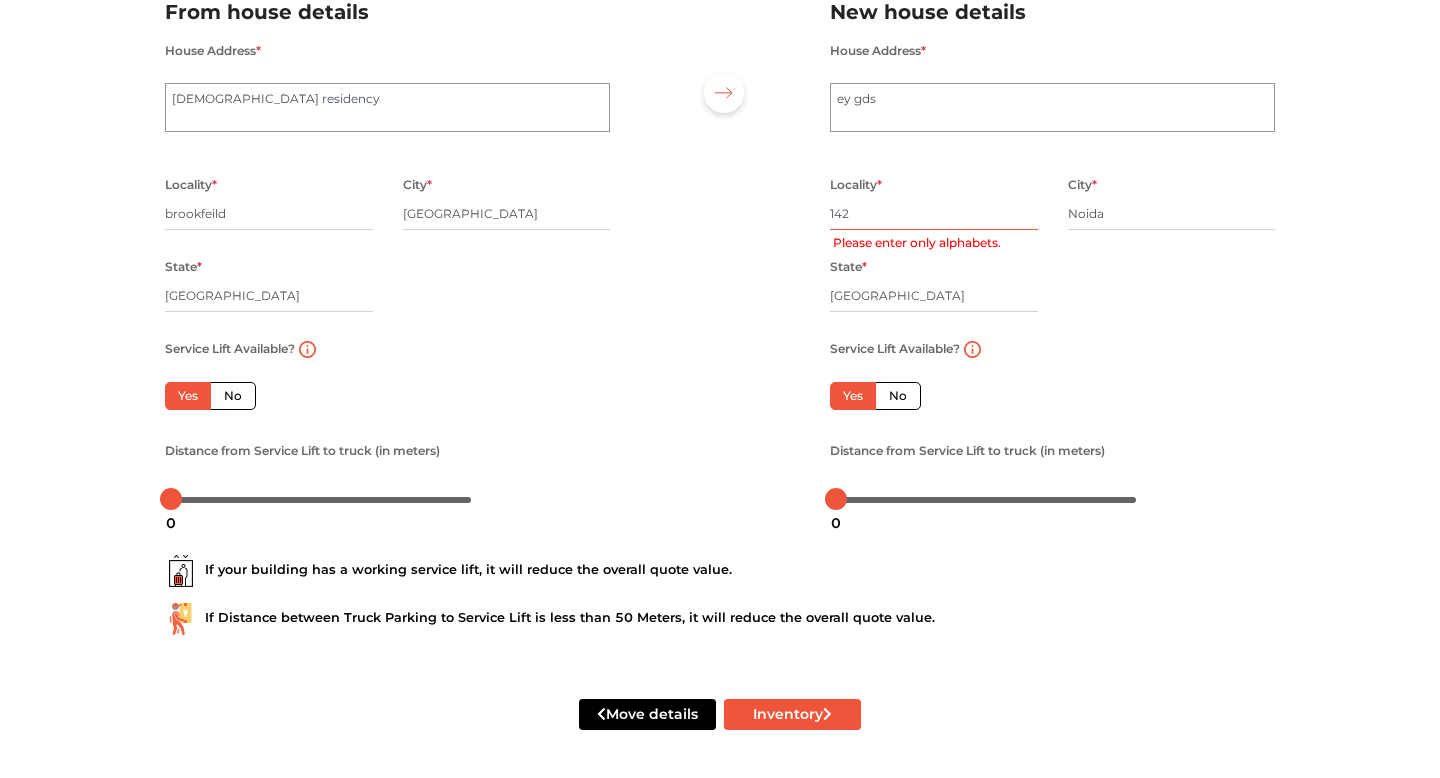 click on "142" at bounding box center (934, 214) 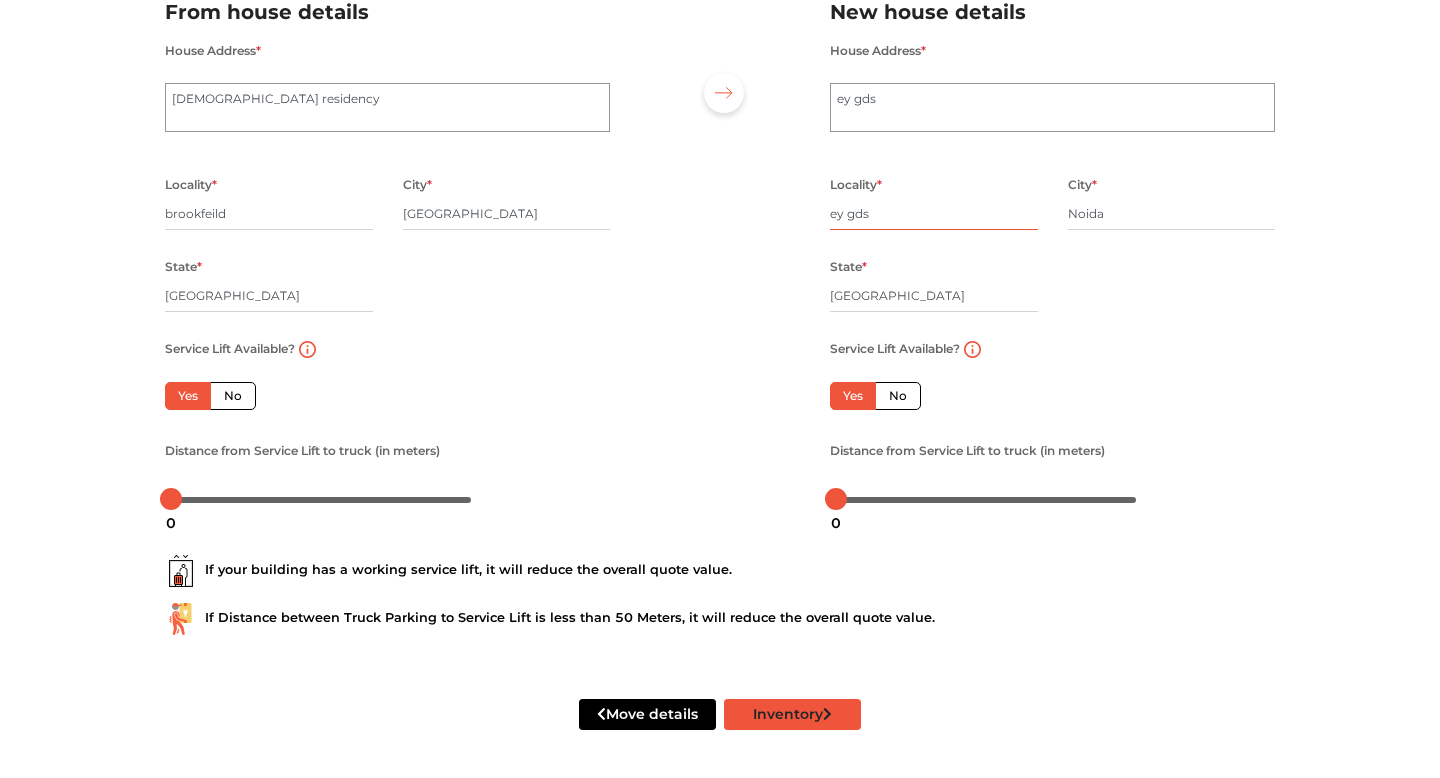 type on "ey gds" 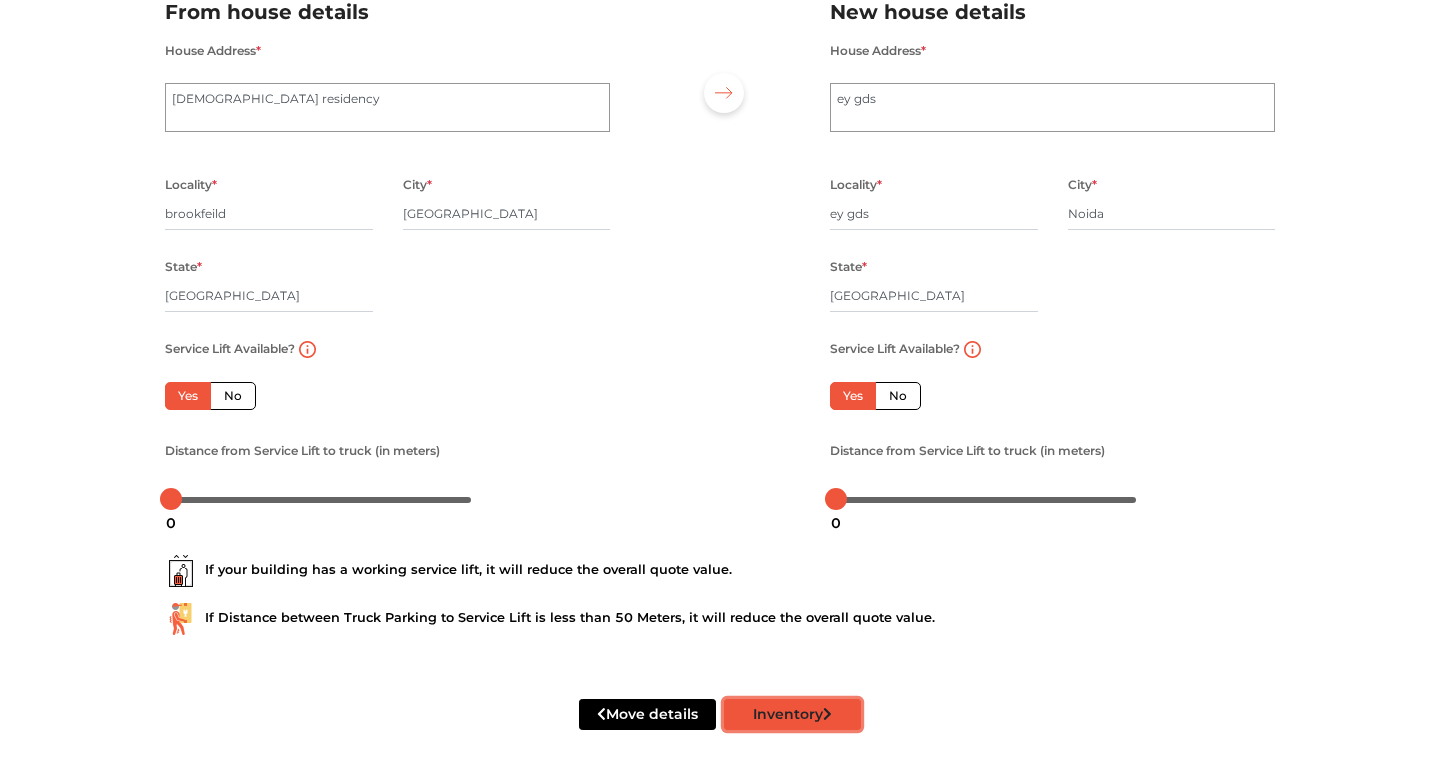 click on "Inventory" at bounding box center (792, 714) 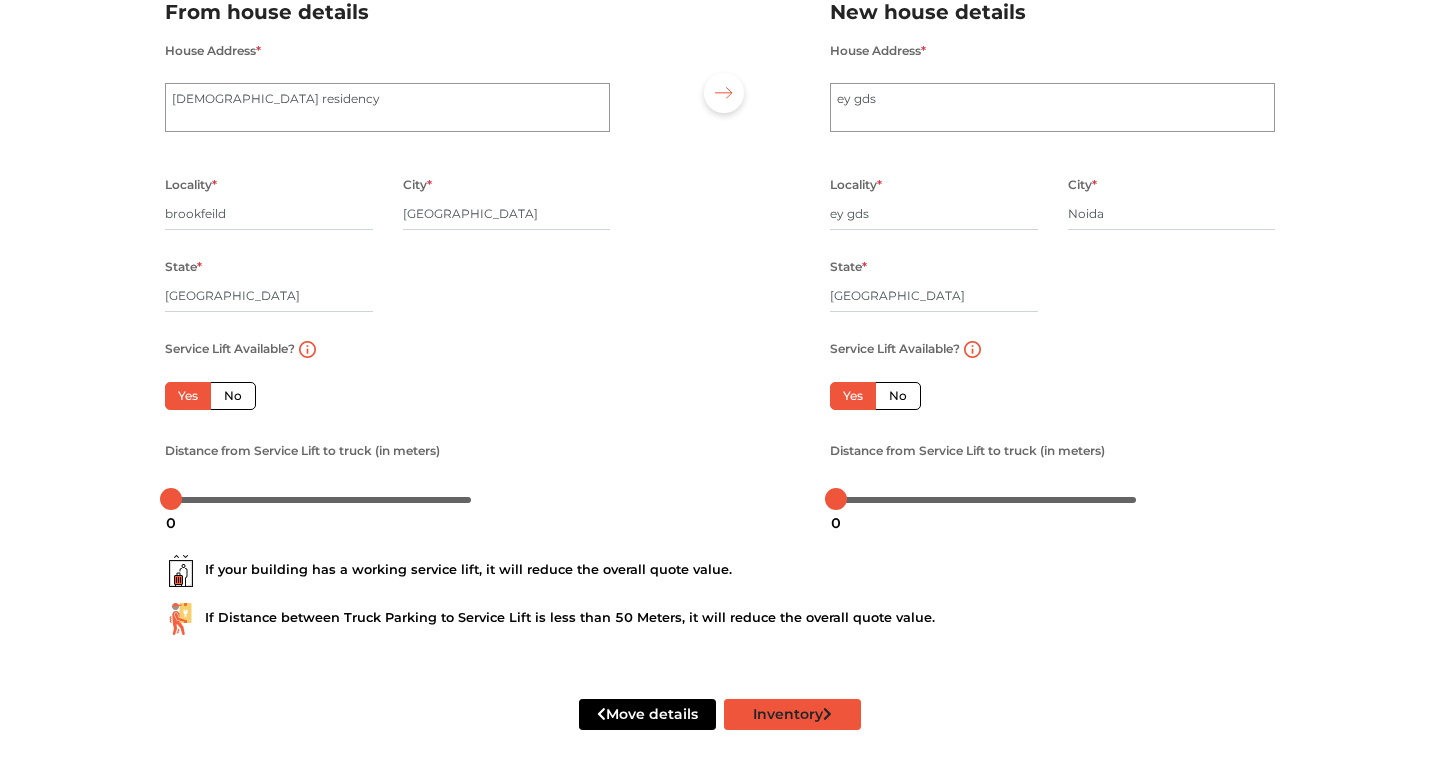 scroll, scrollTop: 0, scrollLeft: 0, axis: both 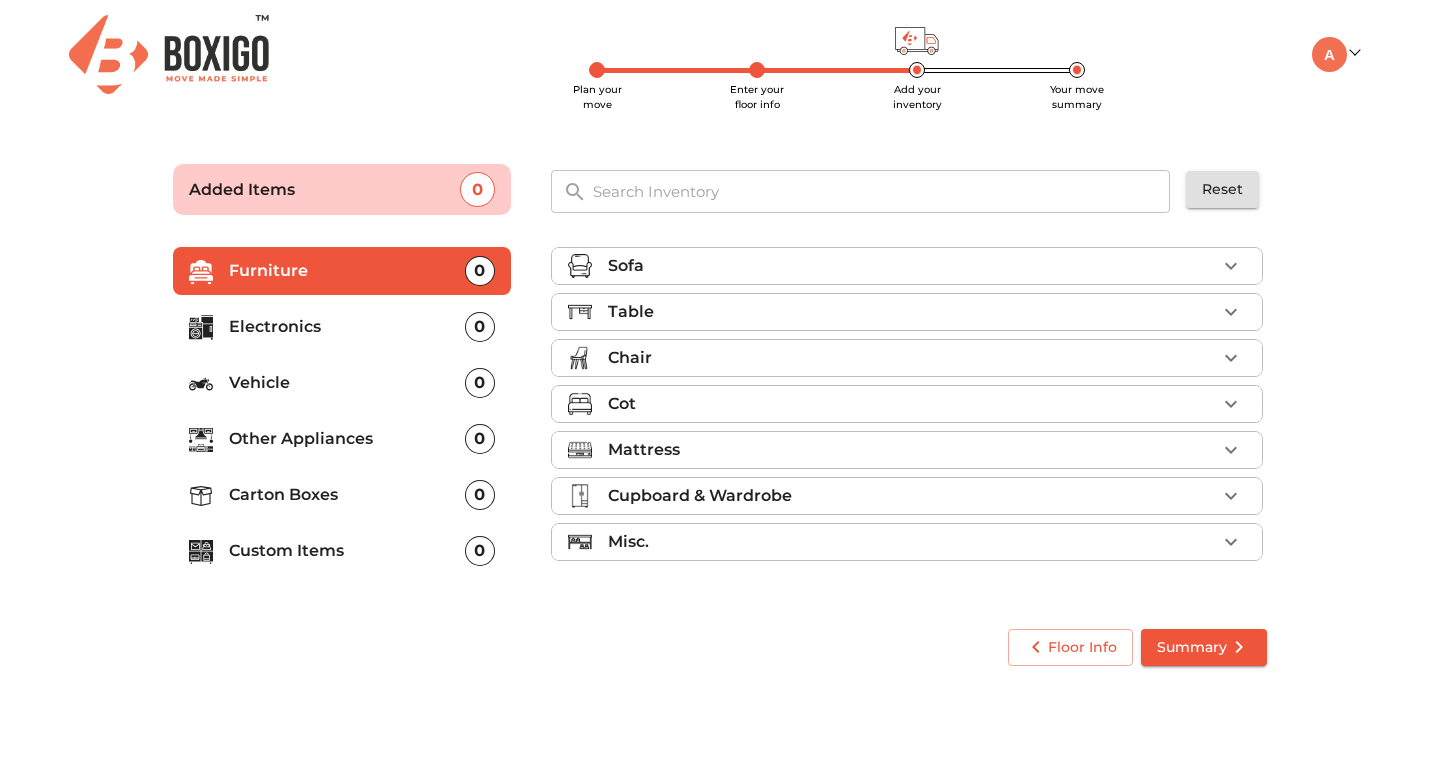click on "Sofa" at bounding box center [912, 266] 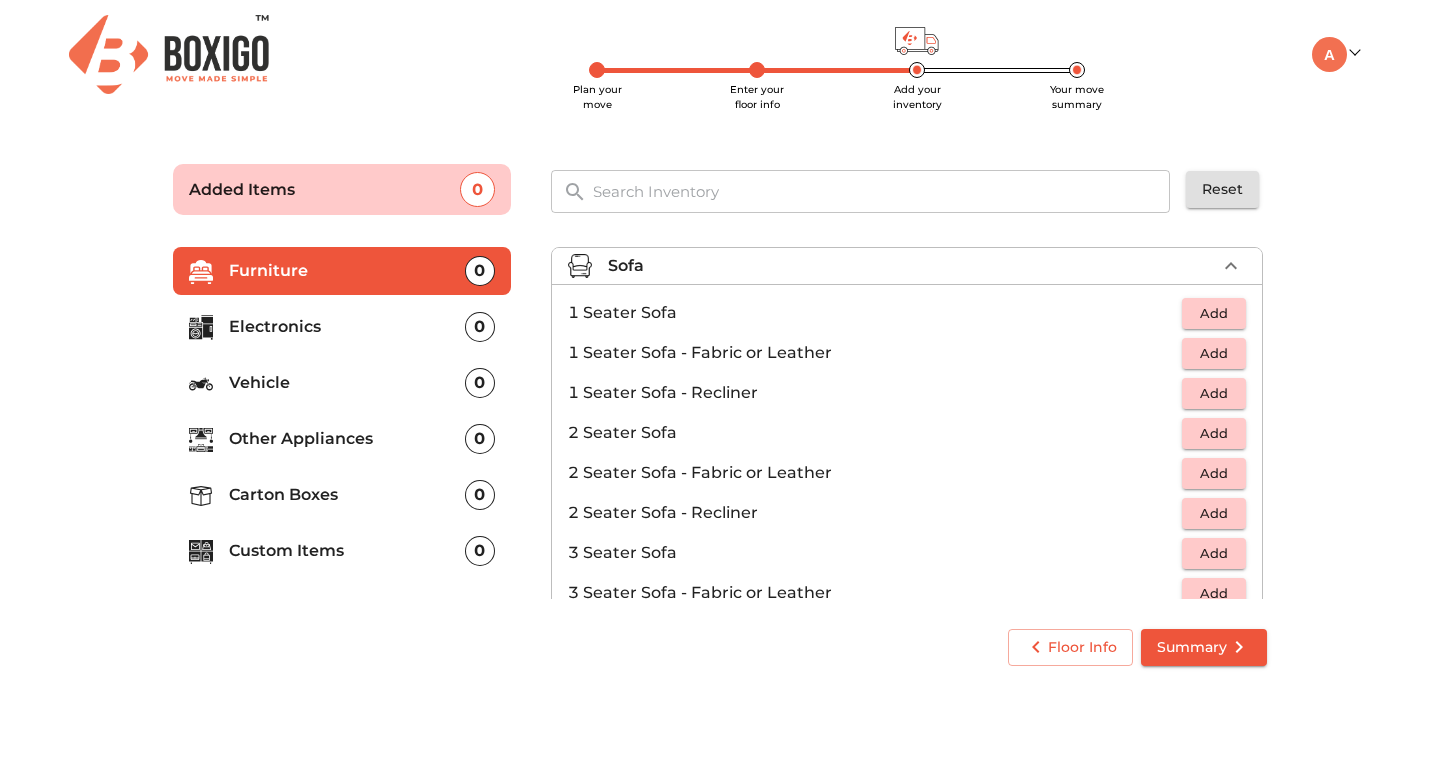 click on "Sofa" at bounding box center (912, 266) 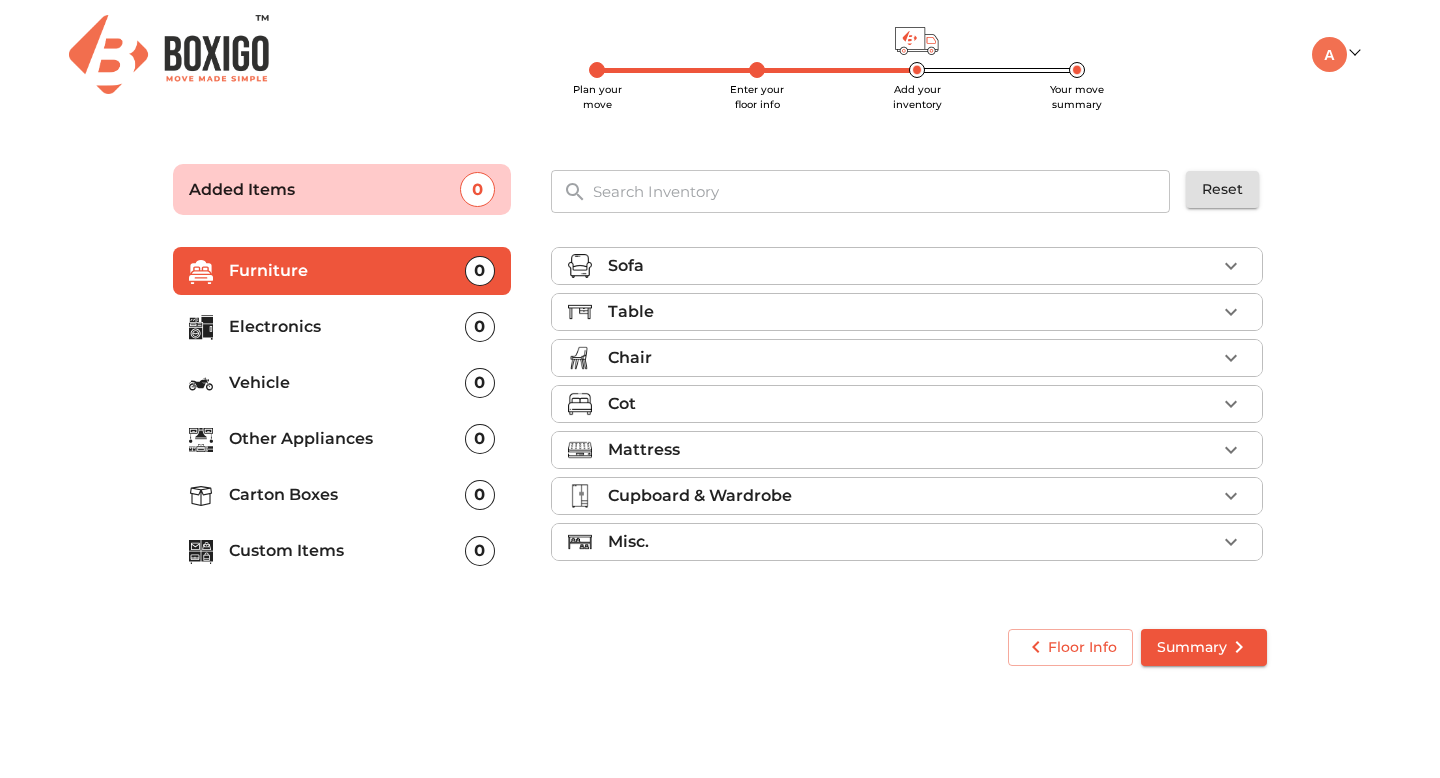 click on "Table" at bounding box center (912, 312) 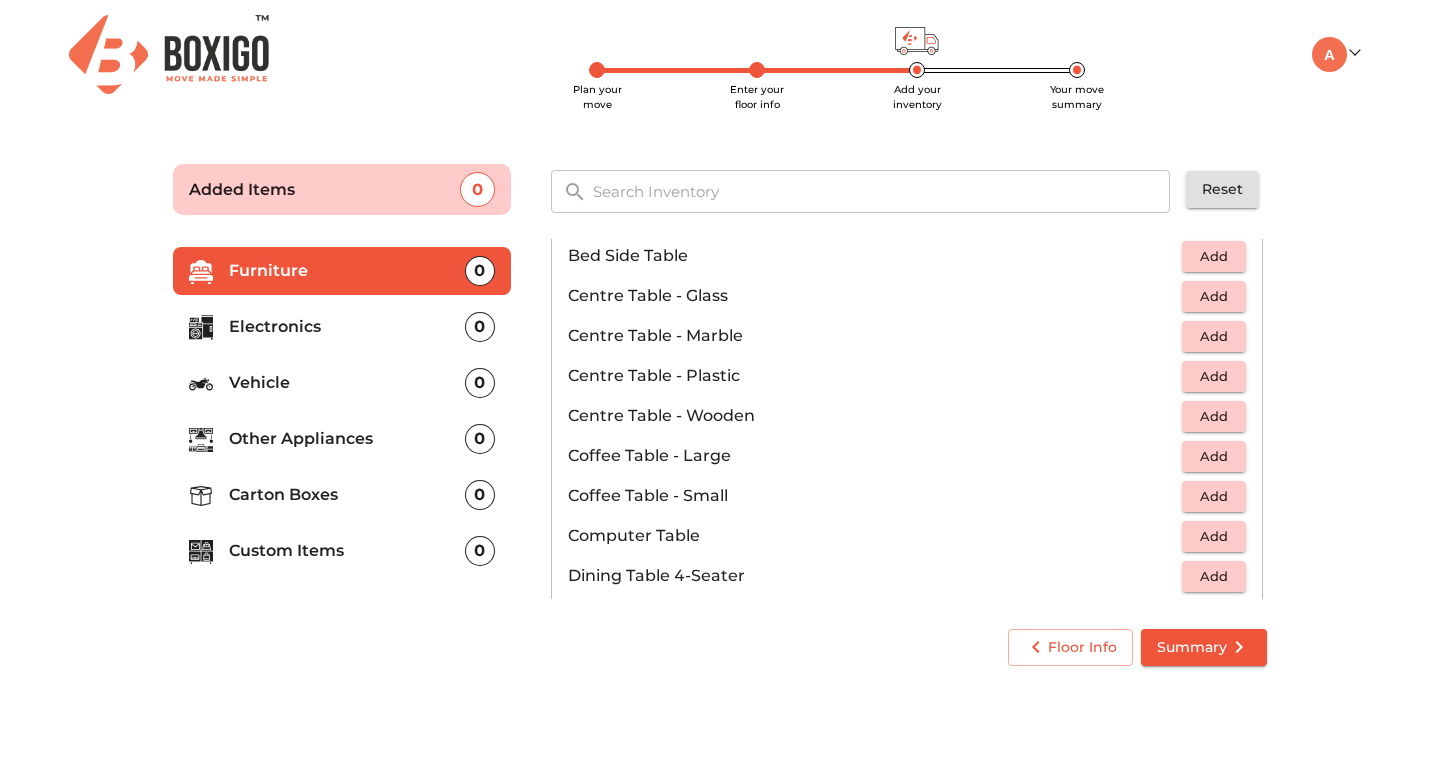 scroll, scrollTop: 105, scrollLeft: 0, axis: vertical 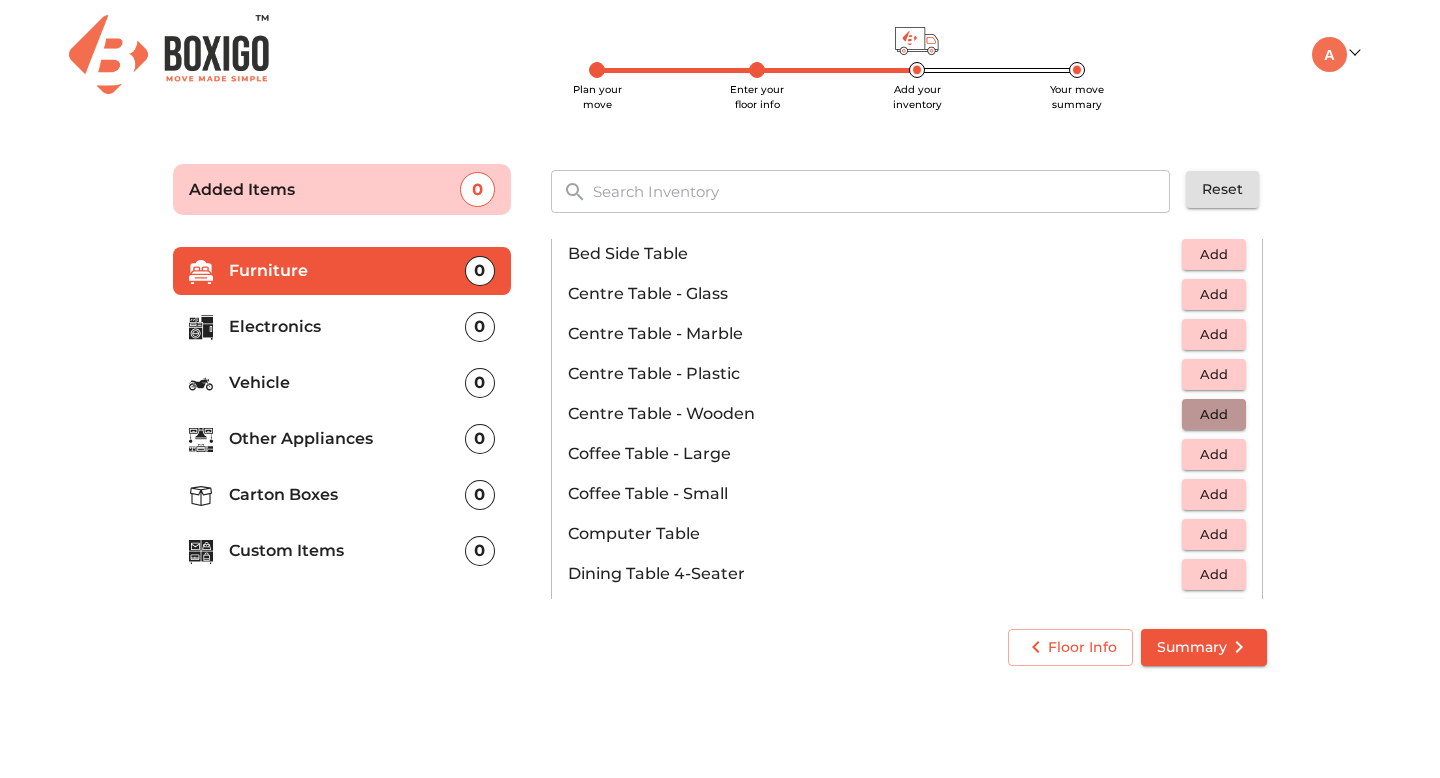 click on "Add" at bounding box center [1214, 414] 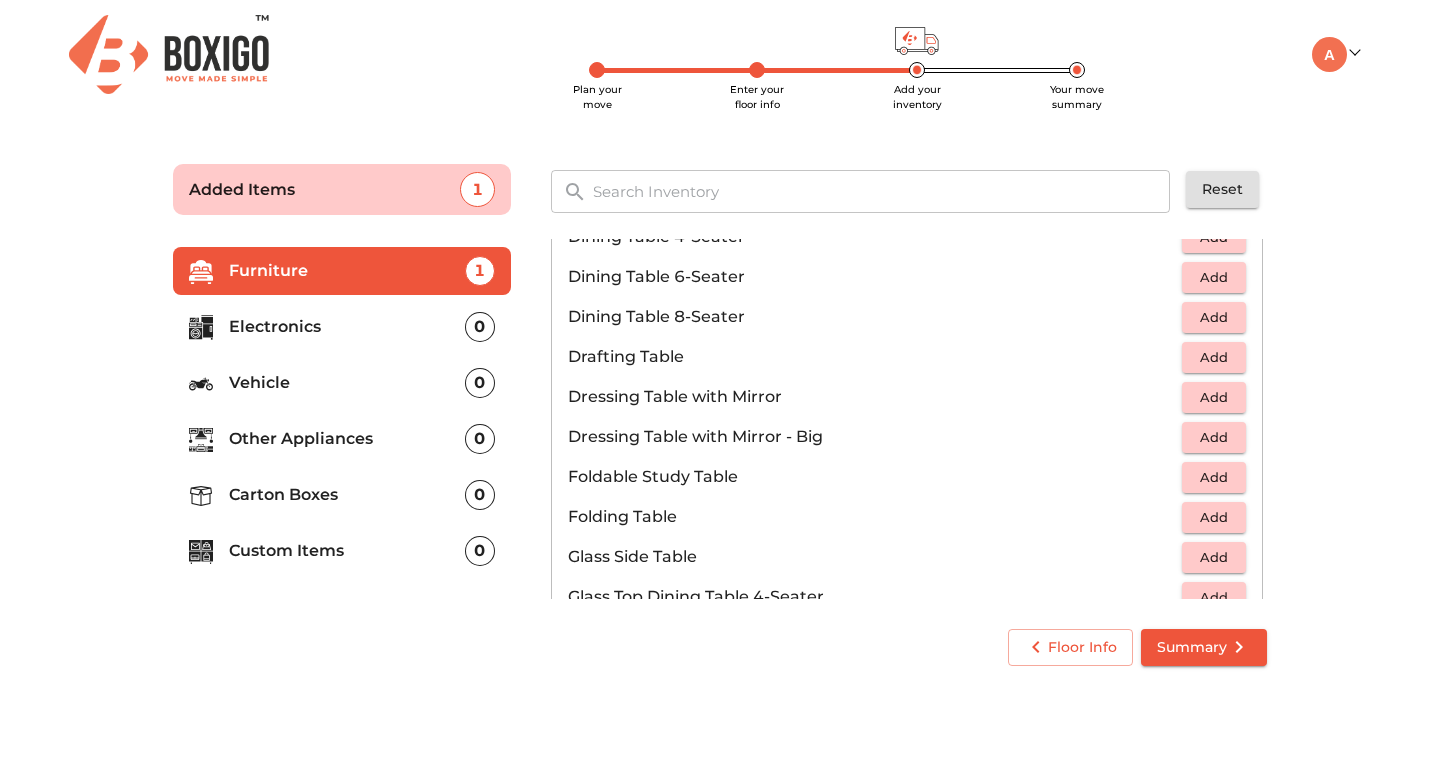 scroll, scrollTop: 443, scrollLeft: 0, axis: vertical 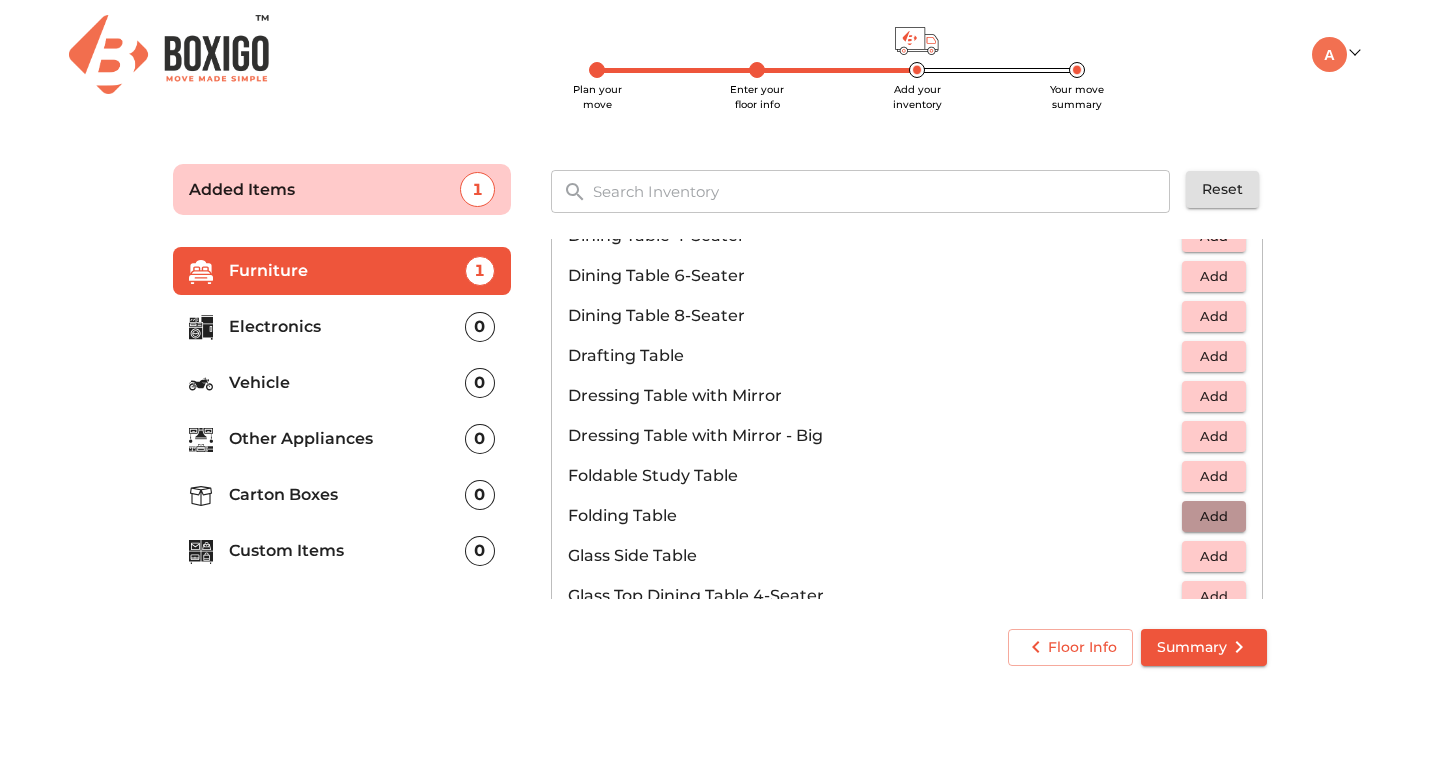 click on "Add" at bounding box center (1214, 516) 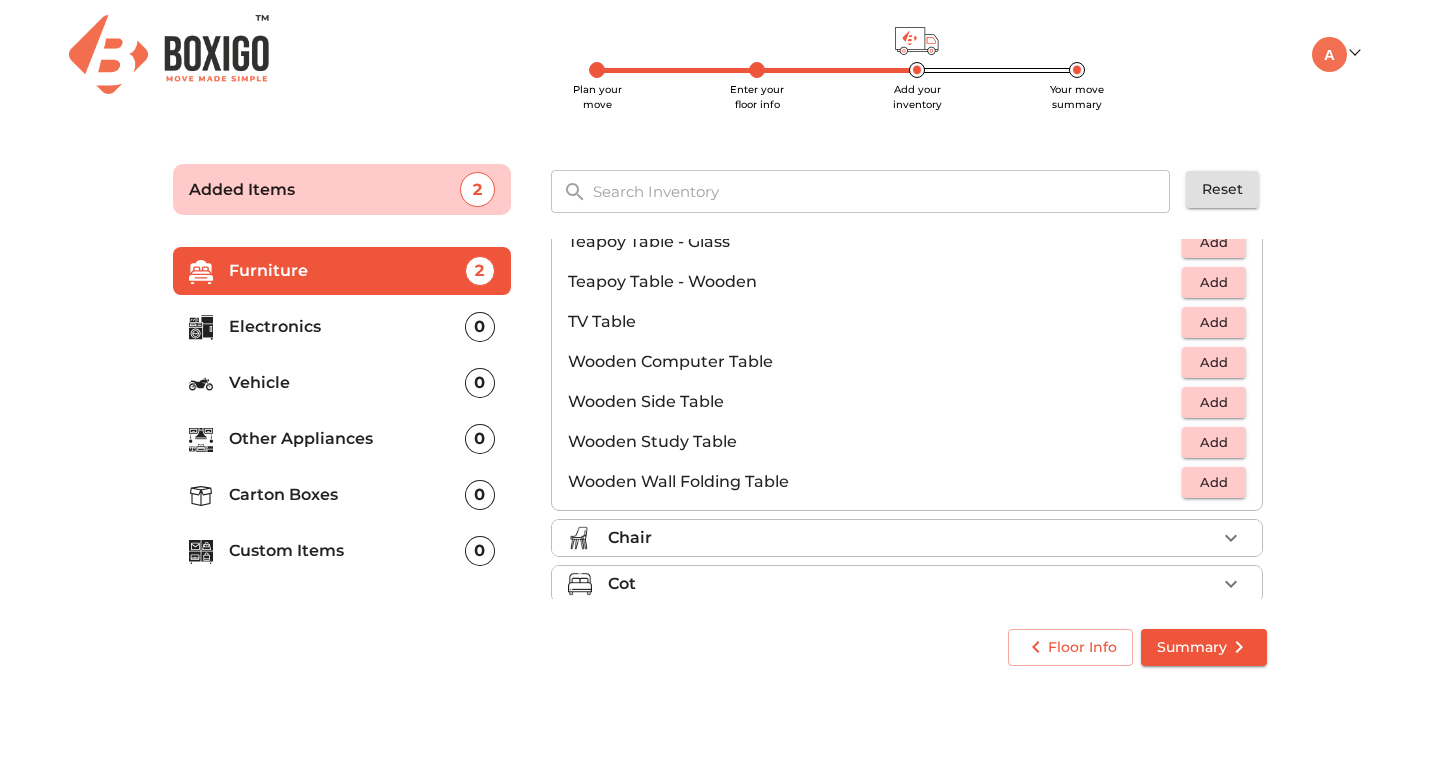scroll, scrollTop: 1264, scrollLeft: 0, axis: vertical 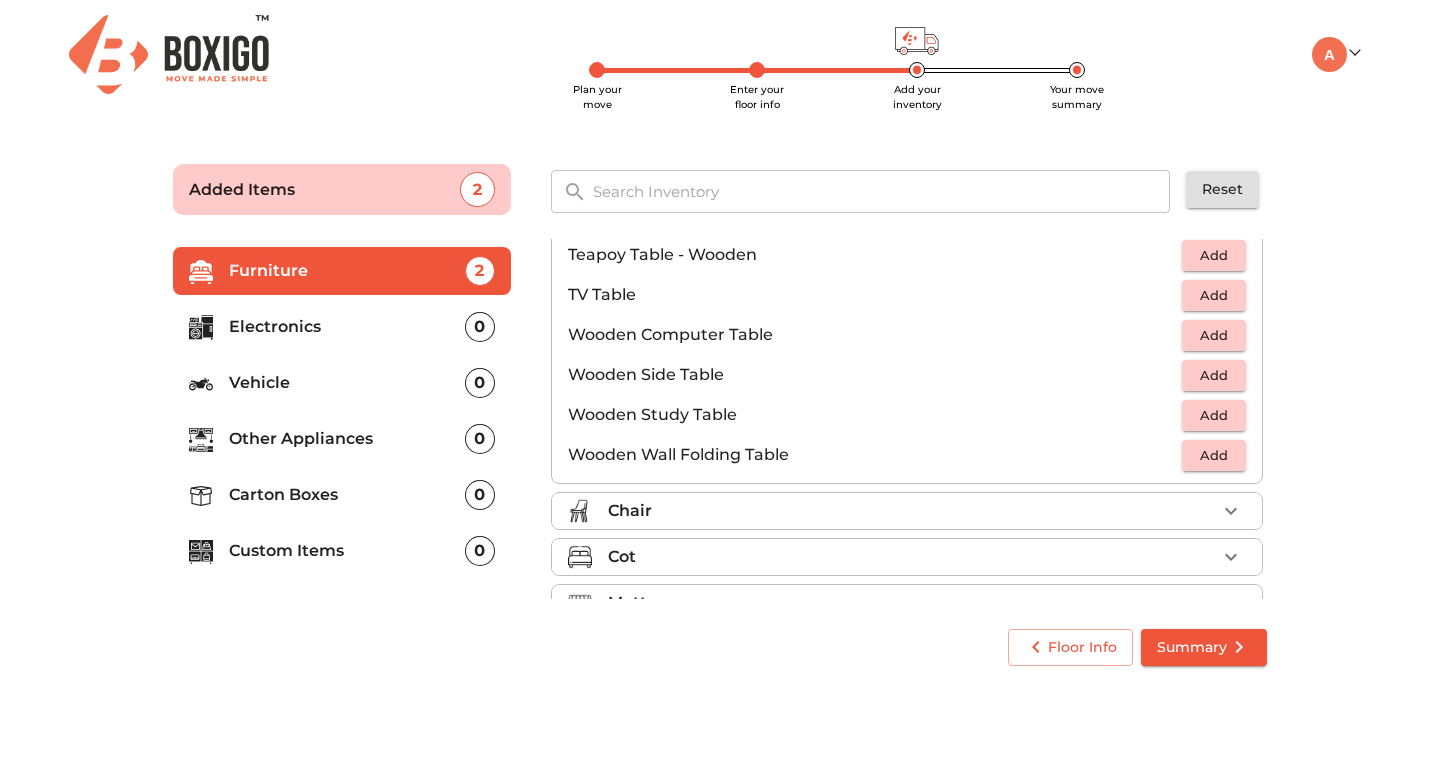 click on "Chair" at bounding box center (912, 511) 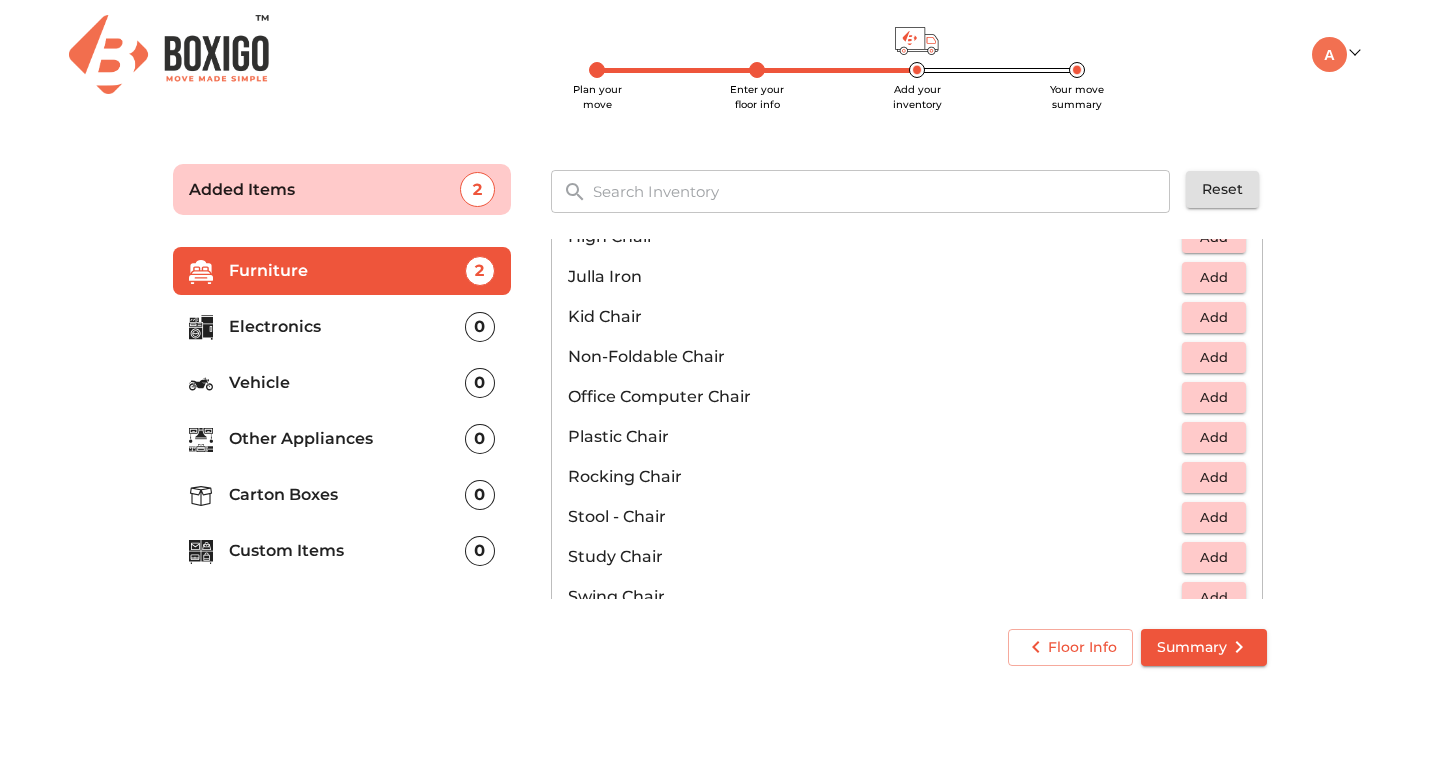 scroll, scrollTop: 564, scrollLeft: 0, axis: vertical 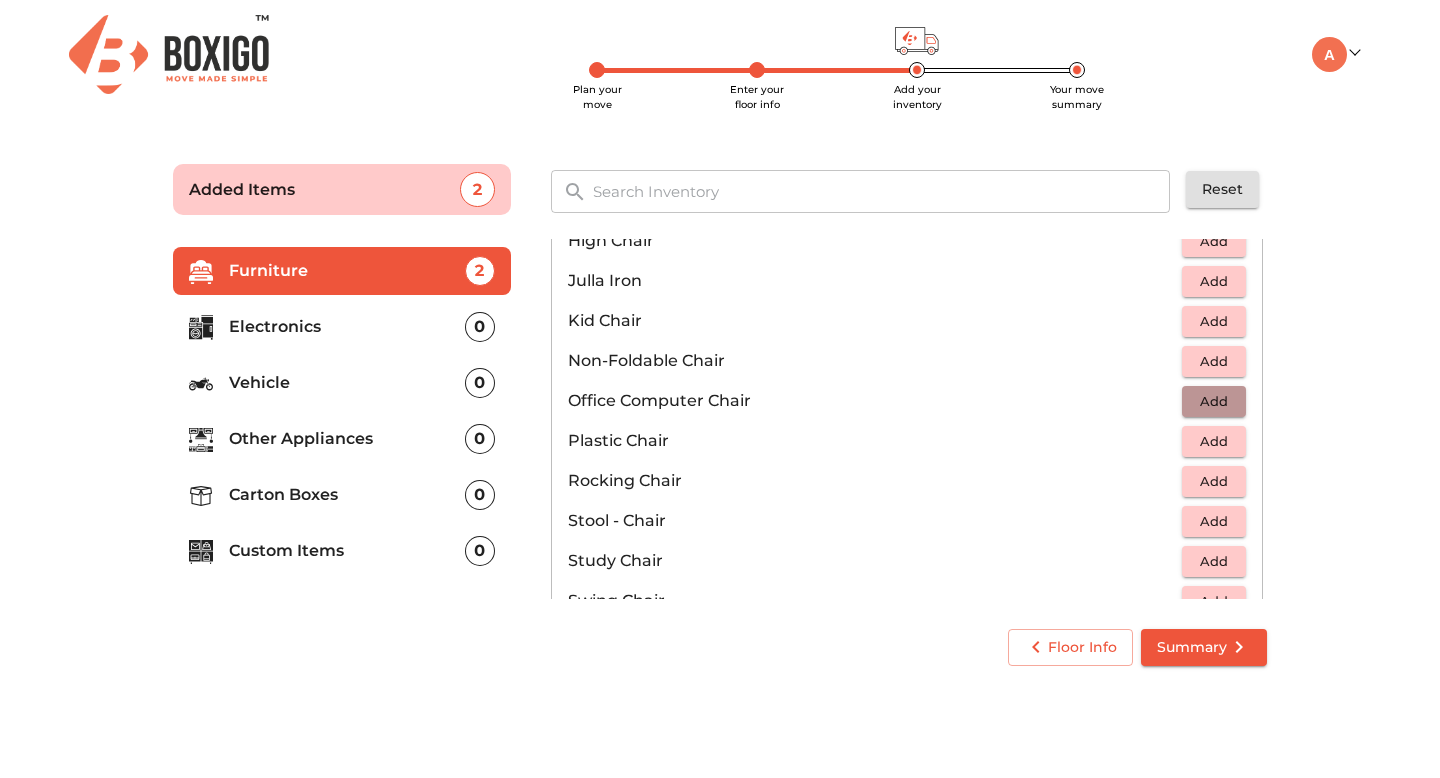 click on "Add" at bounding box center (1214, 401) 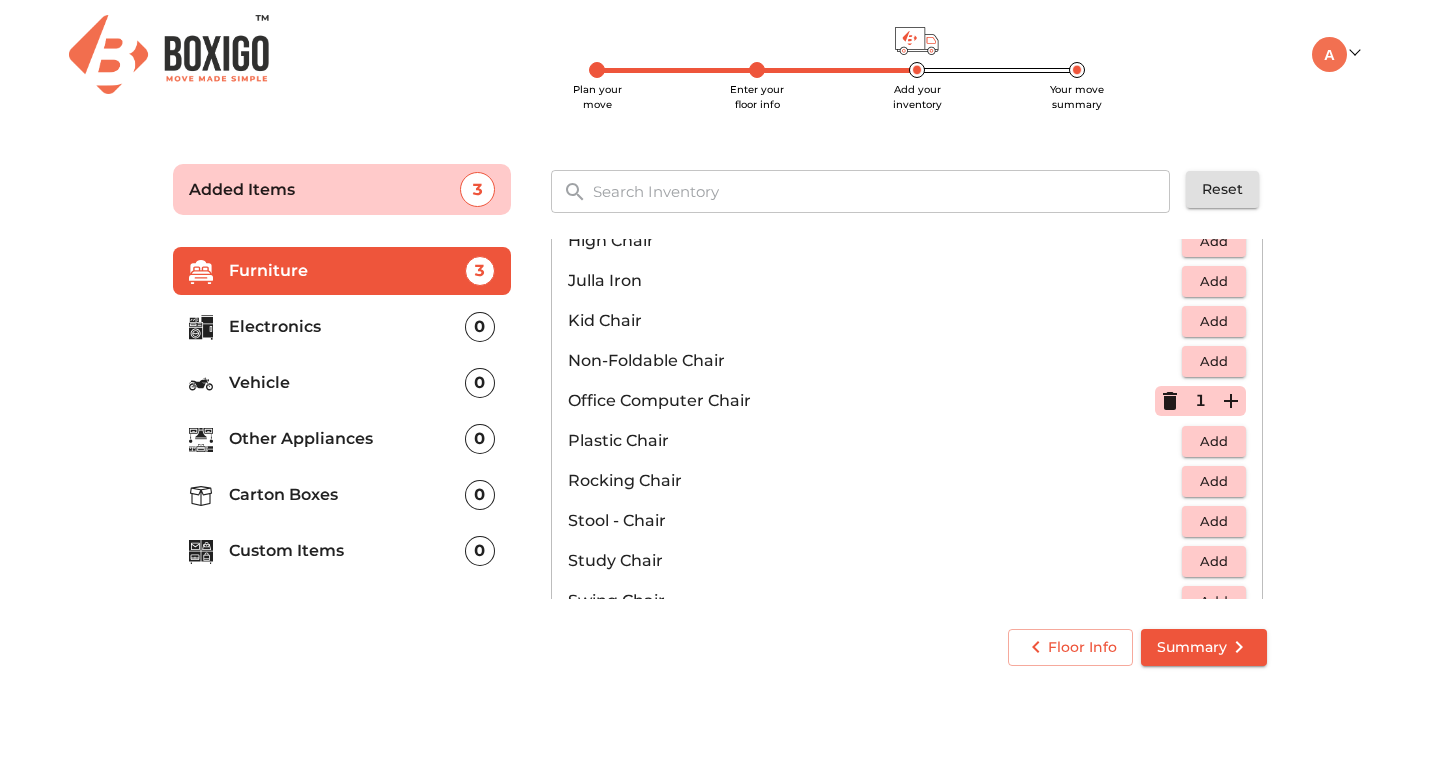 click on "Furniture 3 Electronics 0 Vehicle 0 Other Appliances 0 Carton Boxes 0 Custom Items 0" at bounding box center [342, 415] 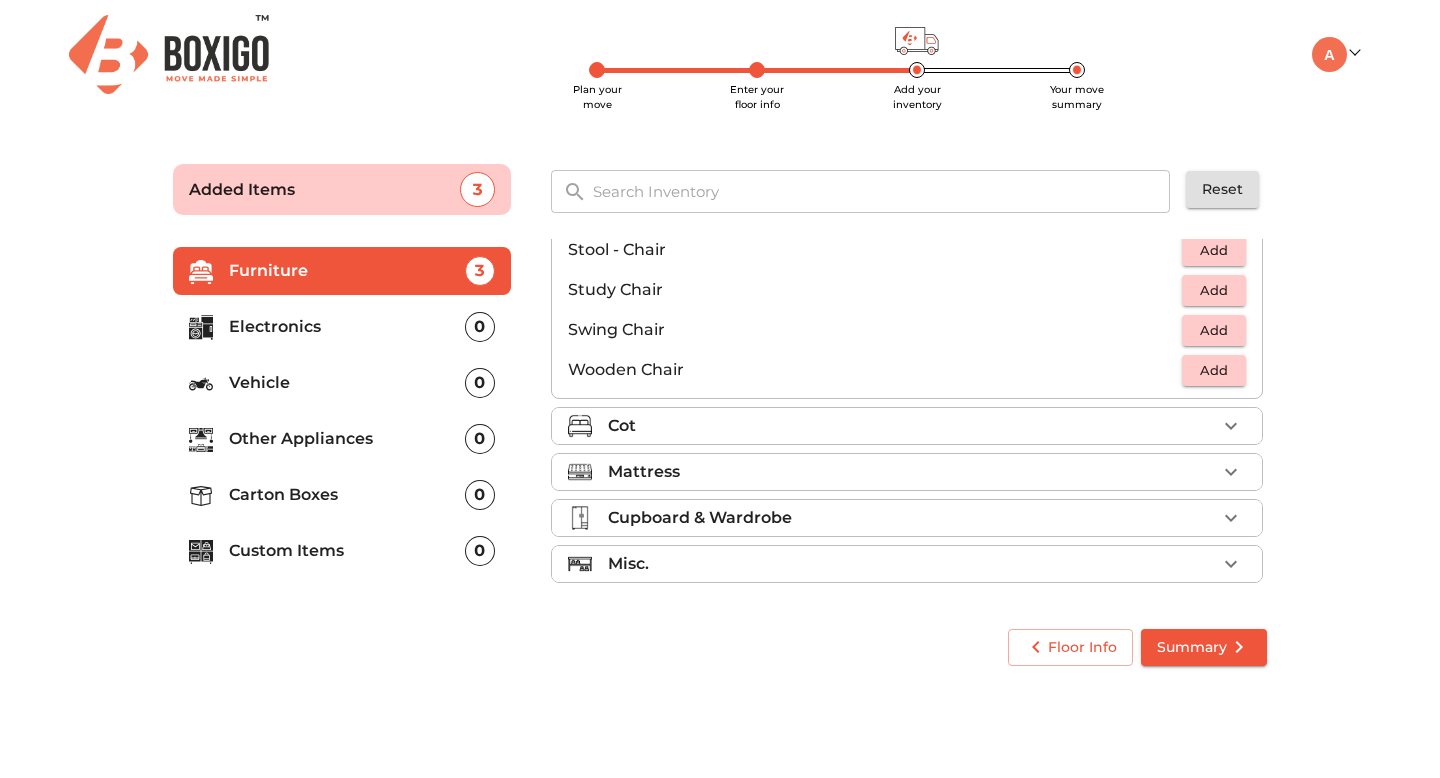 click on "Cot" at bounding box center [912, 426] 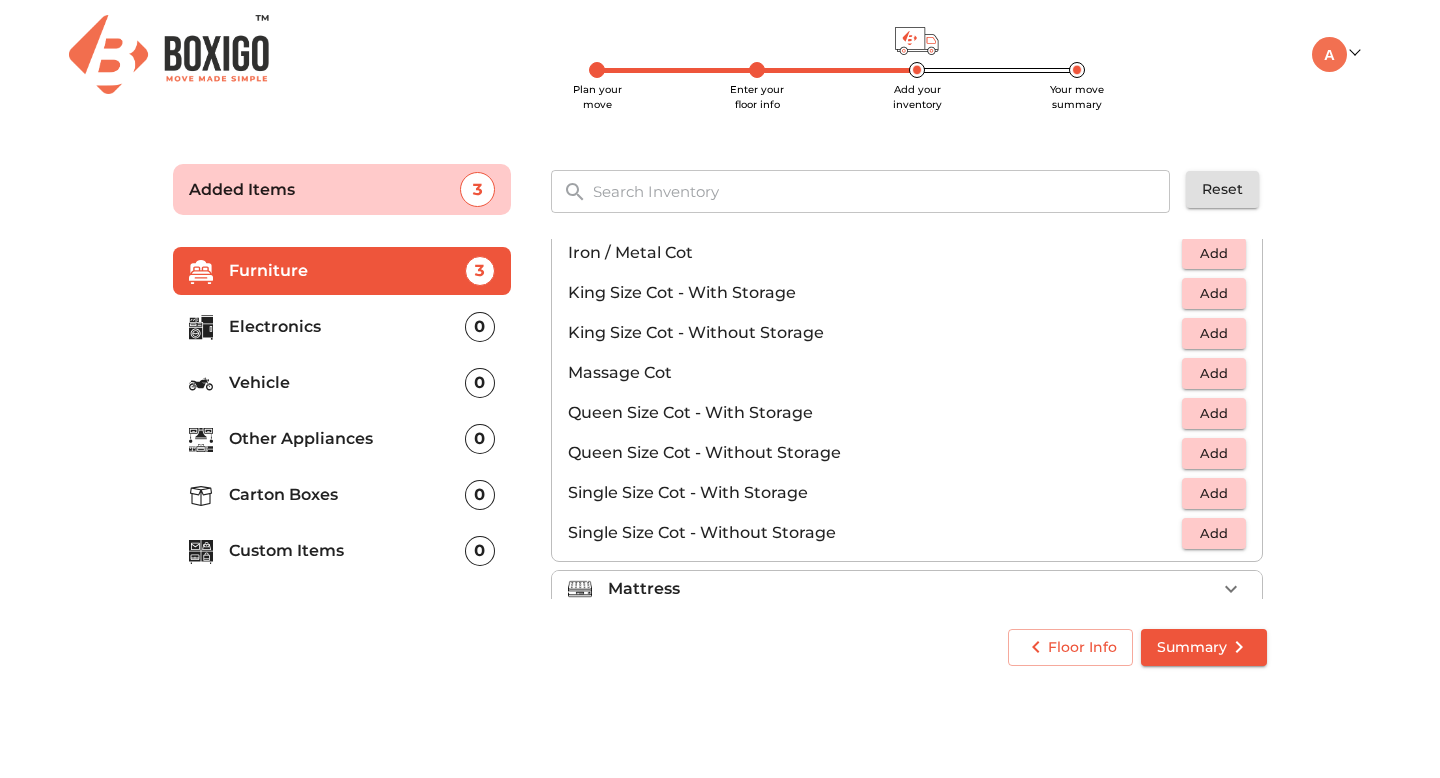 scroll, scrollTop: 548, scrollLeft: 0, axis: vertical 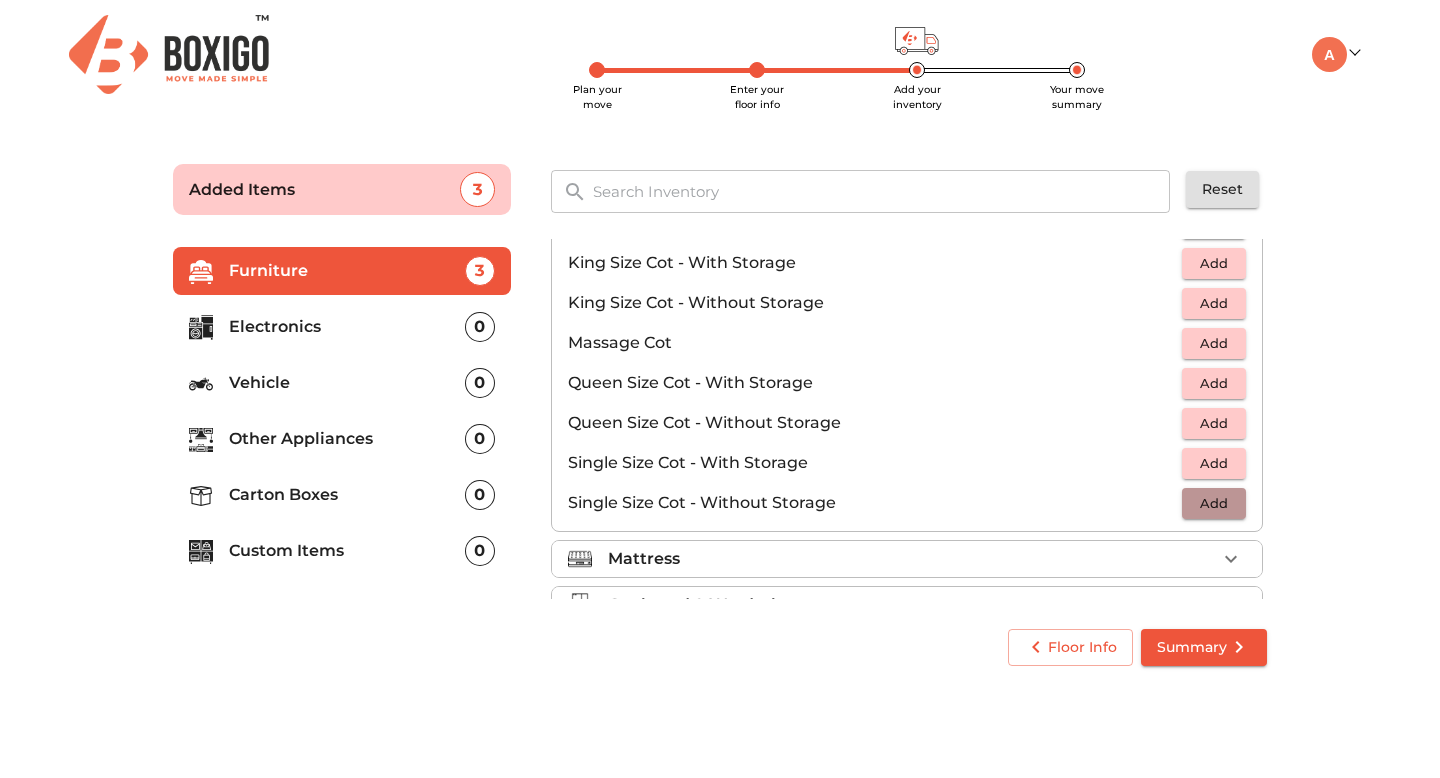 click on "Add" at bounding box center [1214, 503] 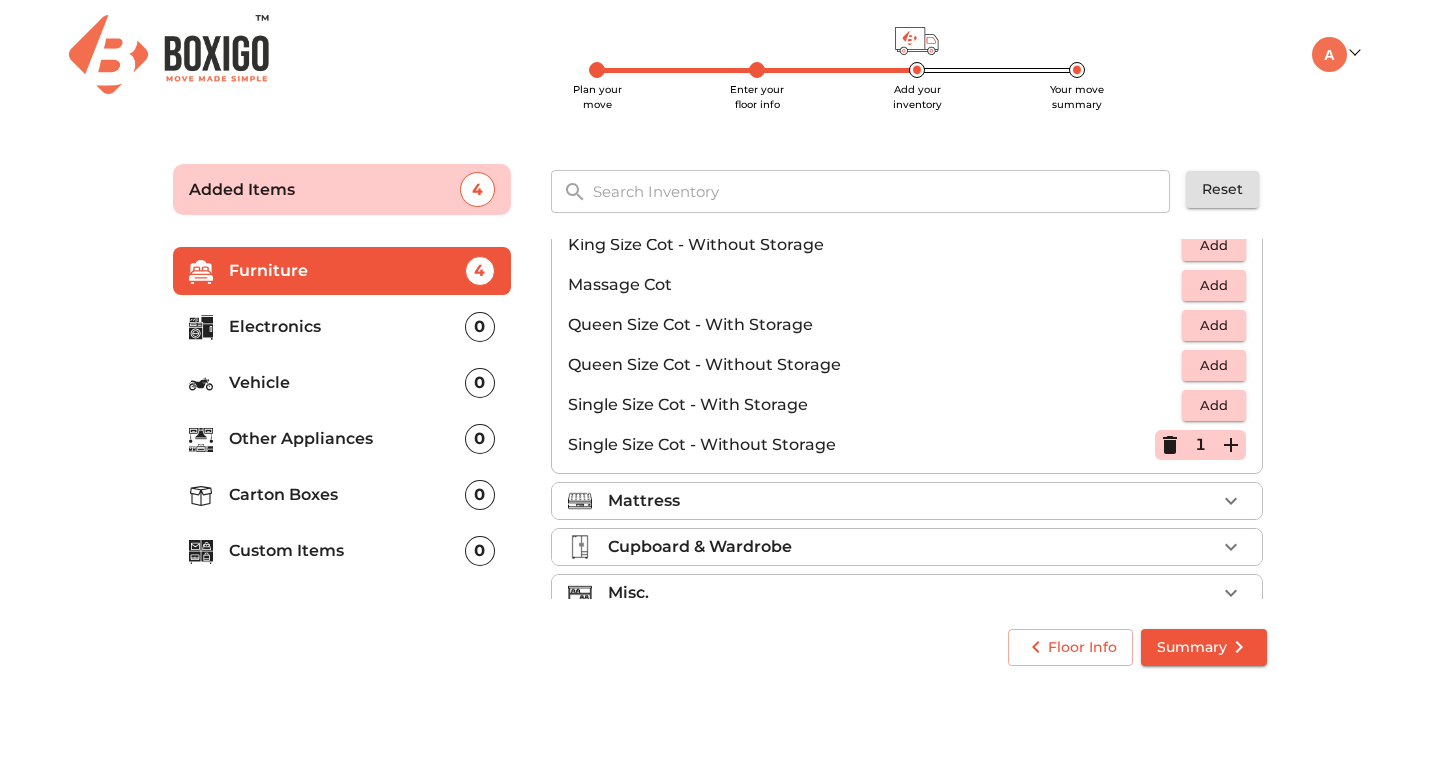 click on "Mattress" at bounding box center [912, 501] 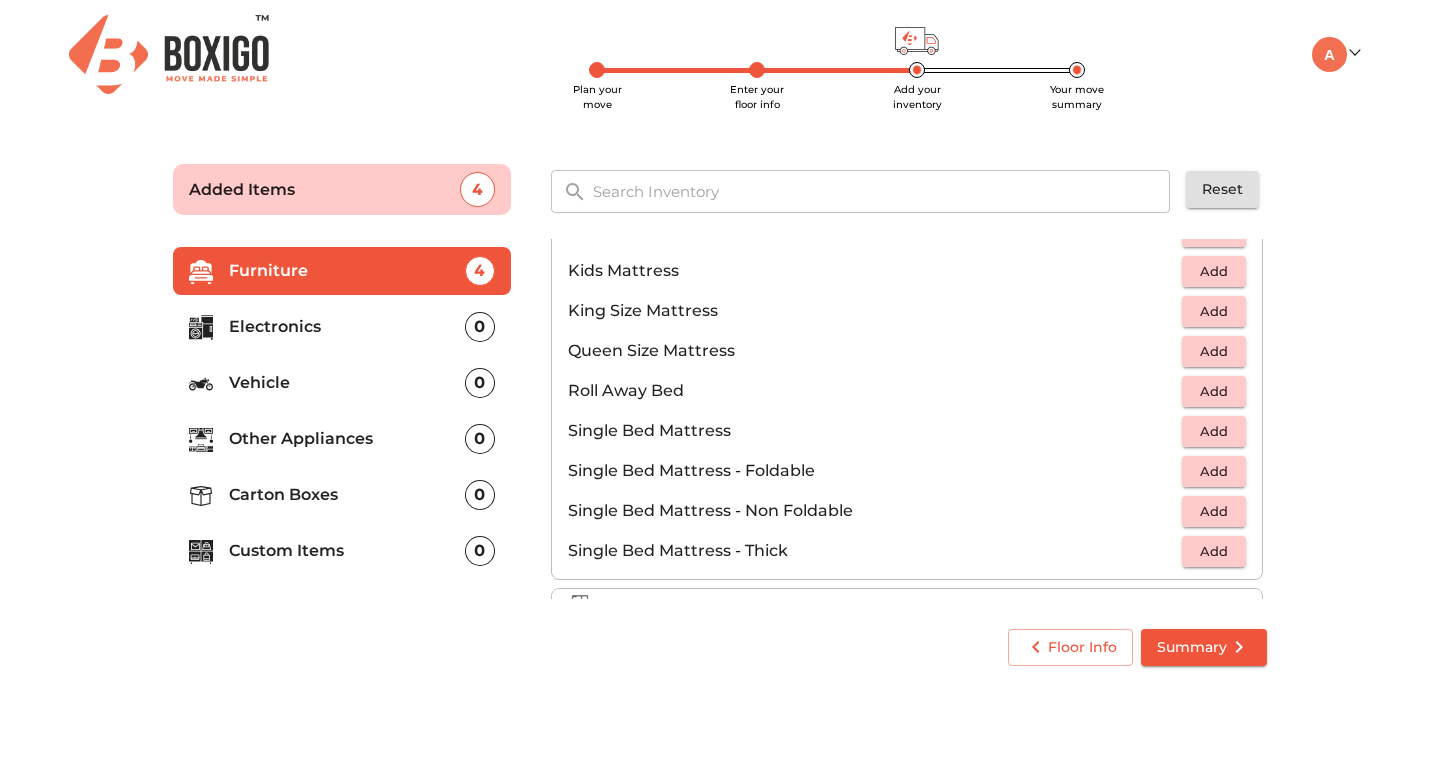 scroll, scrollTop: 318, scrollLeft: 0, axis: vertical 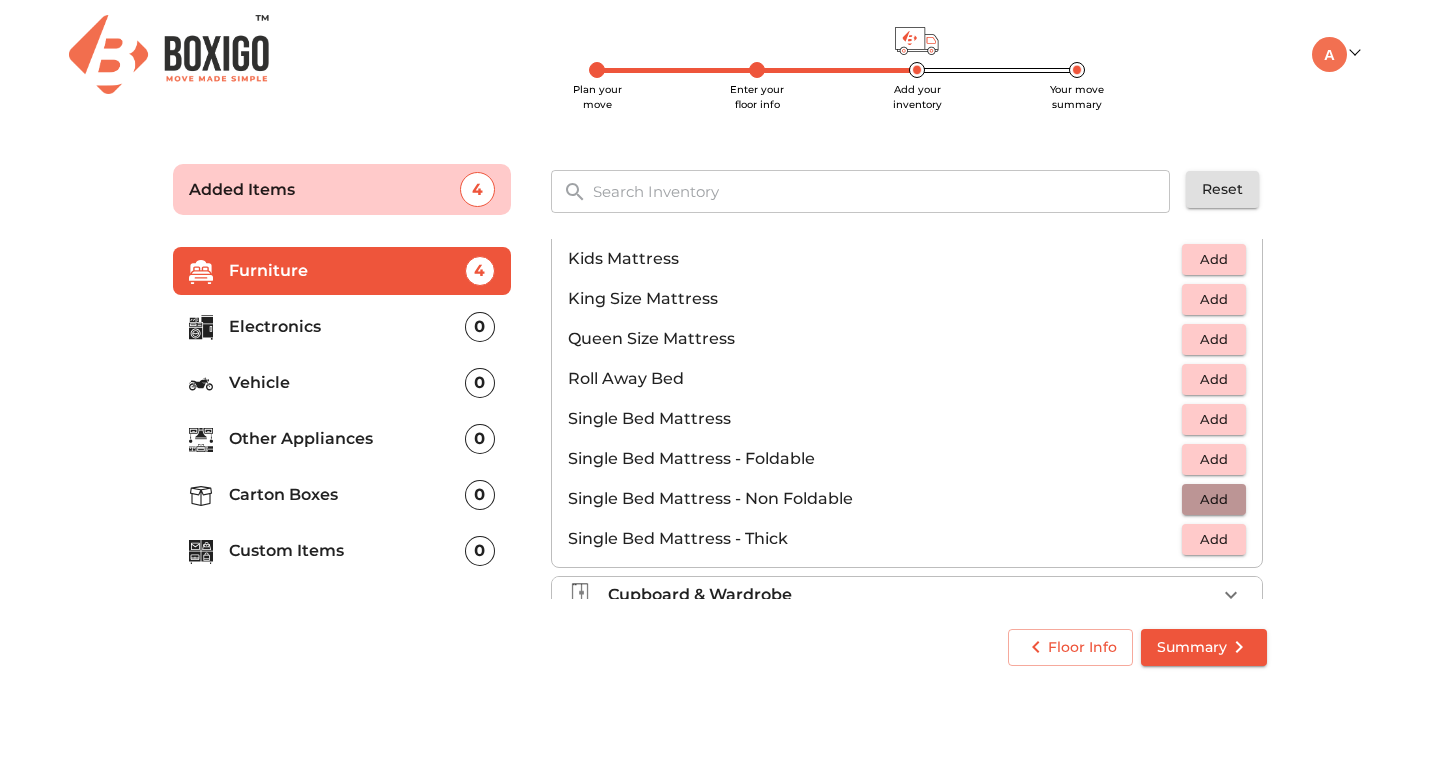 click on "Add" at bounding box center [1214, 499] 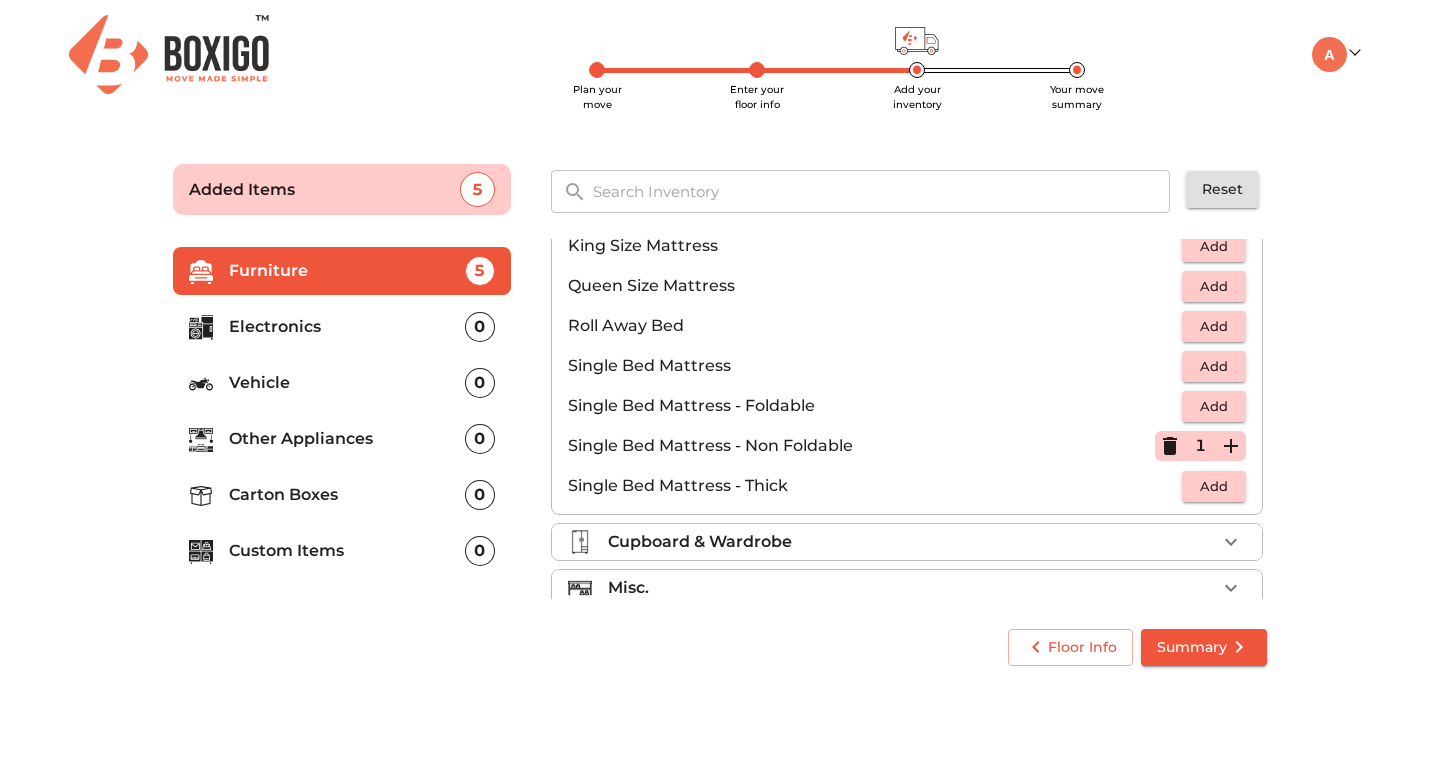 scroll, scrollTop: 395, scrollLeft: 0, axis: vertical 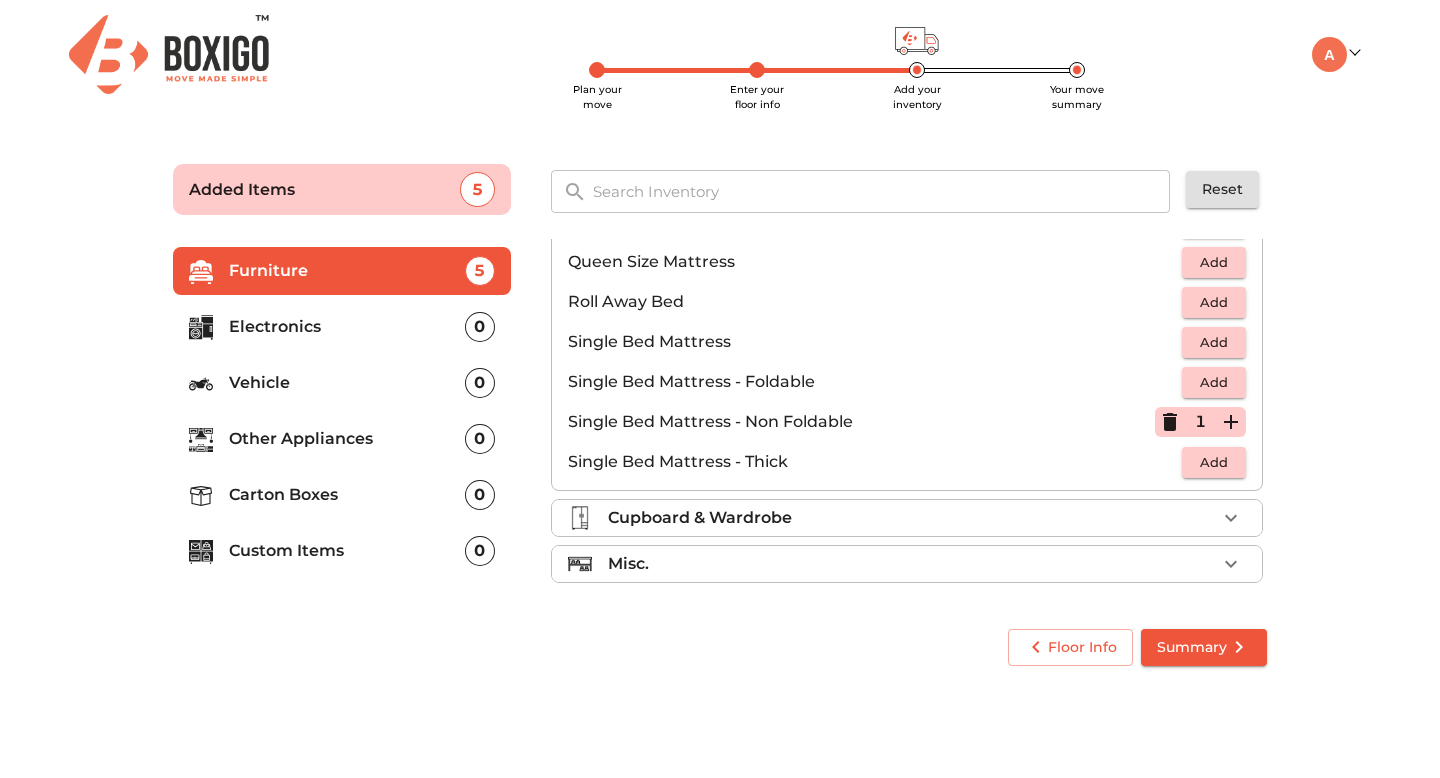 click on "Cupboard & Wardrobe" at bounding box center [912, 518] 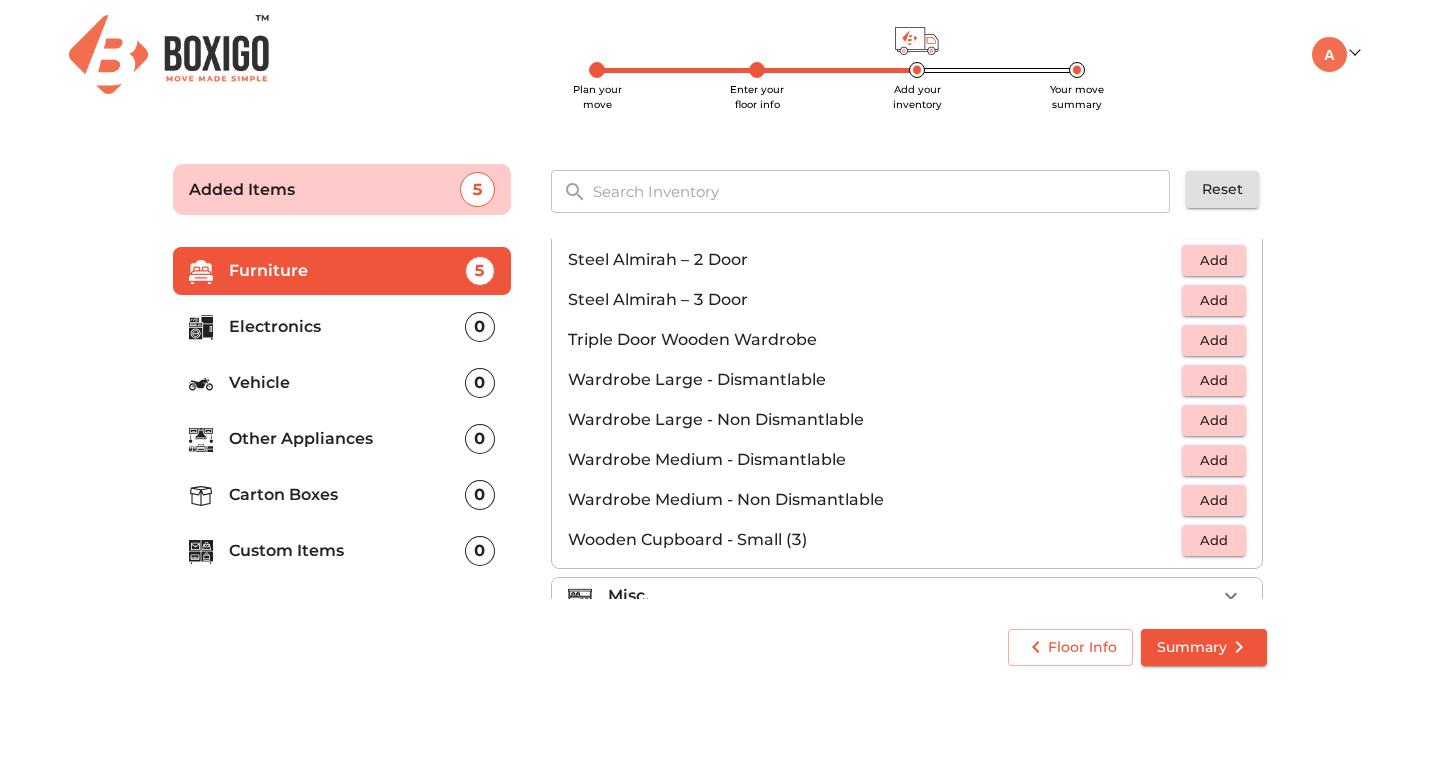 scroll, scrollTop: 675, scrollLeft: 0, axis: vertical 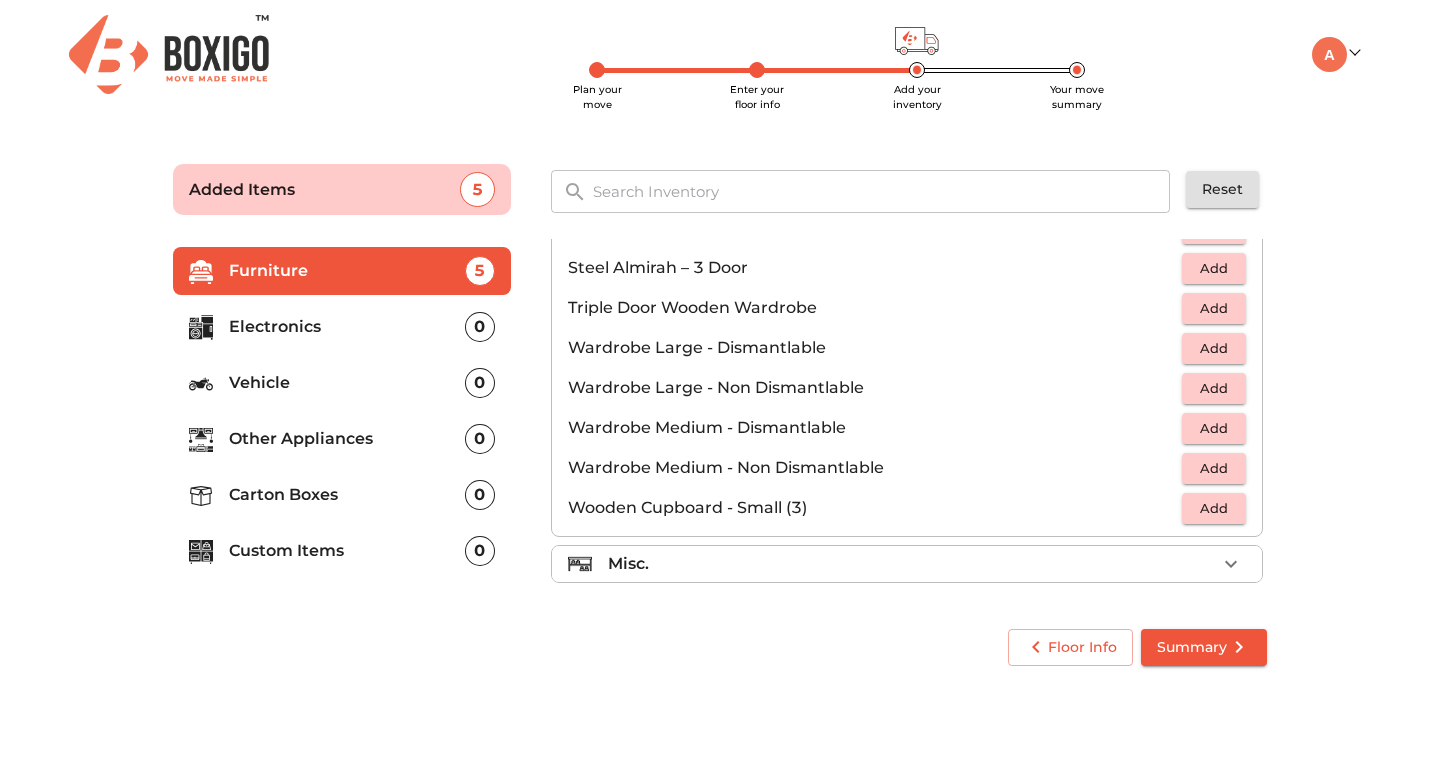 click on "Misc." at bounding box center [912, 564] 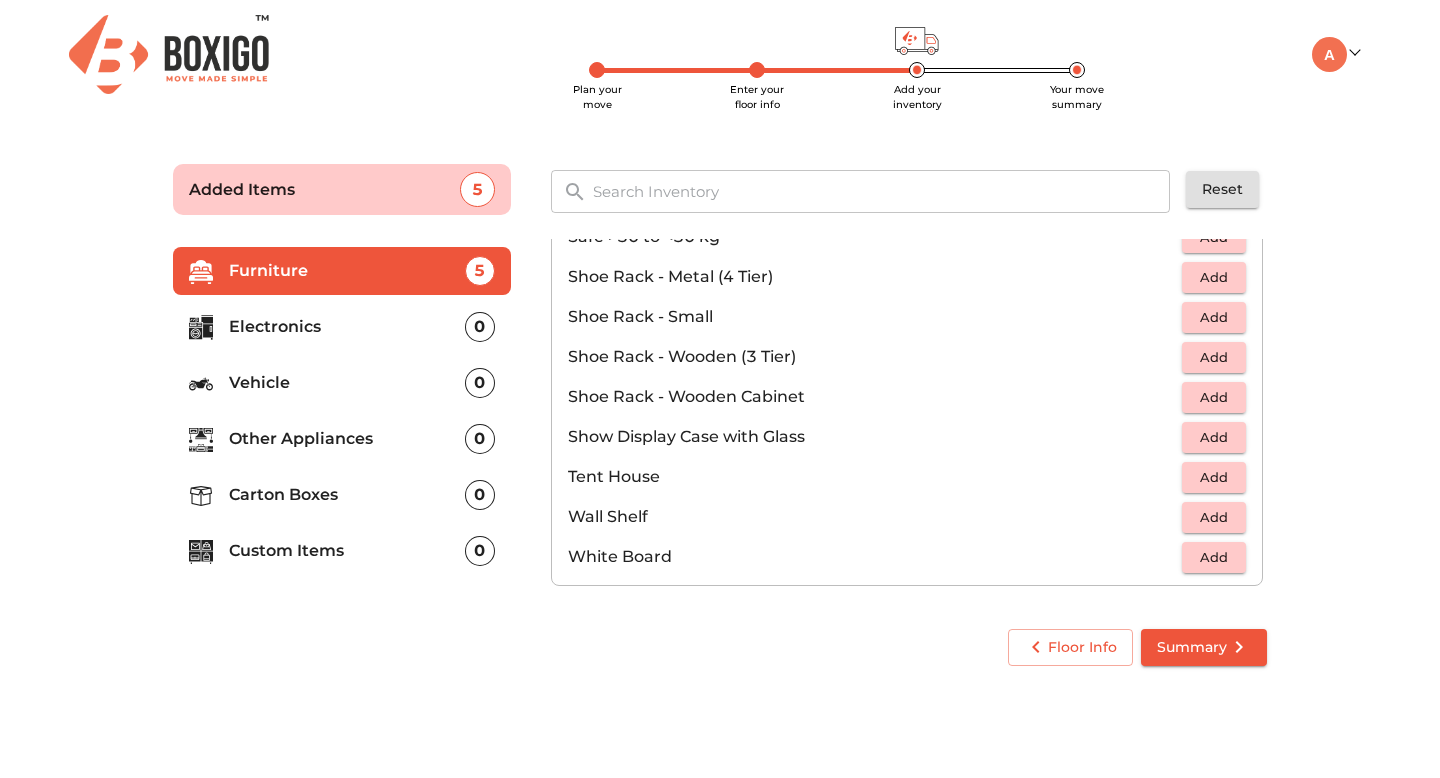 scroll, scrollTop: 1075, scrollLeft: 0, axis: vertical 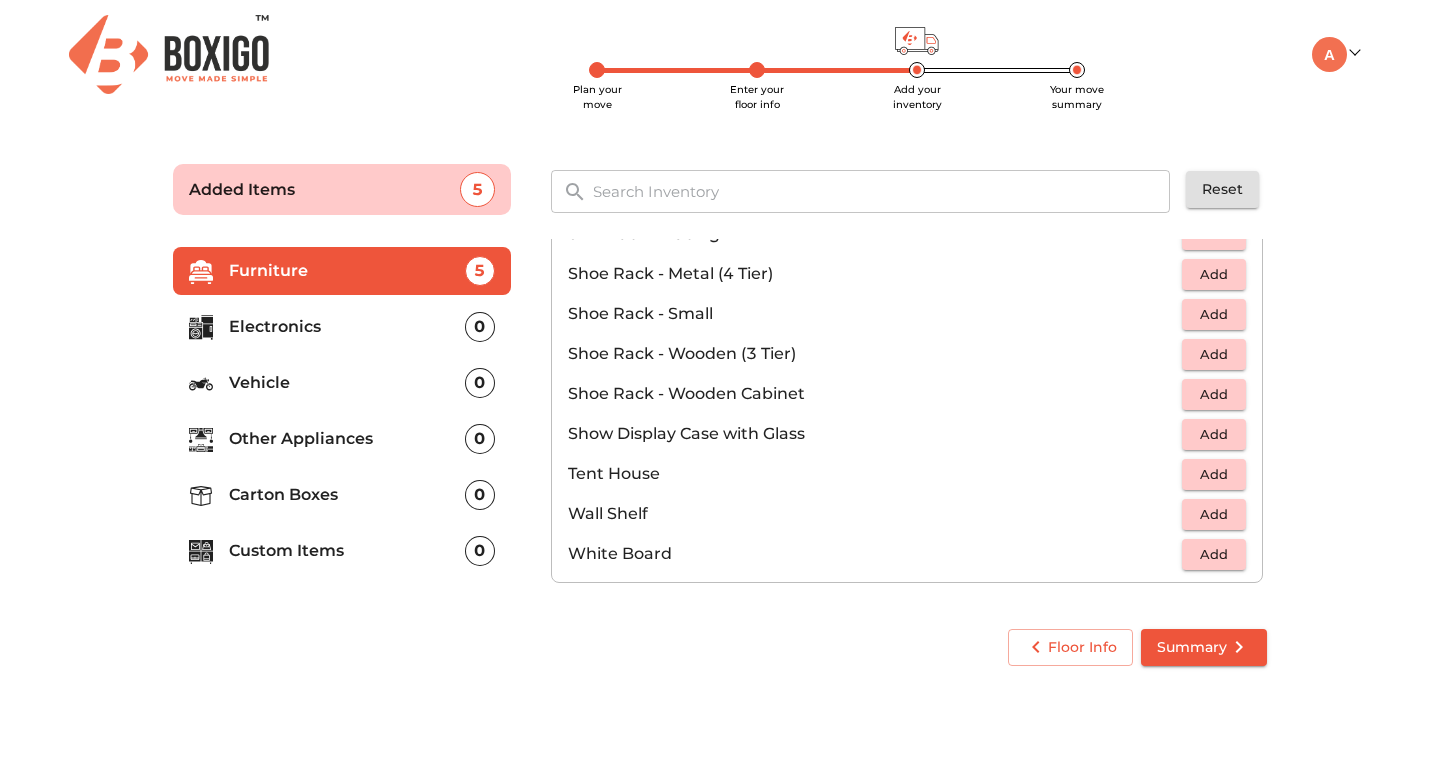 click on "Floor Info Summary" at bounding box center (720, 647) 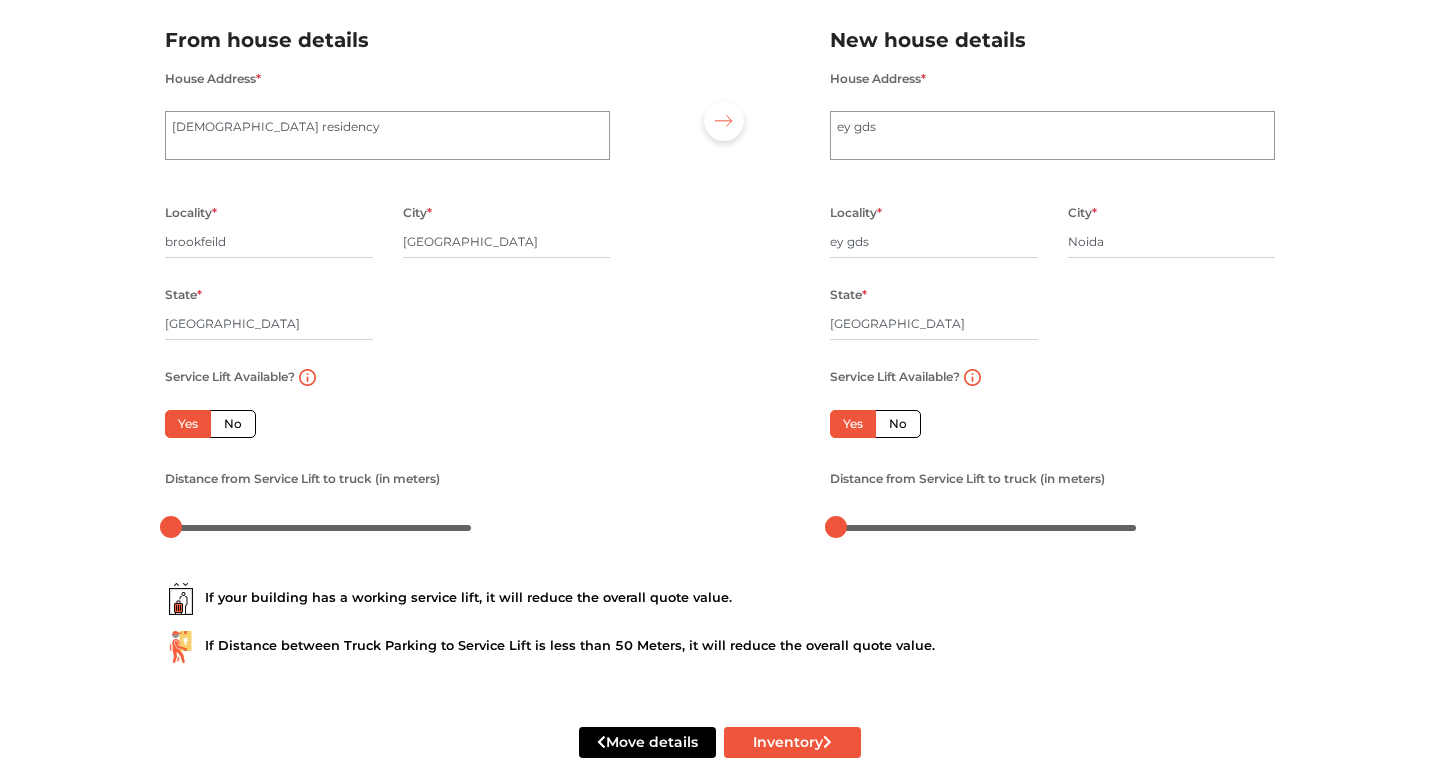 scroll, scrollTop: 171, scrollLeft: 0, axis: vertical 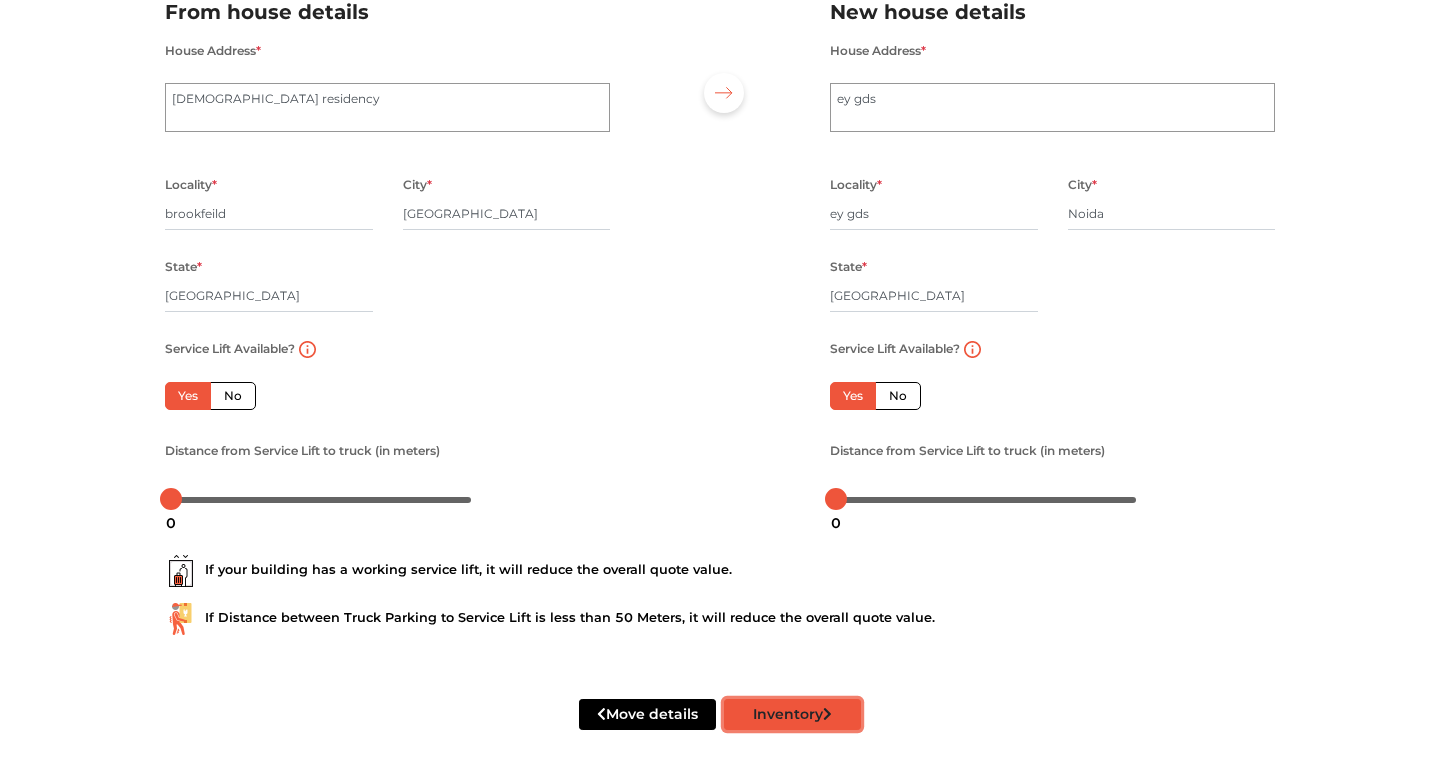 click on "Inventory" at bounding box center [792, 714] 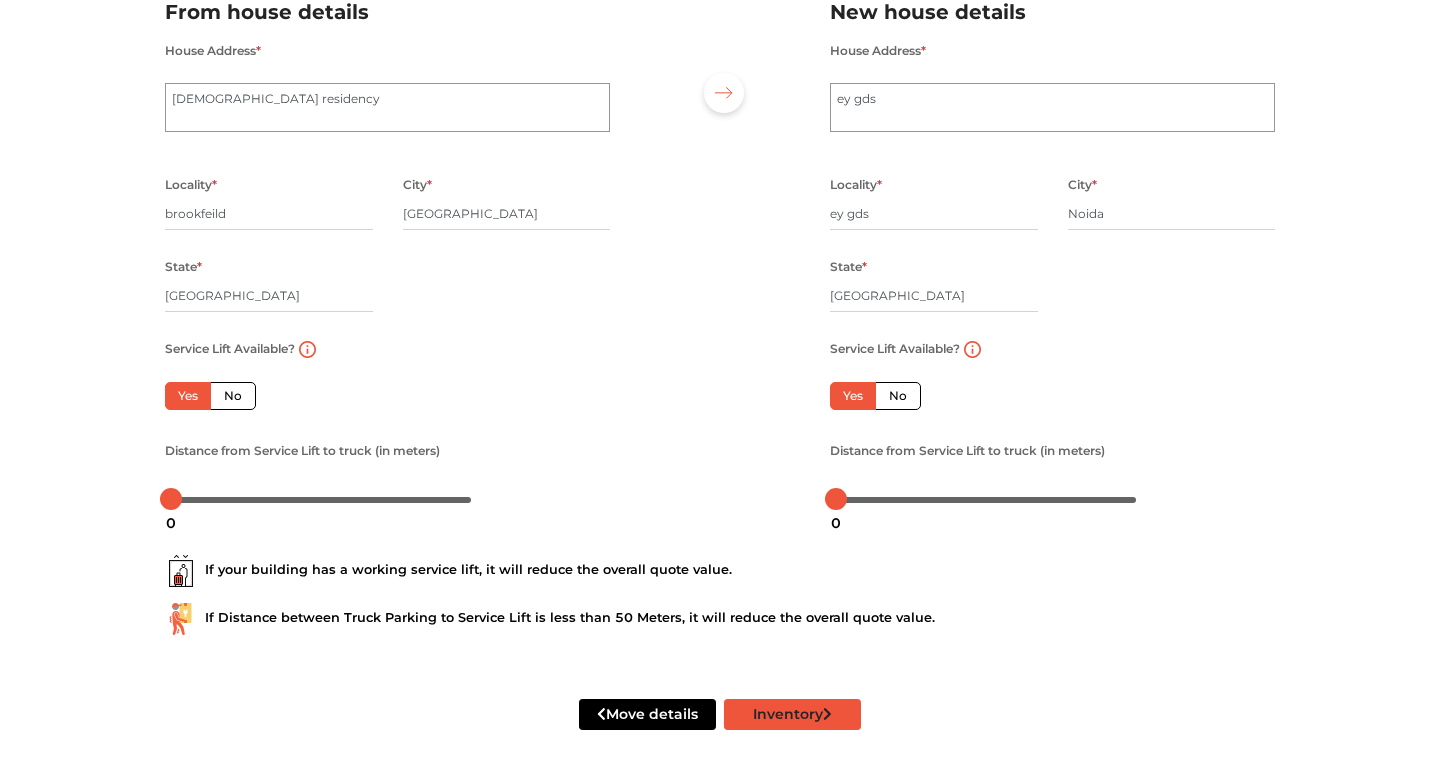scroll, scrollTop: 0, scrollLeft: 0, axis: both 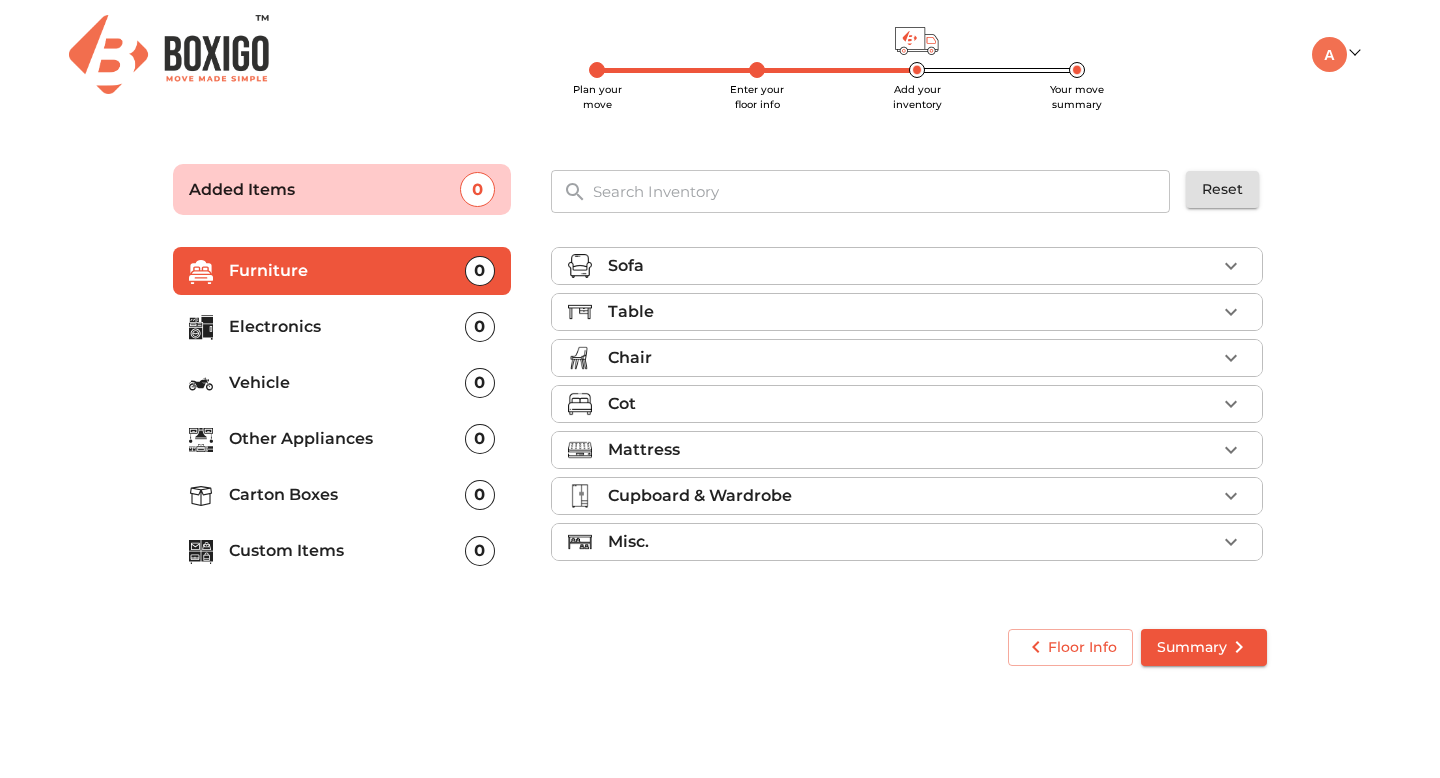 click on "Sofa" at bounding box center (912, 266) 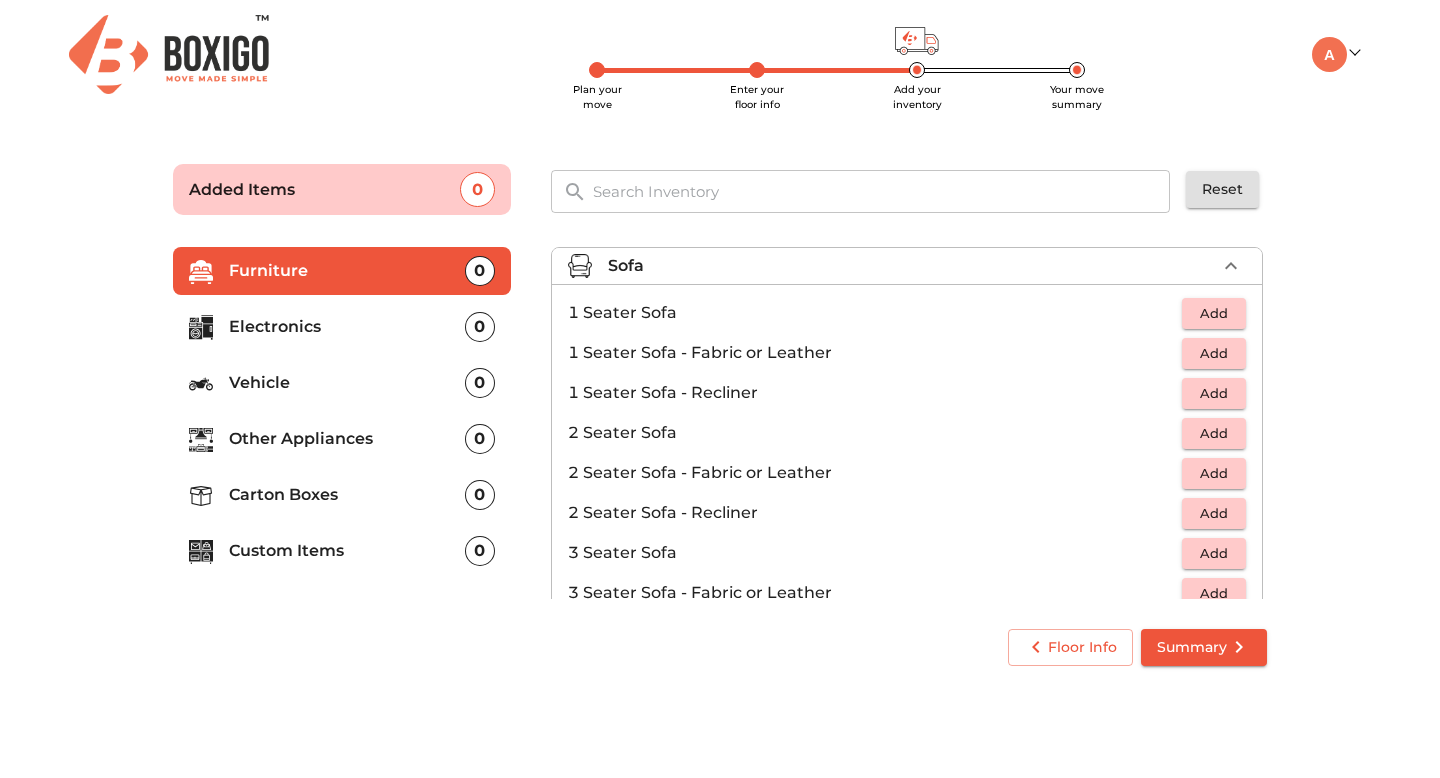 click on "Sofa" at bounding box center (912, 266) 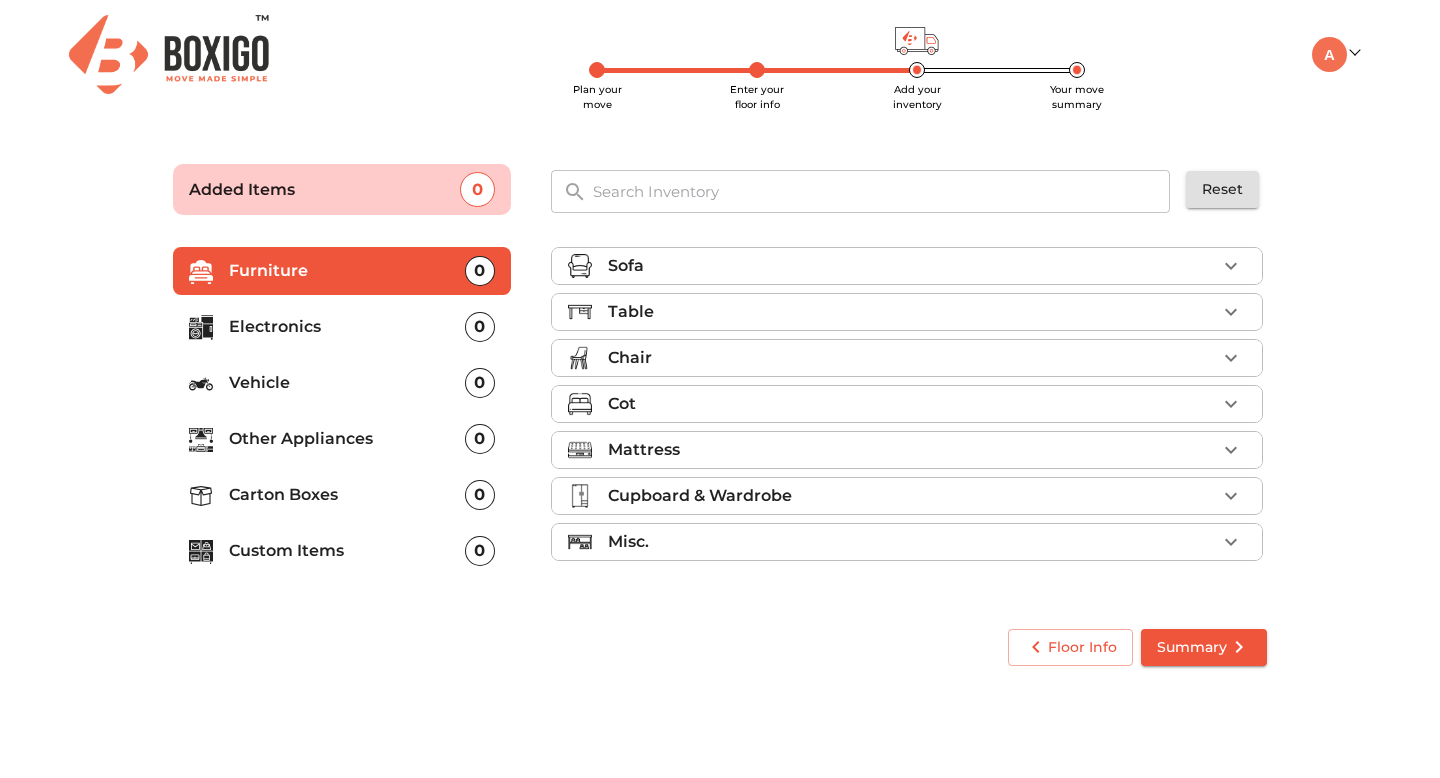 click on "Table" at bounding box center (912, 312) 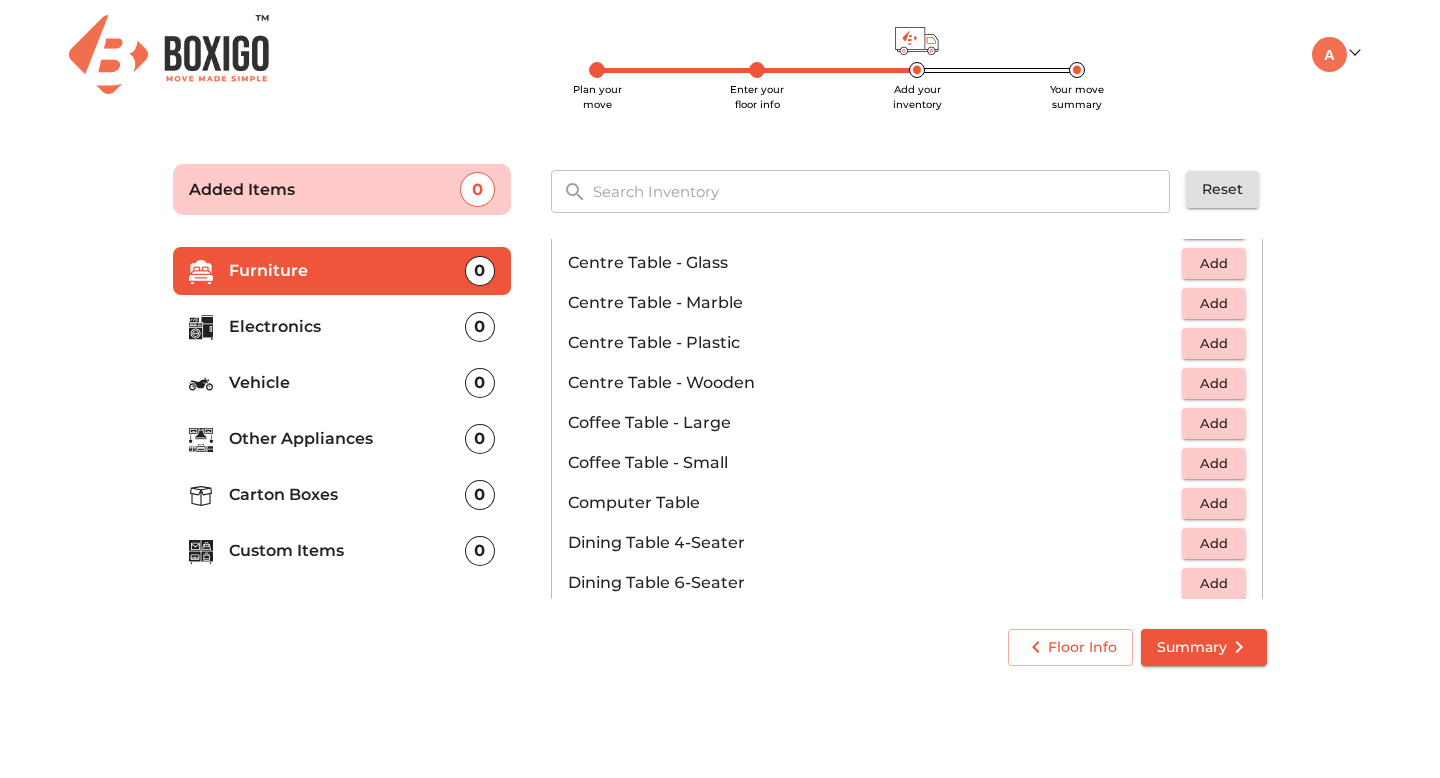 scroll, scrollTop: 137, scrollLeft: 0, axis: vertical 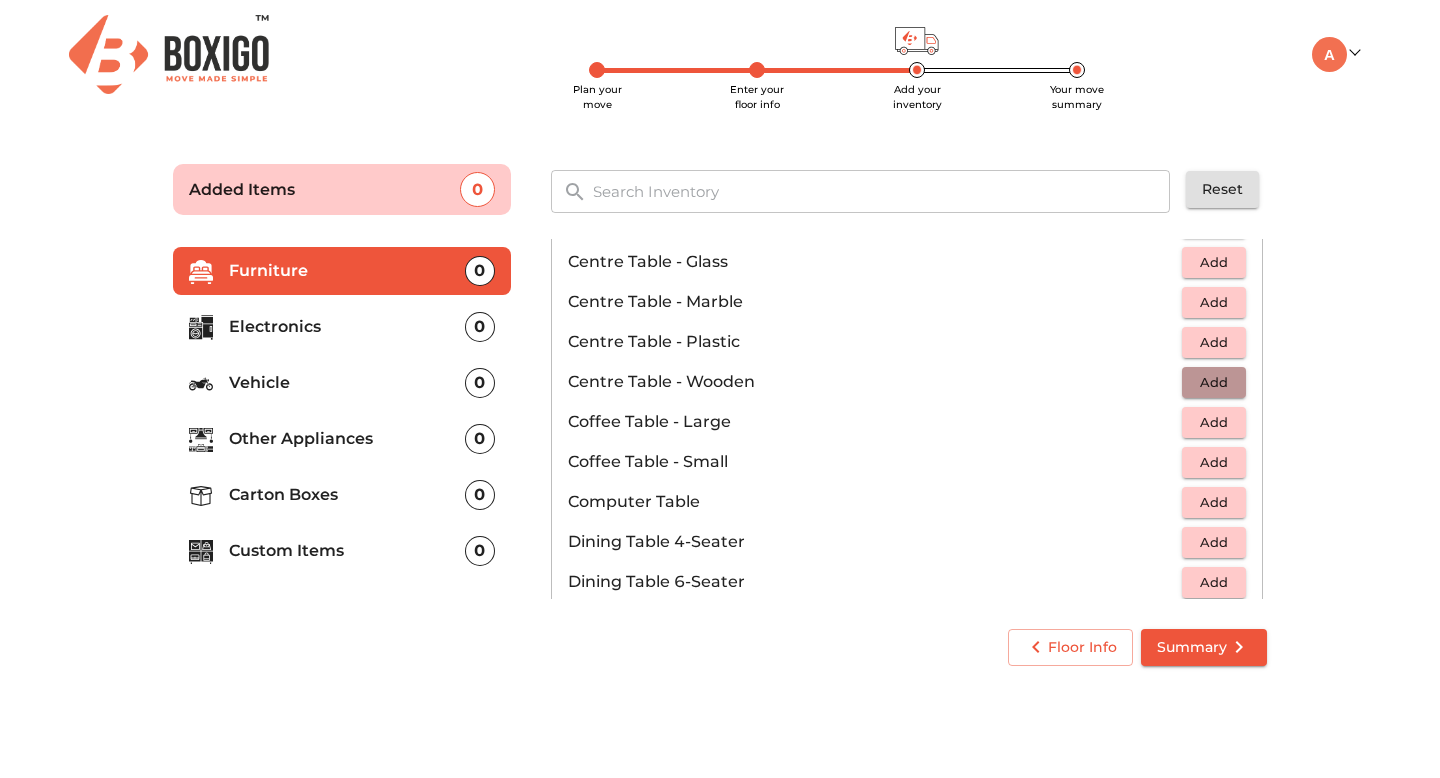 click on "Add" at bounding box center [1214, 382] 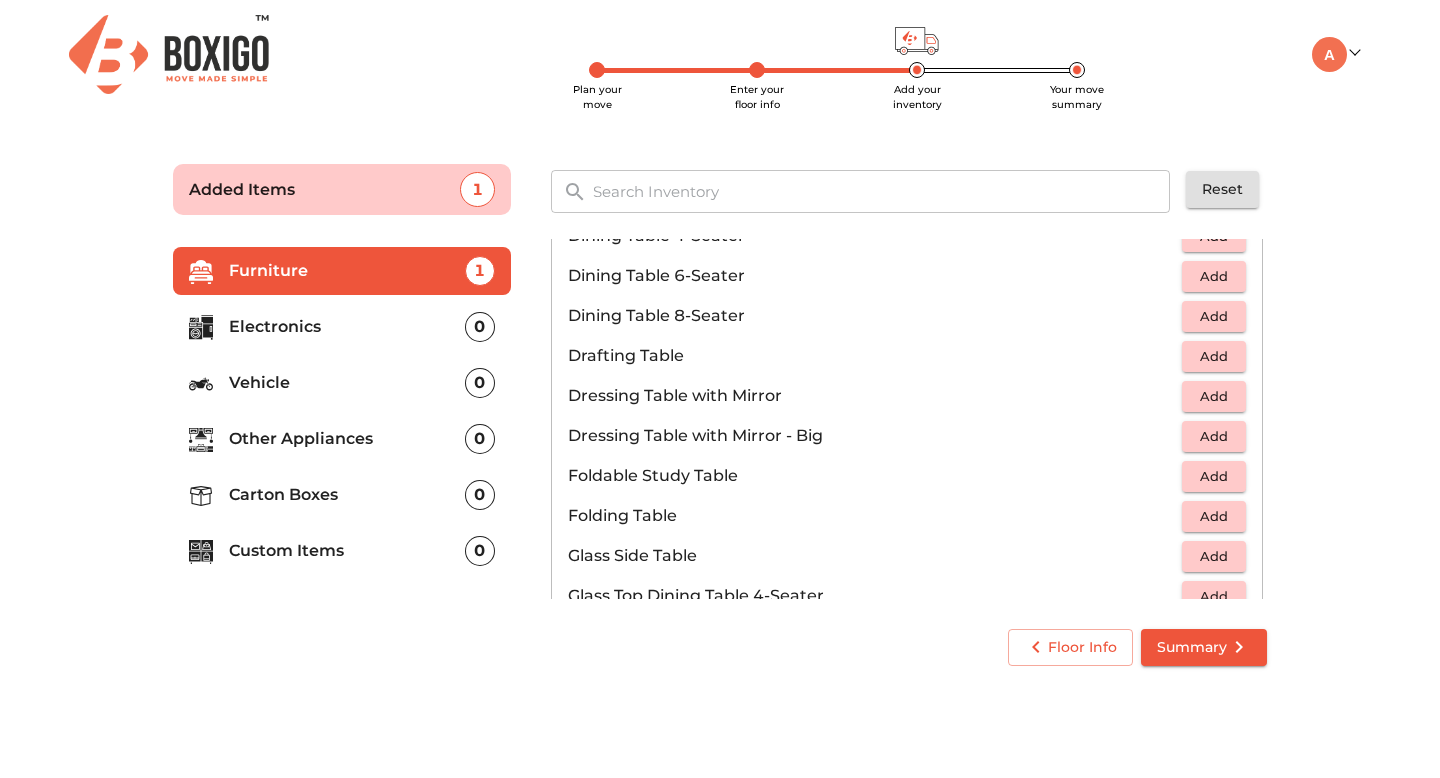 scroll, scrollTop: 445, scrollLeft: 0, axis: vertical 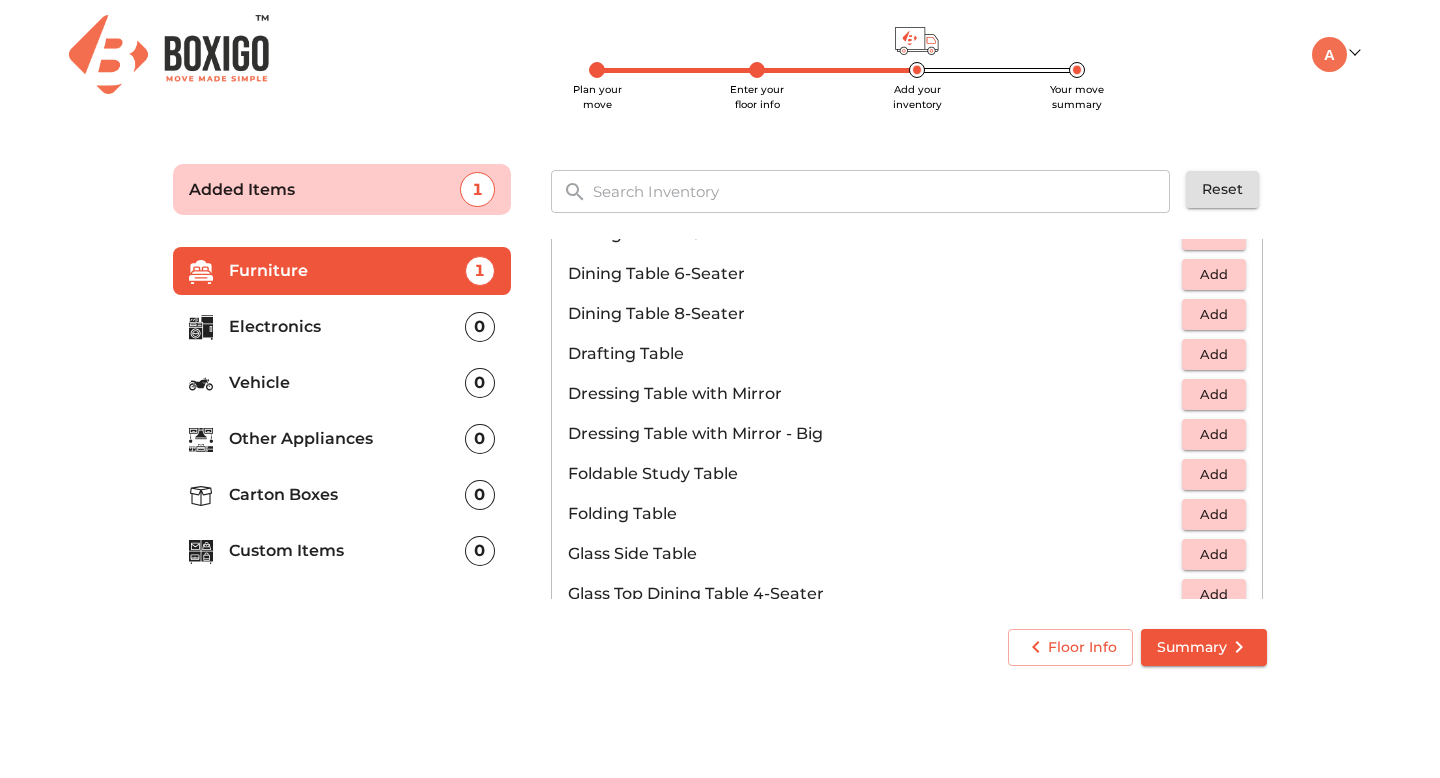 click on "Add" at bounding box center [1214, 514] 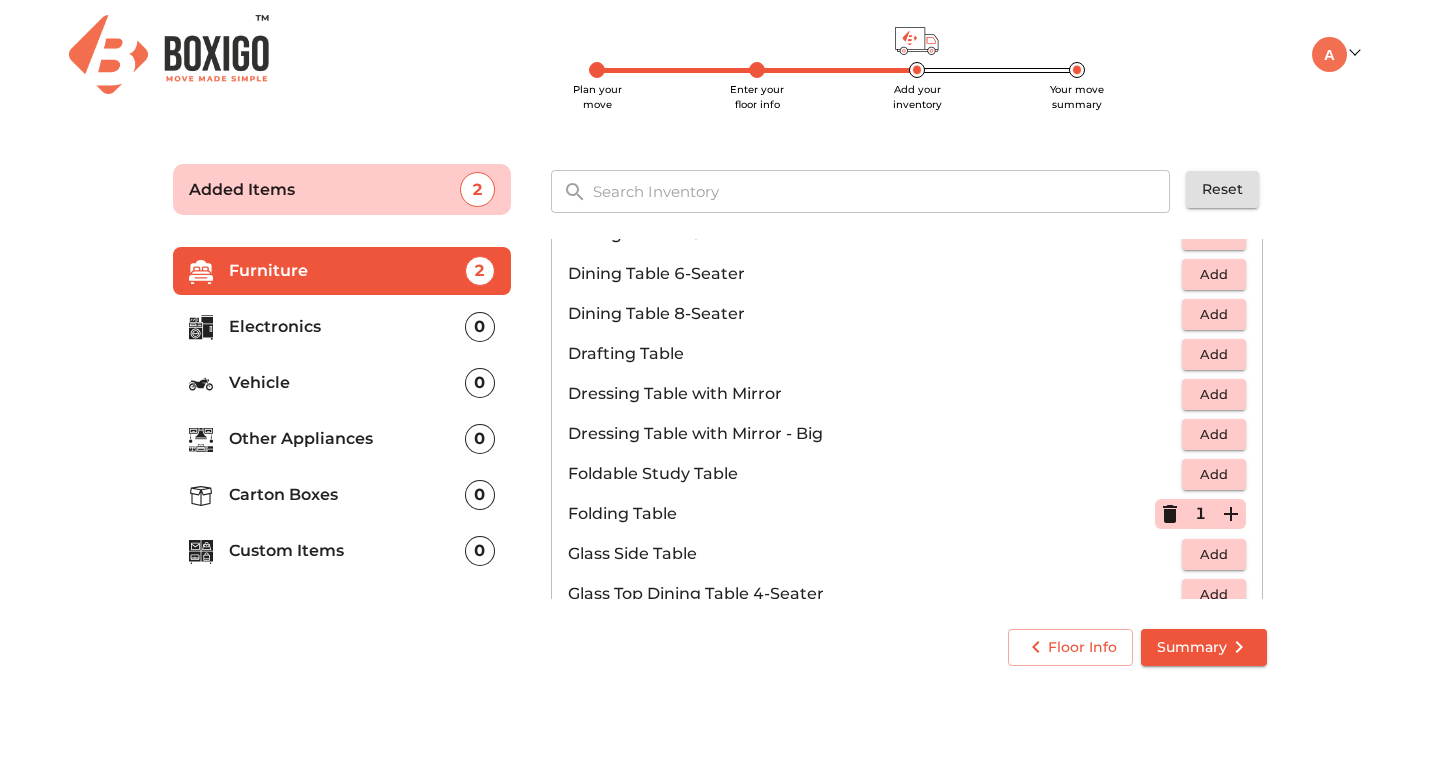 scroll, scrollTop: 1395, scrollLeft: 0, axis: vertical 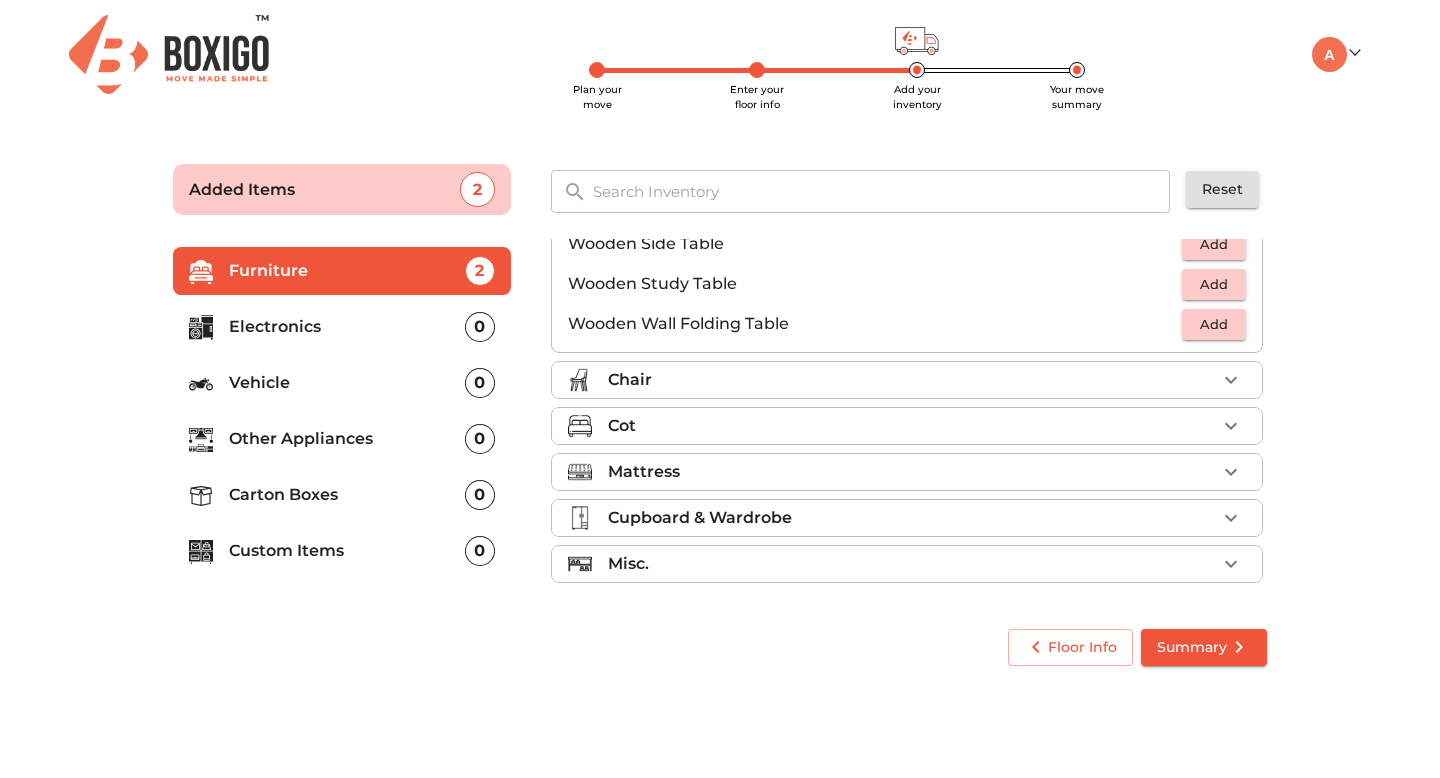 click on "Chair" at bounding box center (912, 380) 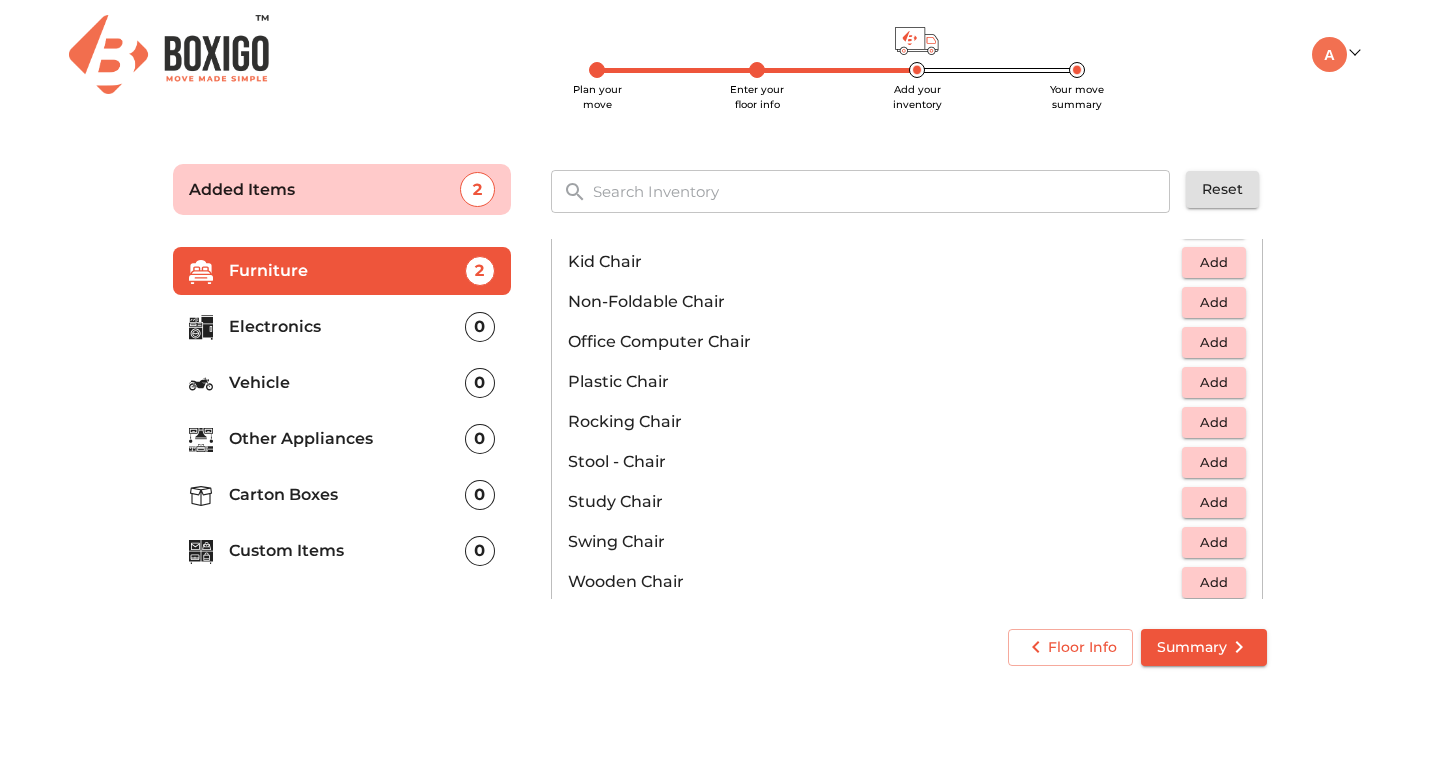 scroll, scrollTop: 621, scrollLeft: 0, axis: vertical 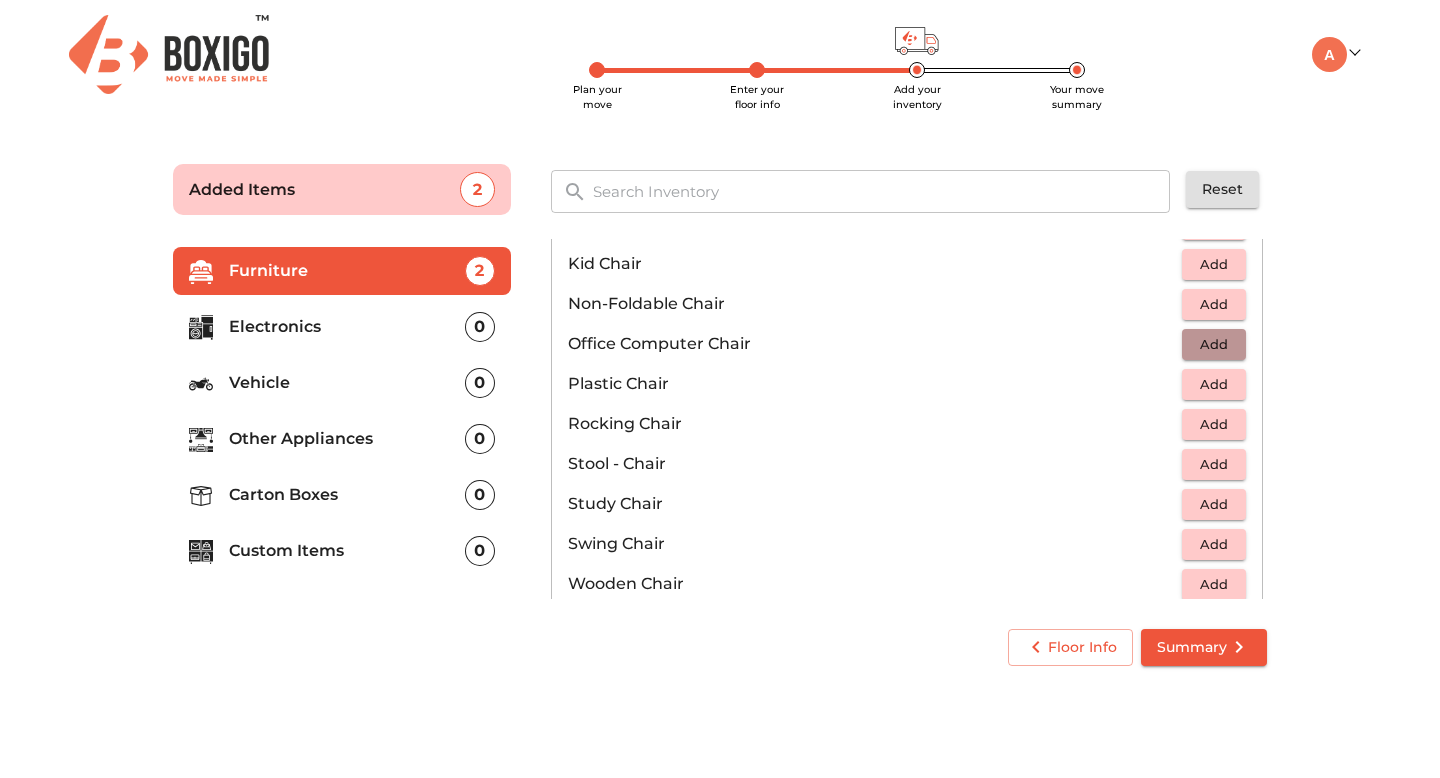 click on "Add" at bounding box center [1214, 344] 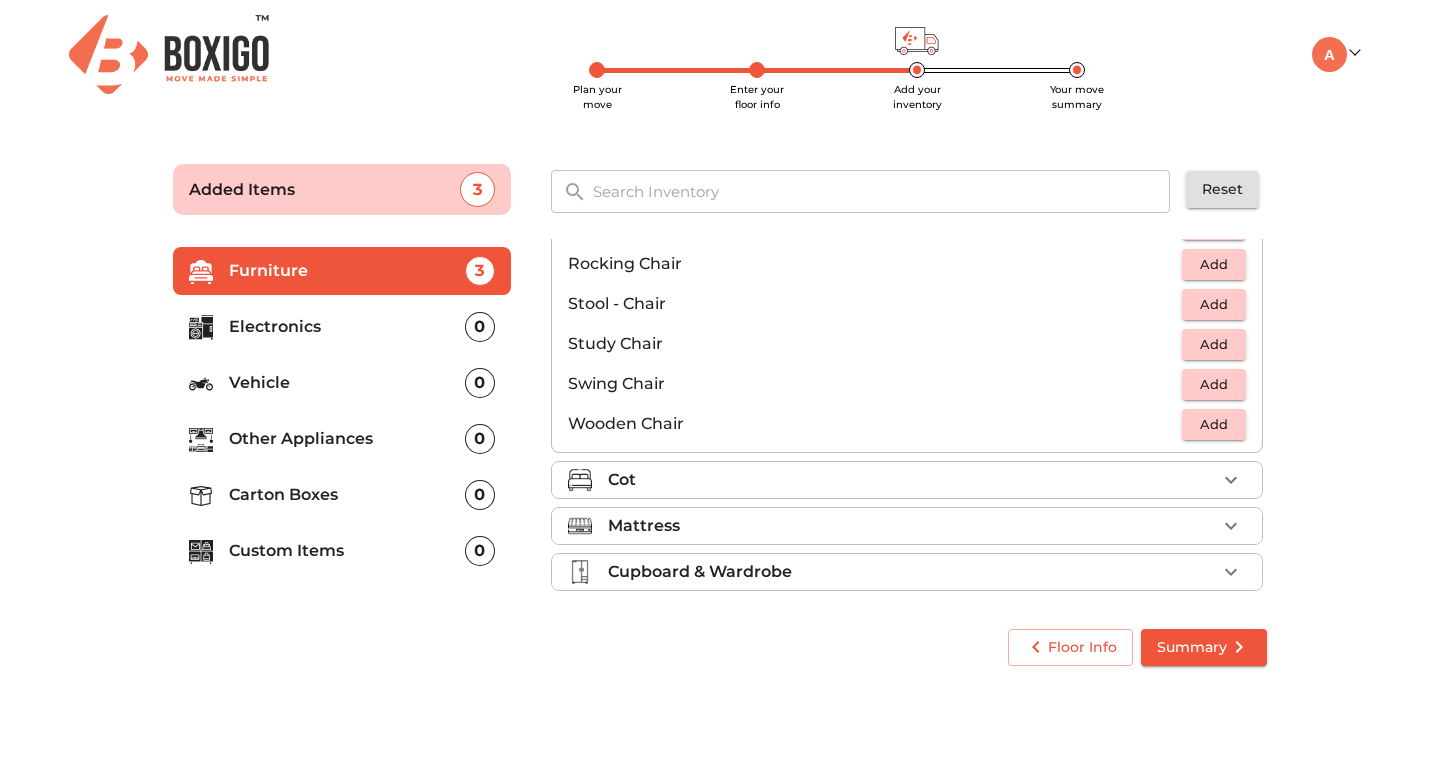 scroll, scrollTop: 835, scrollLeft: 0, axis: vertical 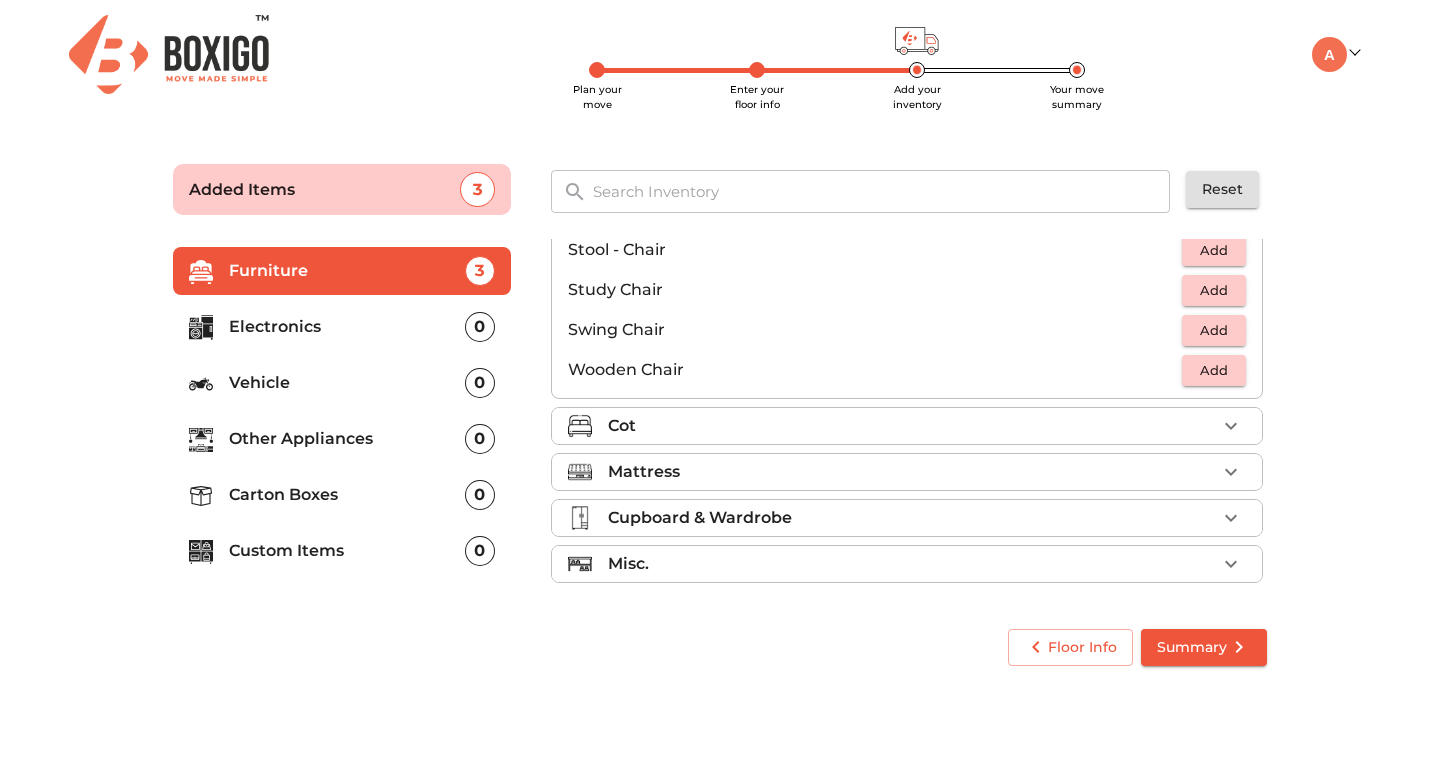 click on "Cot" at bounding box center (912, 426) 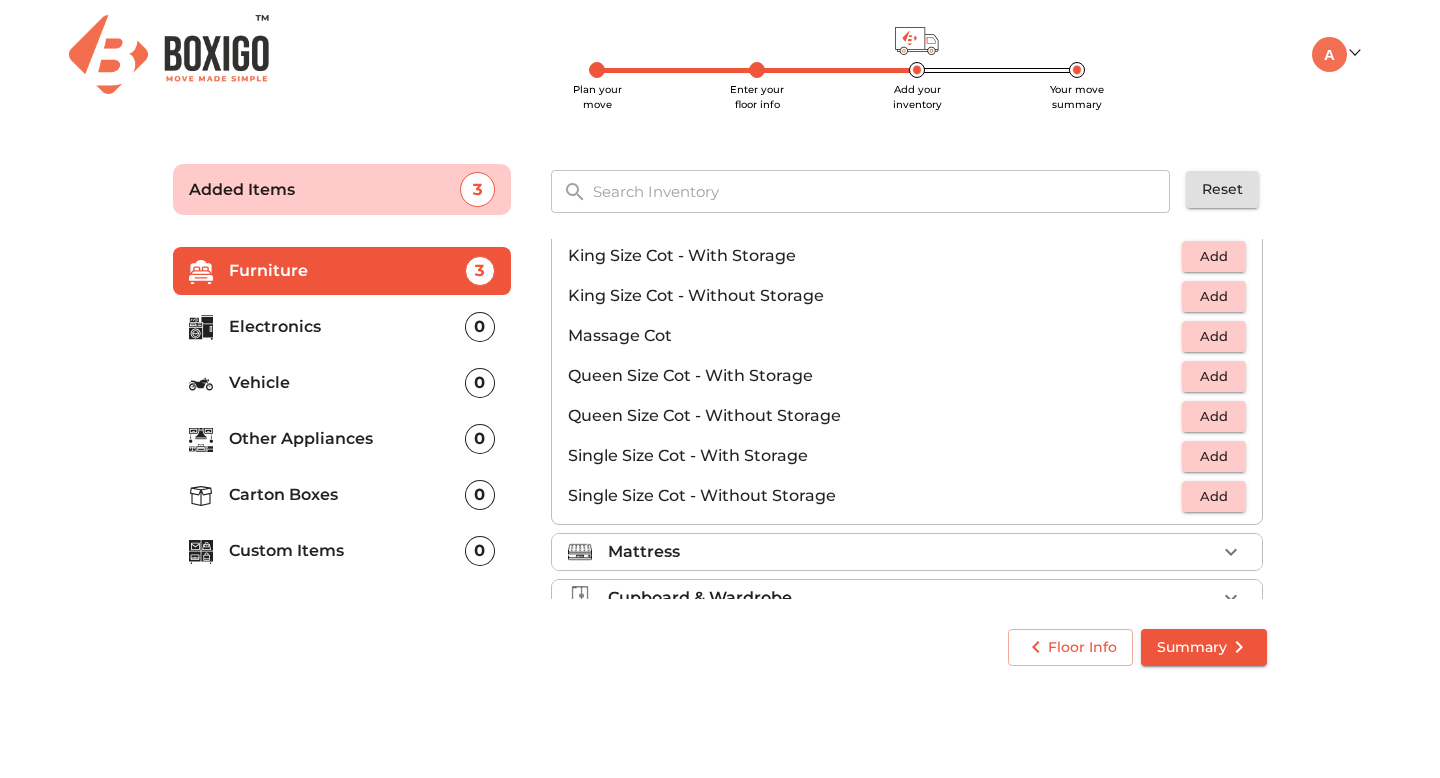 scroll, scrollTop: 635, scrollLeft: 0, axis: vertical 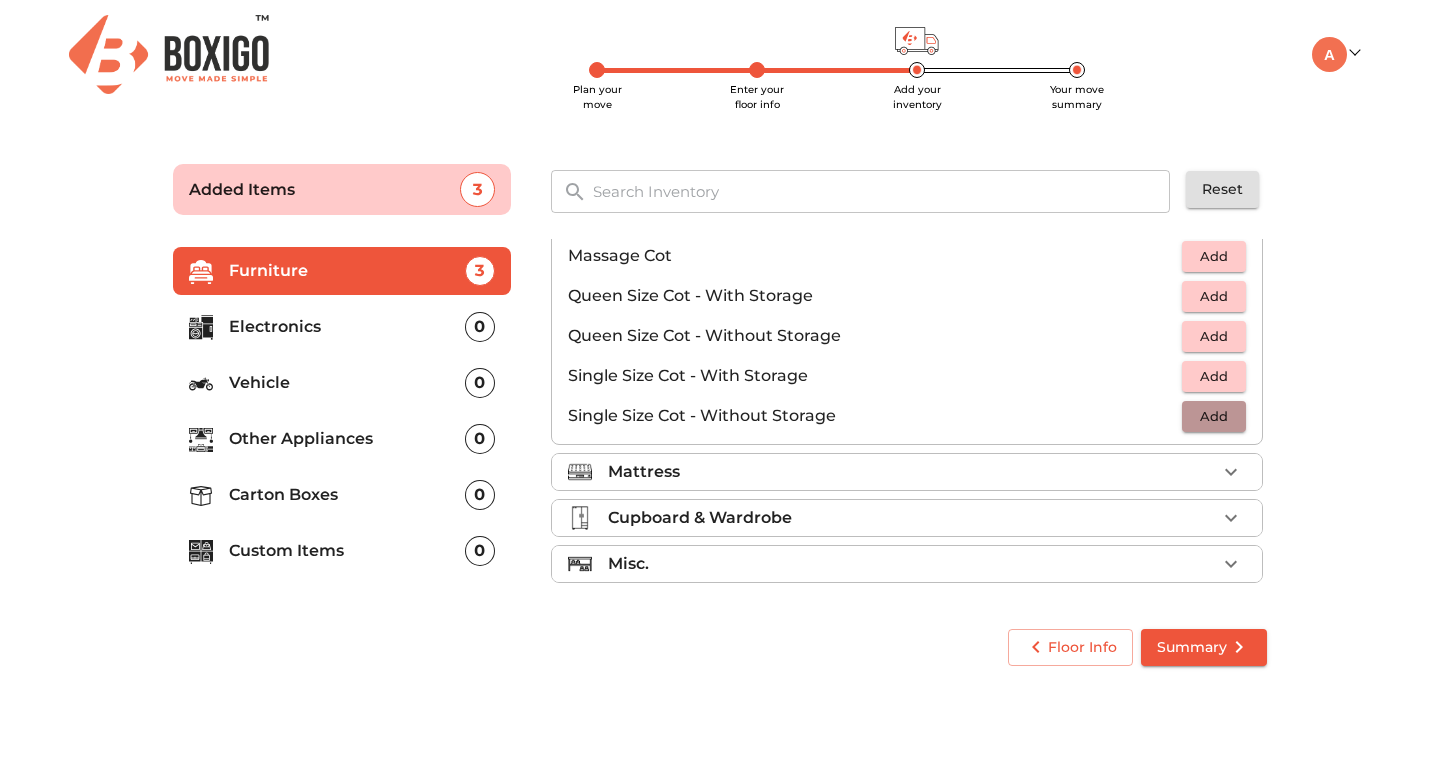 click on "Add" at bounding box center [1214, 416] 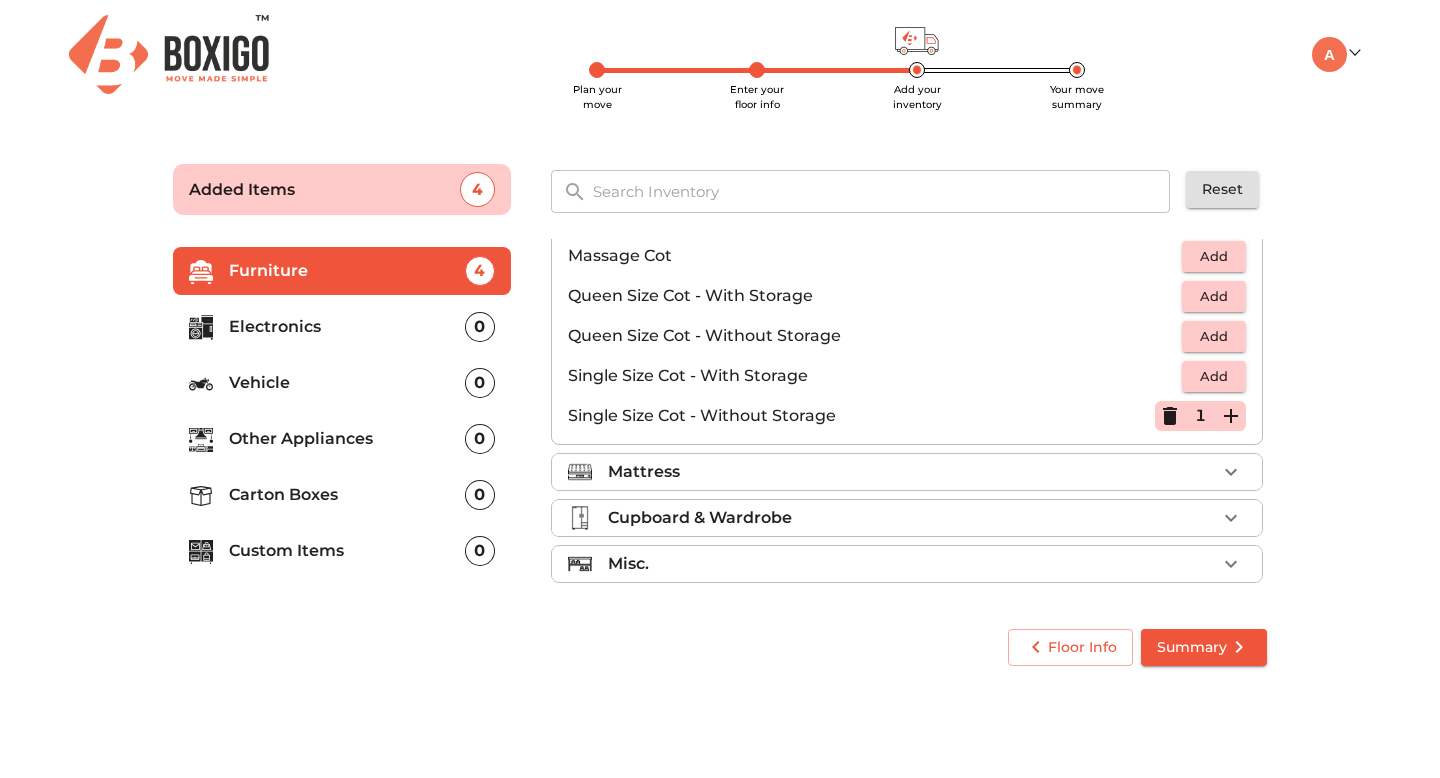 click on "Mattress" at bounding box center (912, 472) 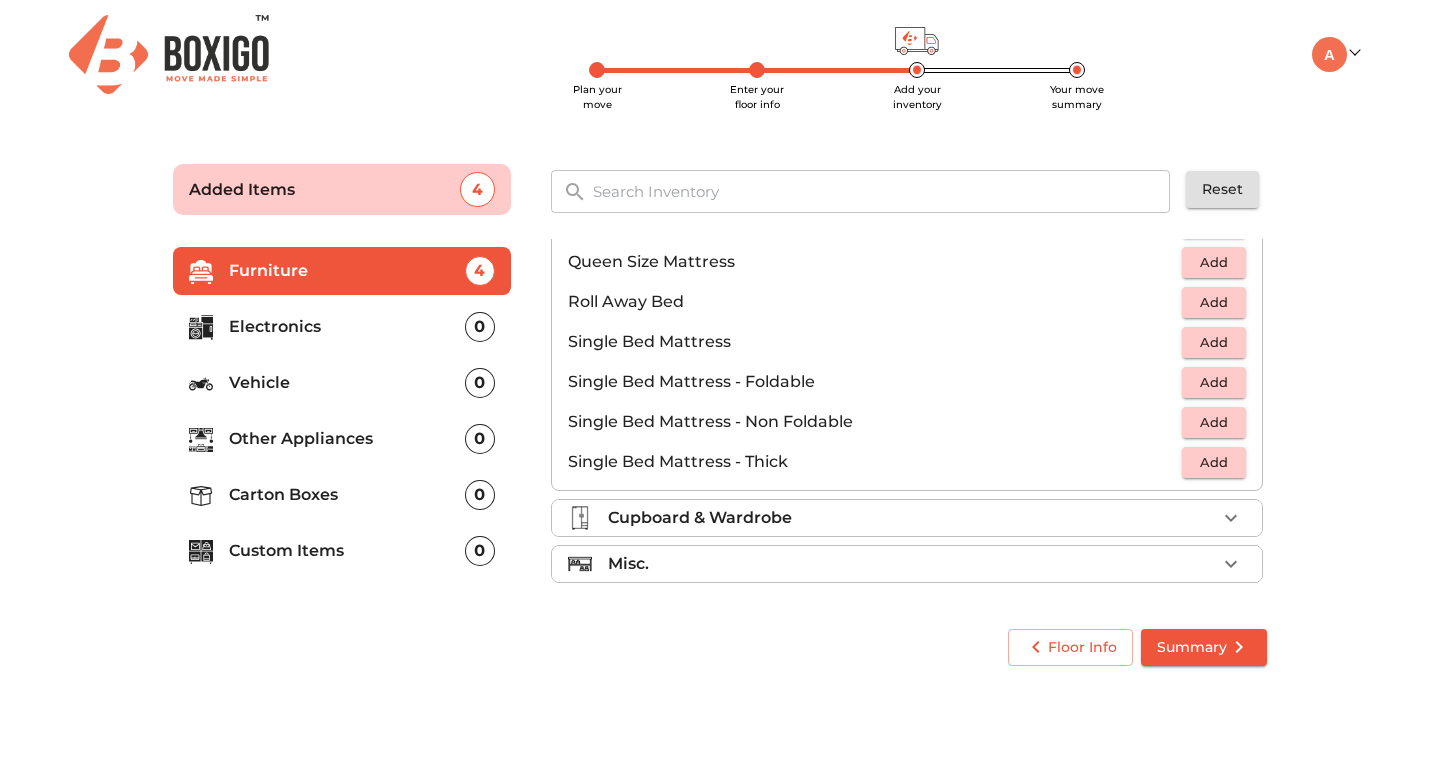 scroll, scrollTop: 395, scrollLeft: 0, axis: vertical 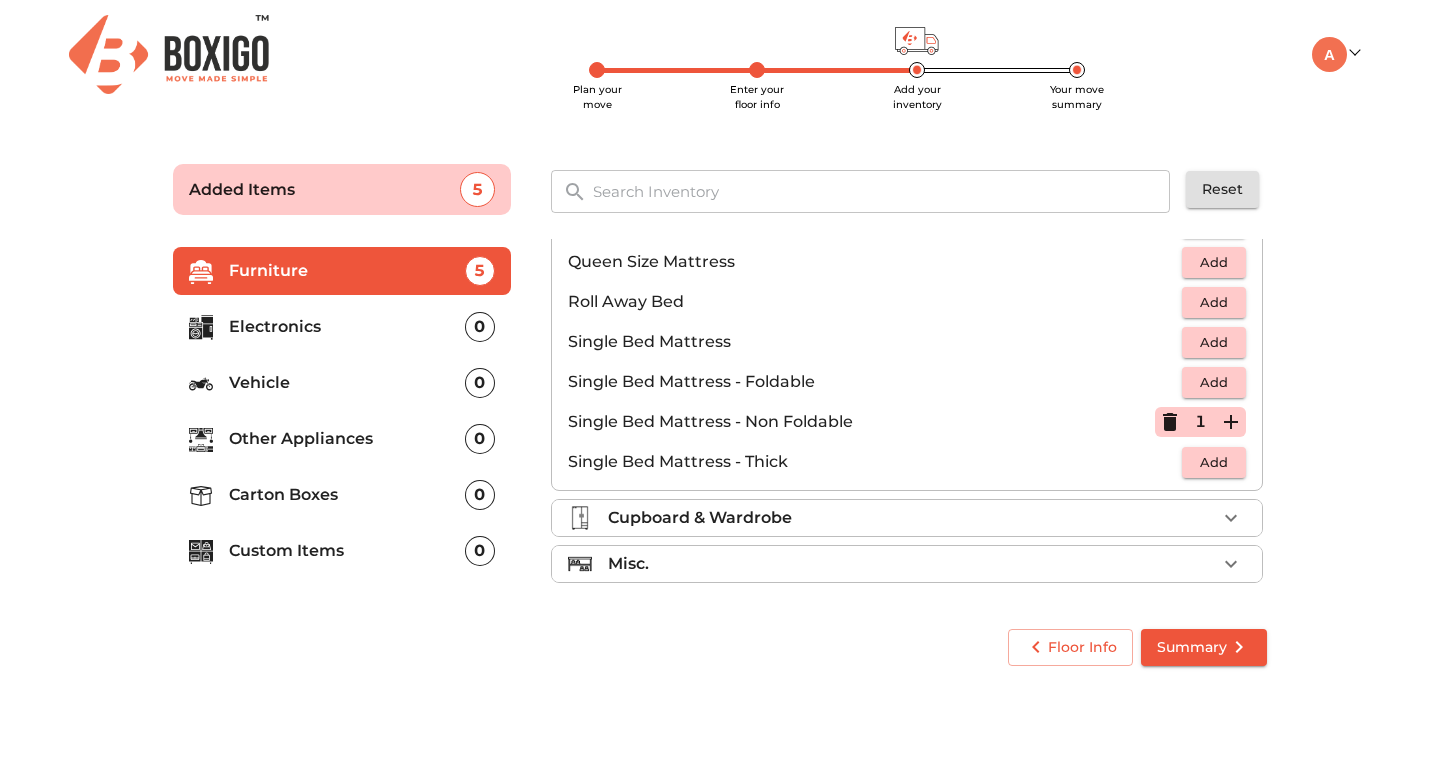 click on "Cupboard & Wardrobe" at bounding box center (912, 518) 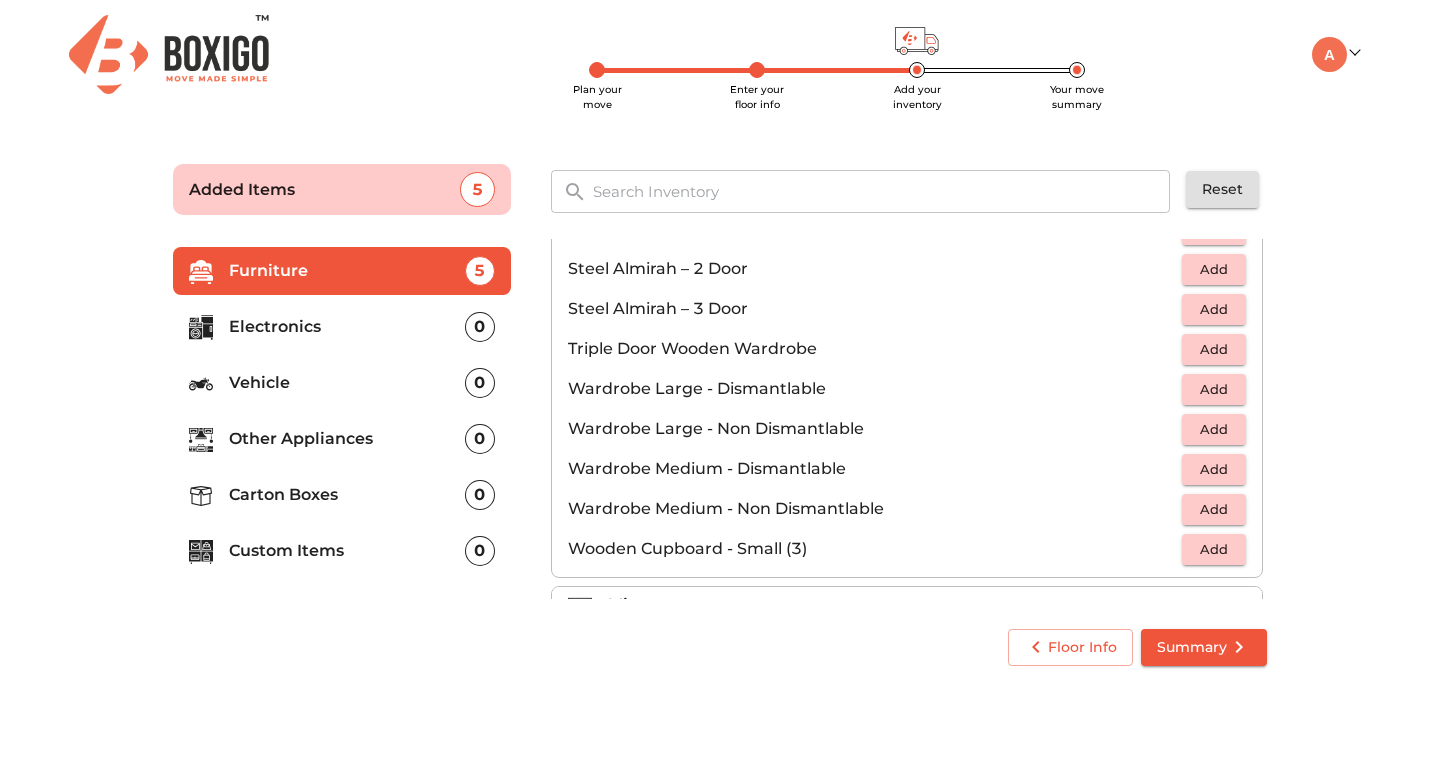 scroll, scrollTop: 675, scrollLeft: 0, axis: vertical 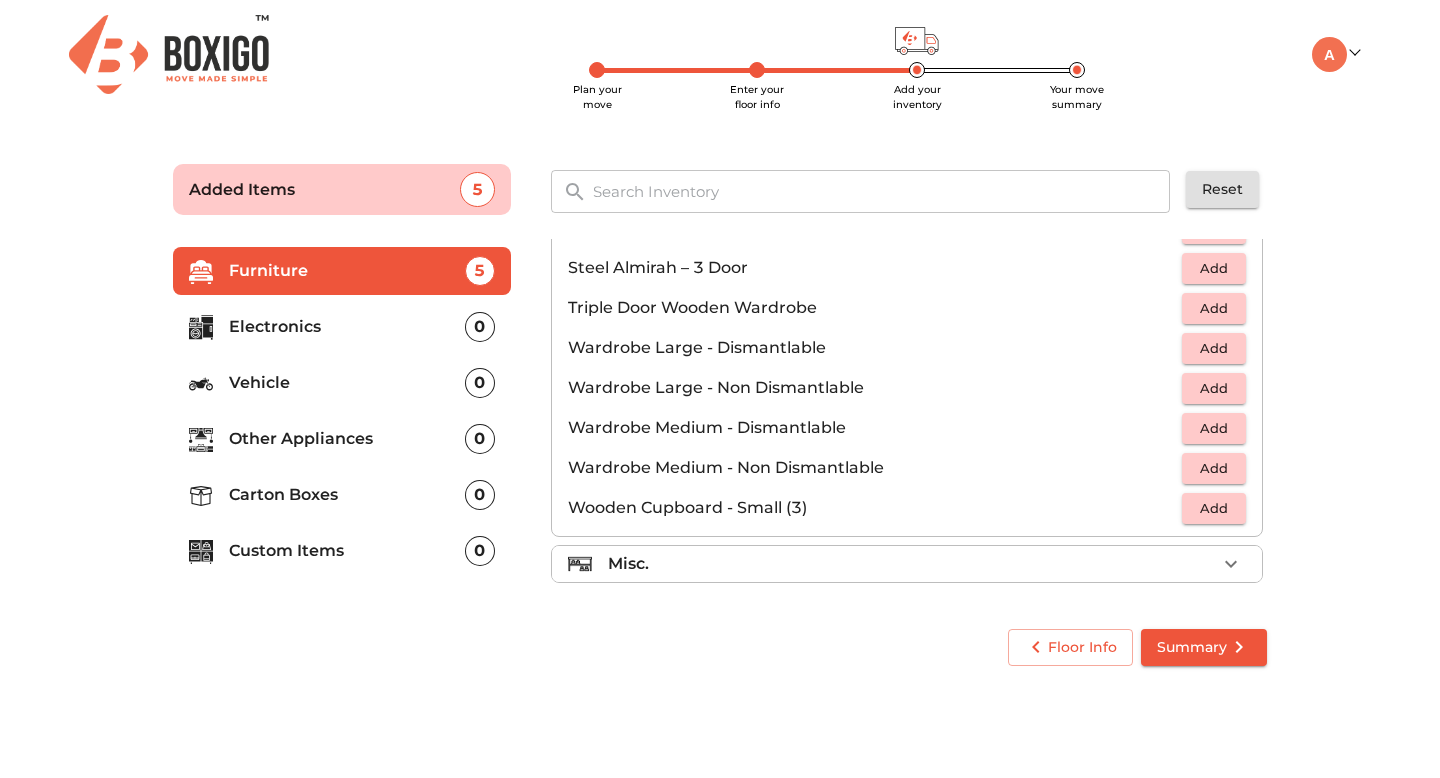 click on "Electronics" at bounding box center (347, 327) 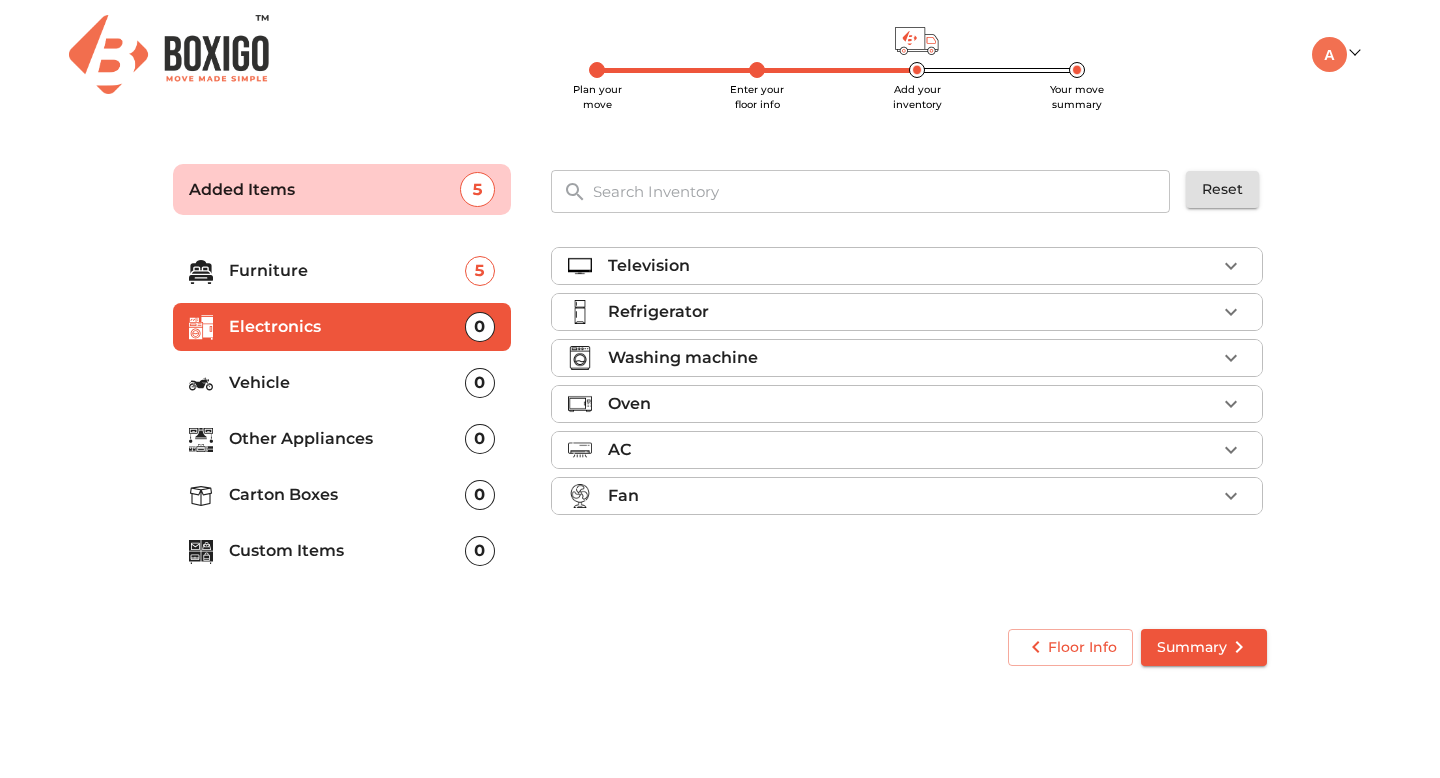 click on "Vehicle" at bounding box center [347, 383] 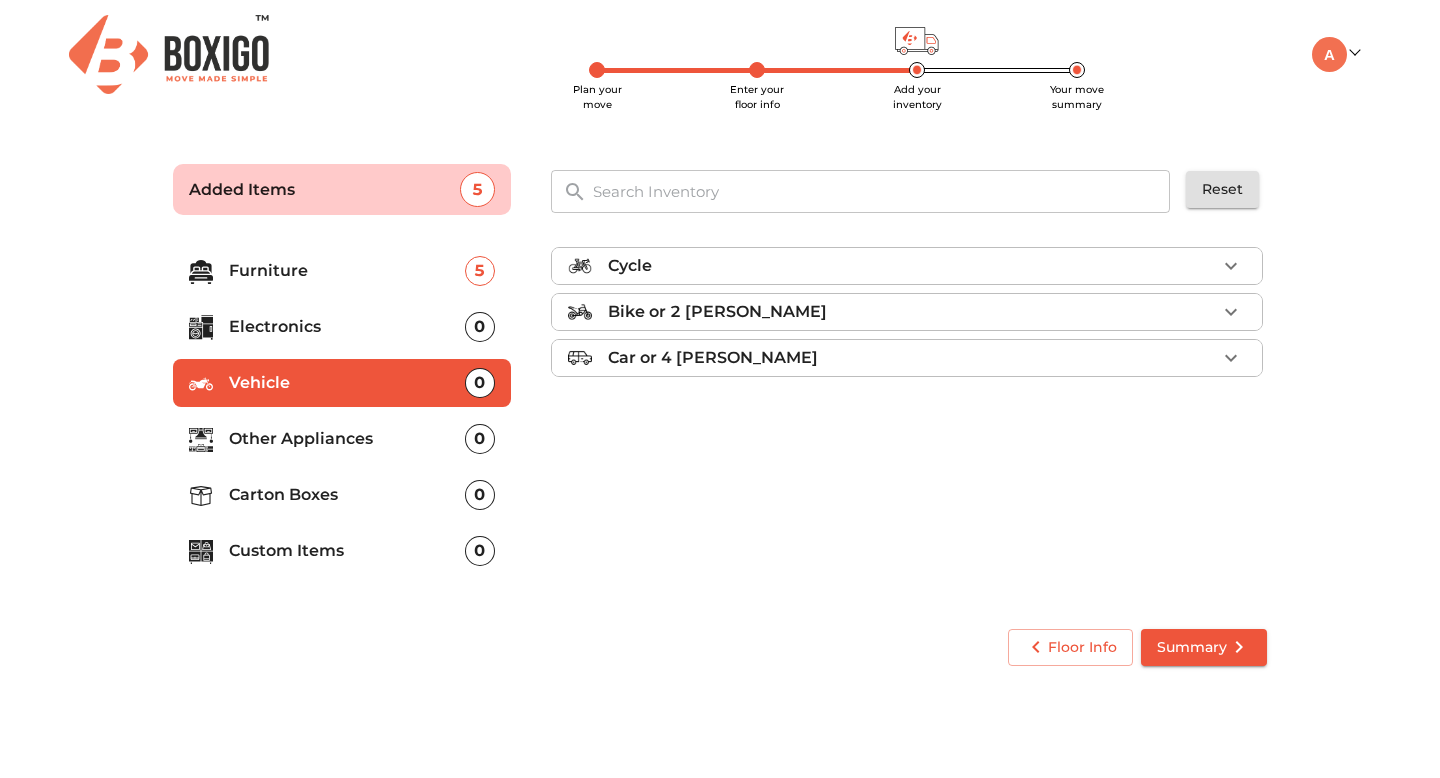 click on "Other Appliances" at bounding box center [347, 439] 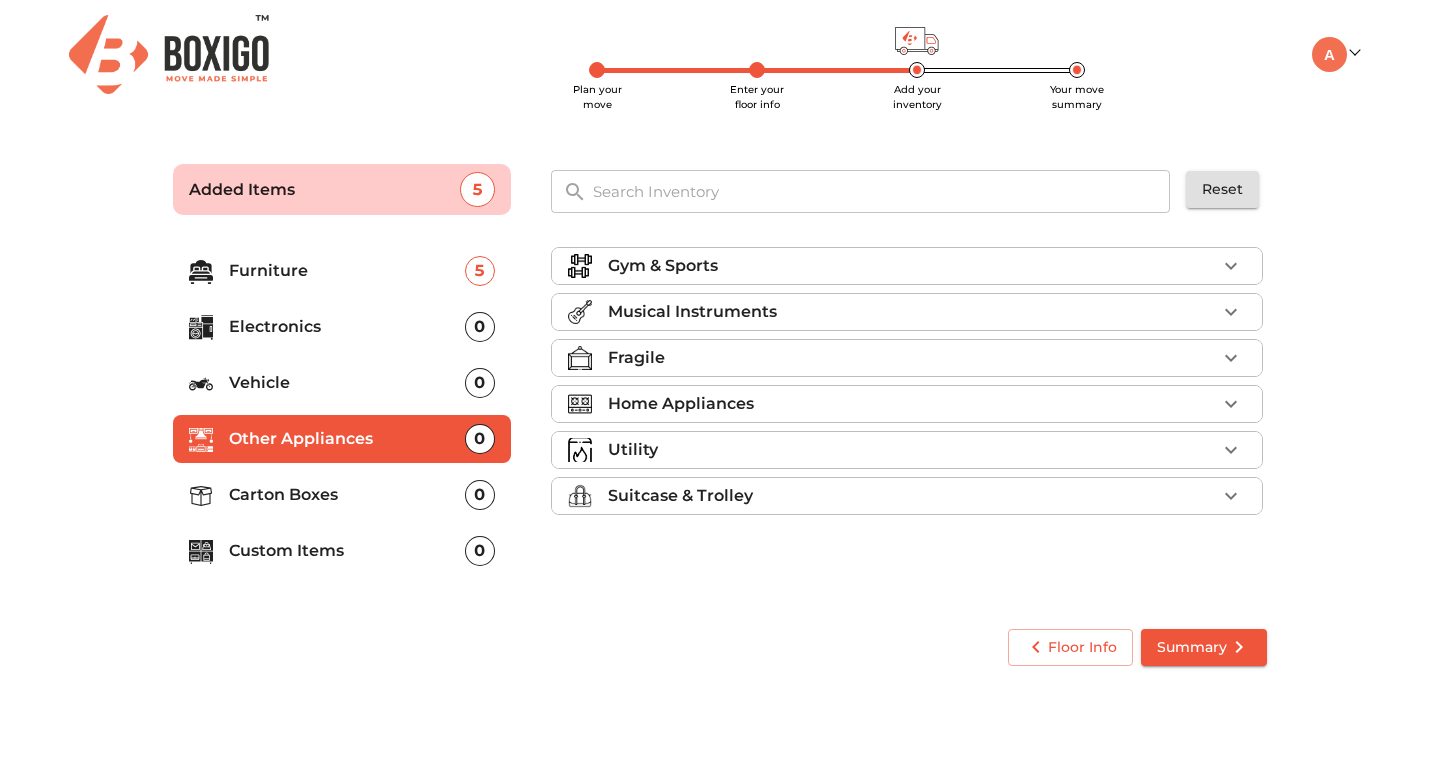 click on "Home Appliances" at bounding box center (681, 404) 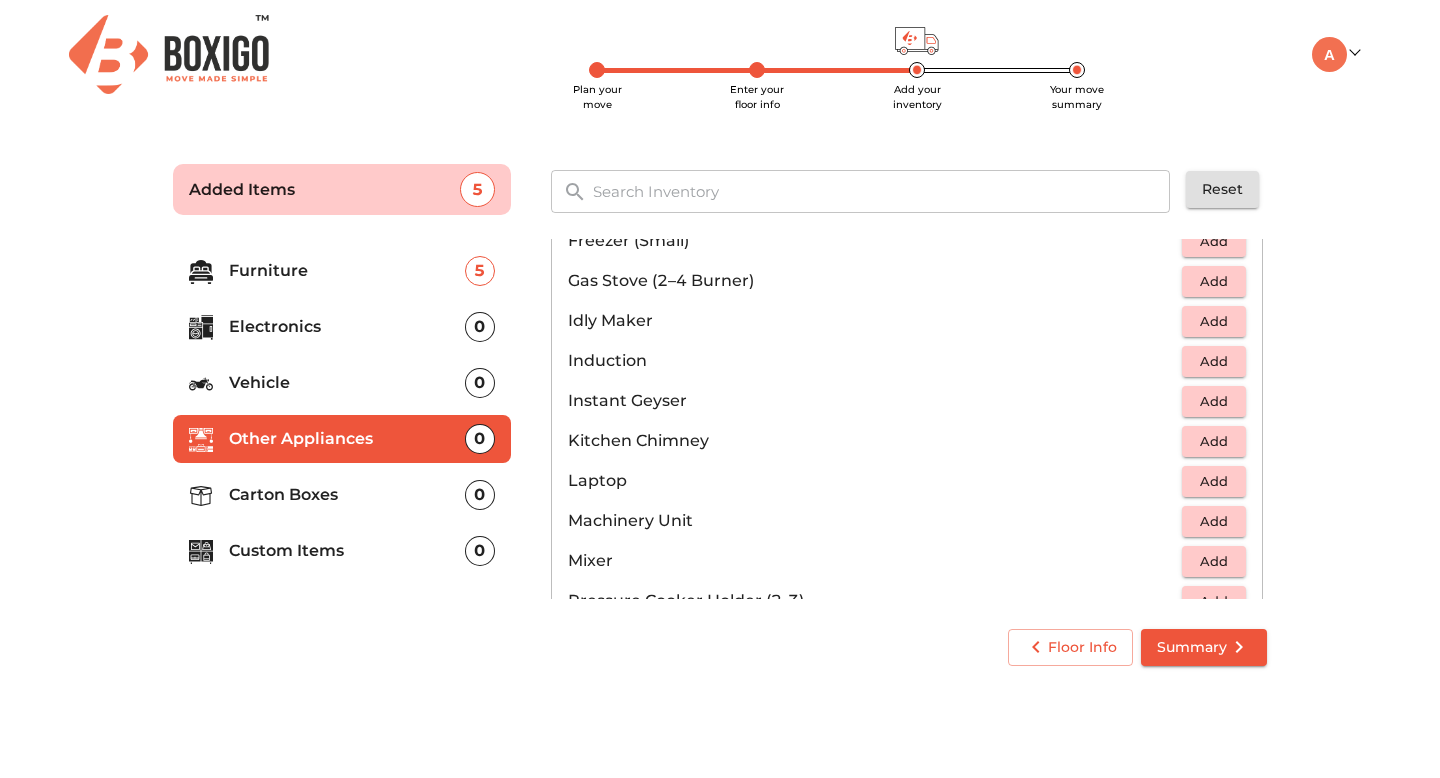 scroll, scrollTop: 856, scrollLeft: 0, axis: vertical 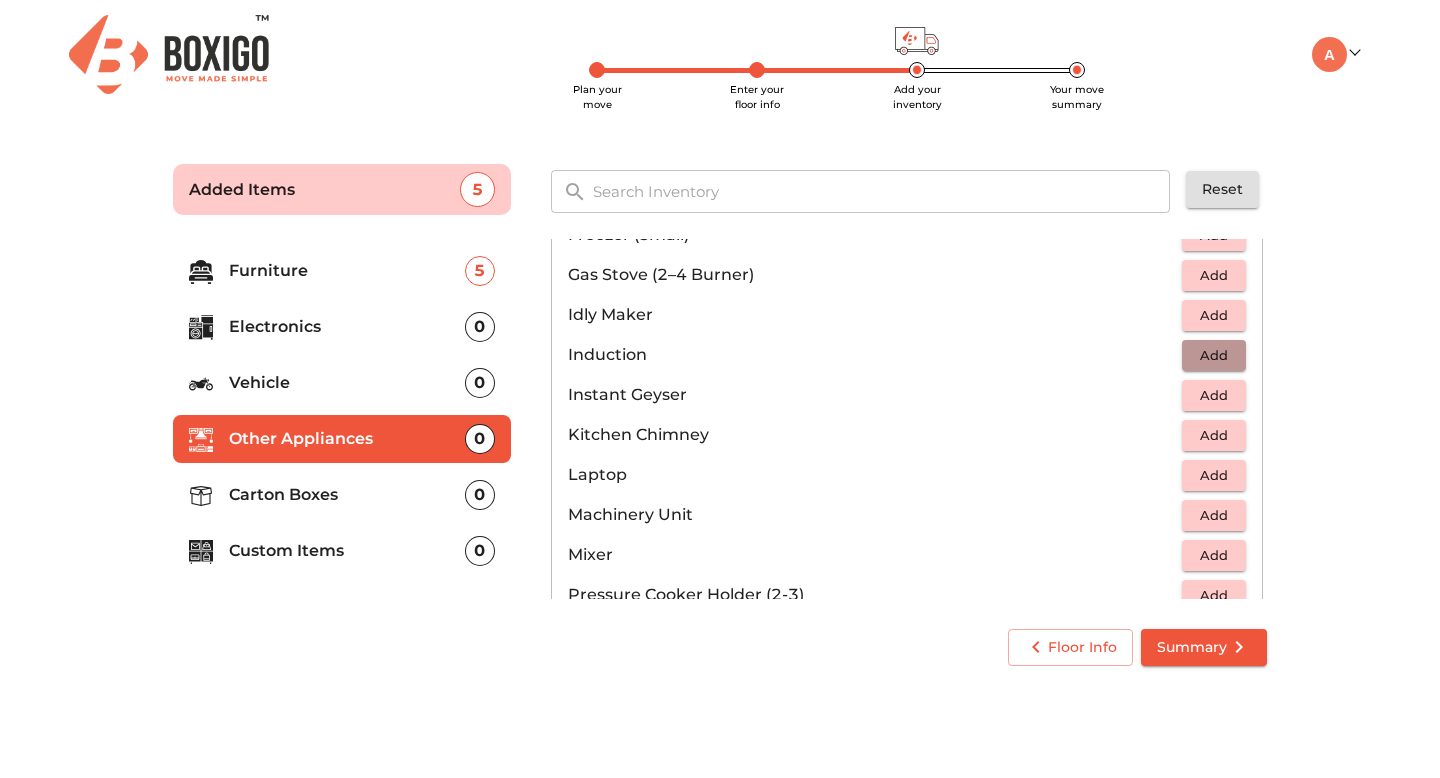 click on "Add" at bounding box center (1214, 355) 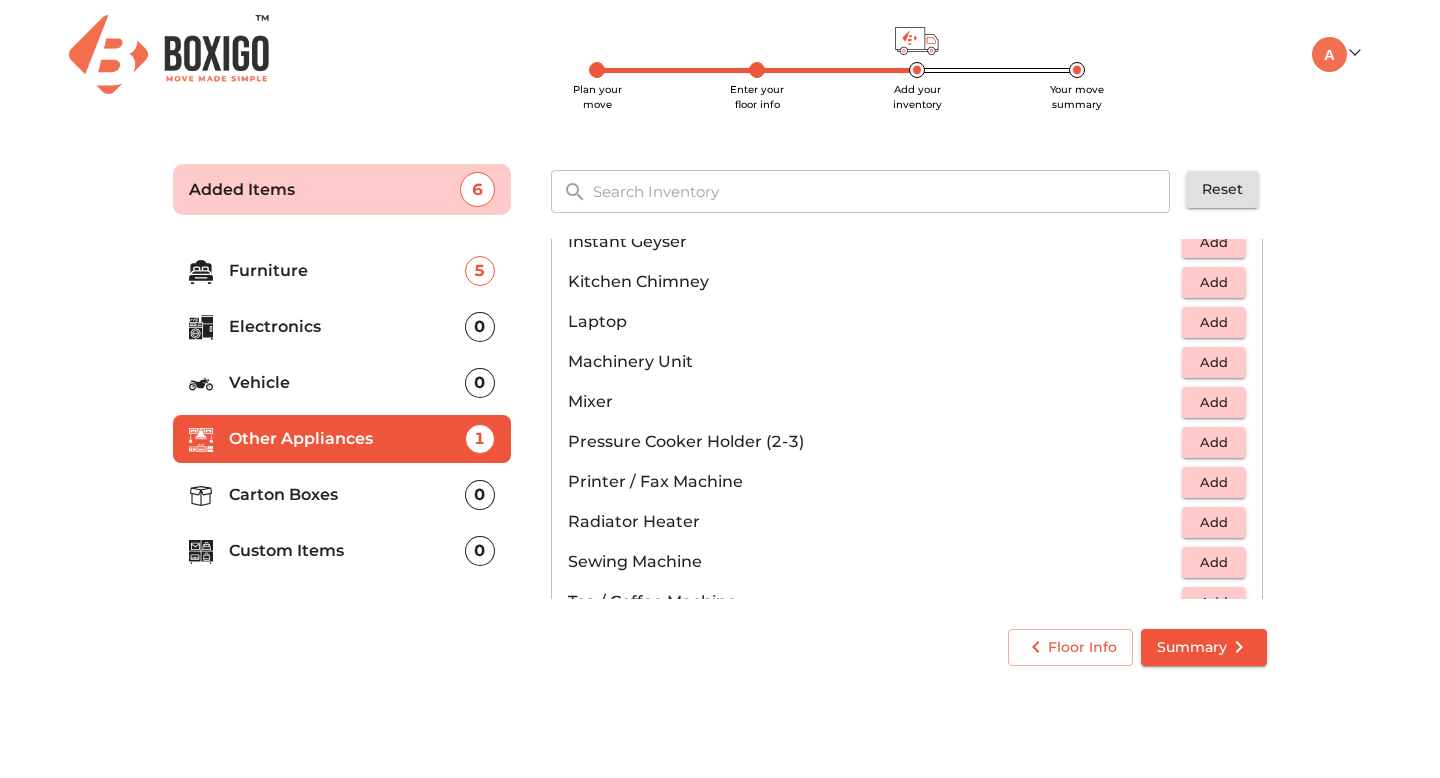 scroll, scrollTop: 1049, scrollLeft: 0, axis: vertical 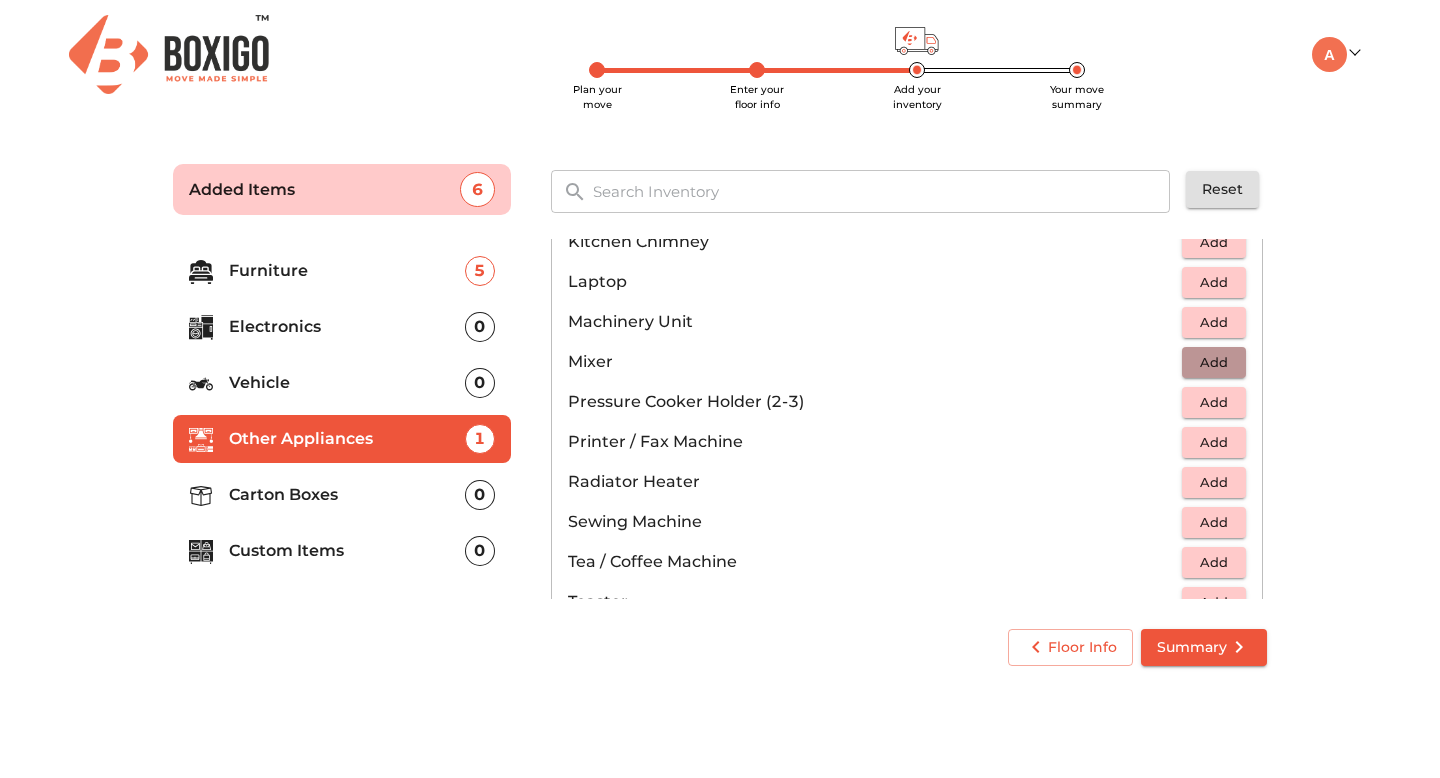 click on "Add" at bounding box center [1214, 362] 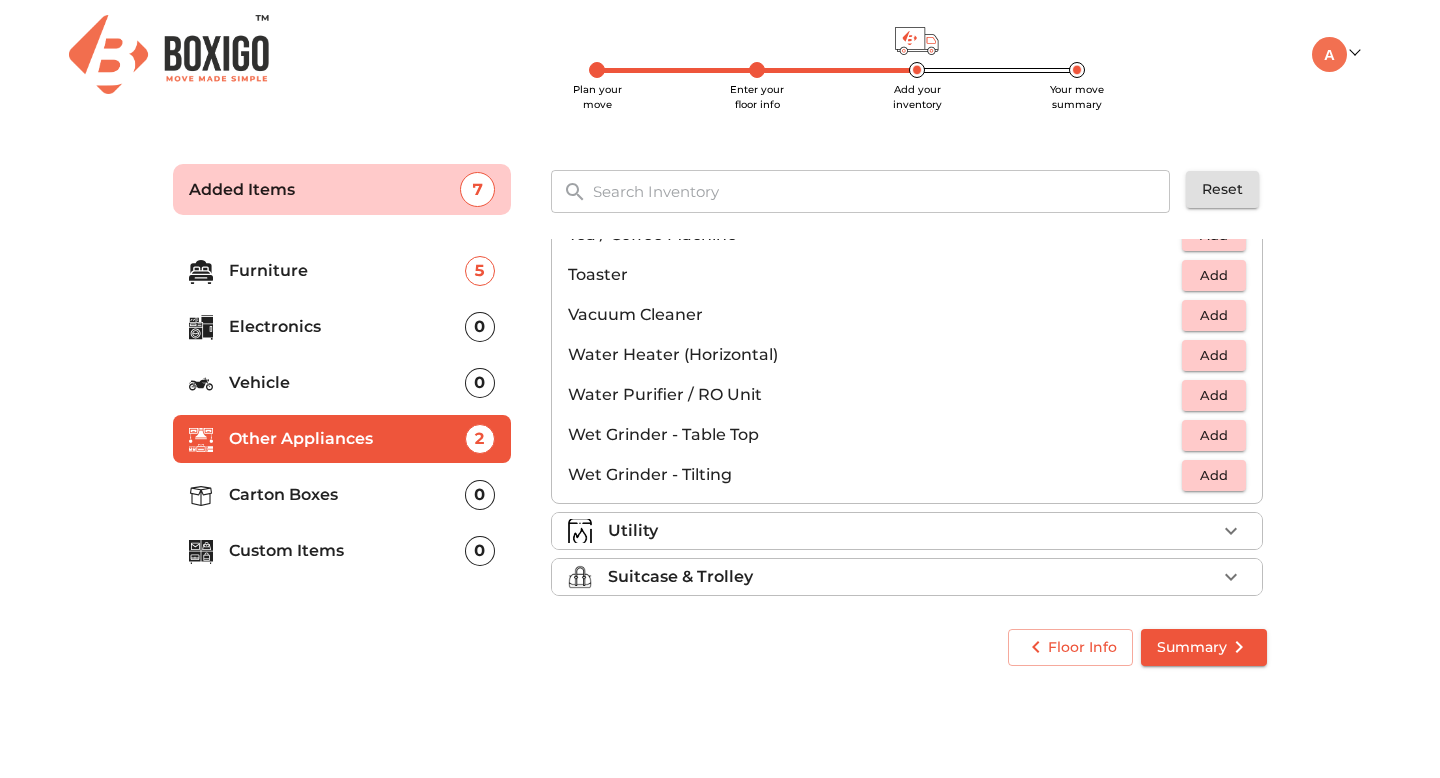 scroll, scrollTop: 1389, scrollLeft: 0, axis: vertical 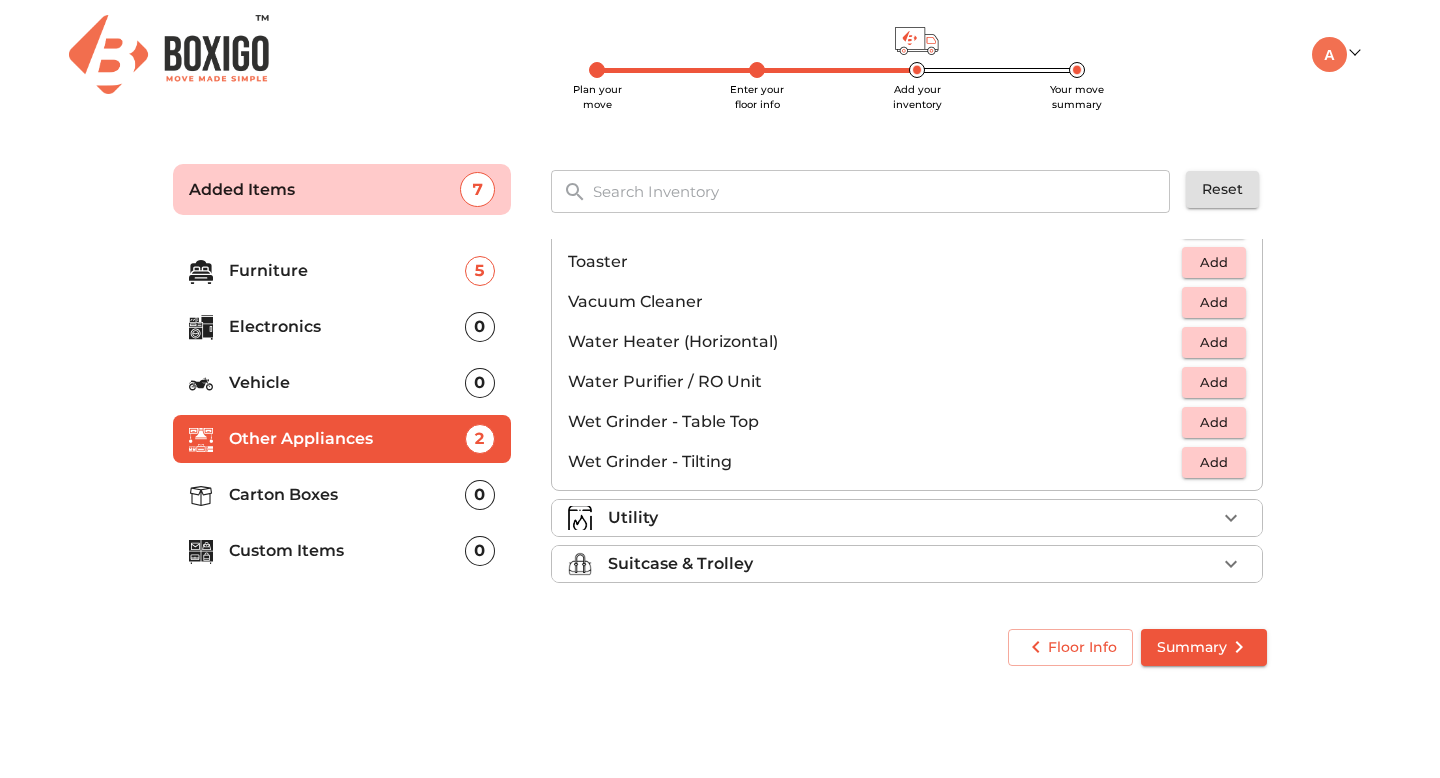 click on "Utility" at bounding box center (912, 518) 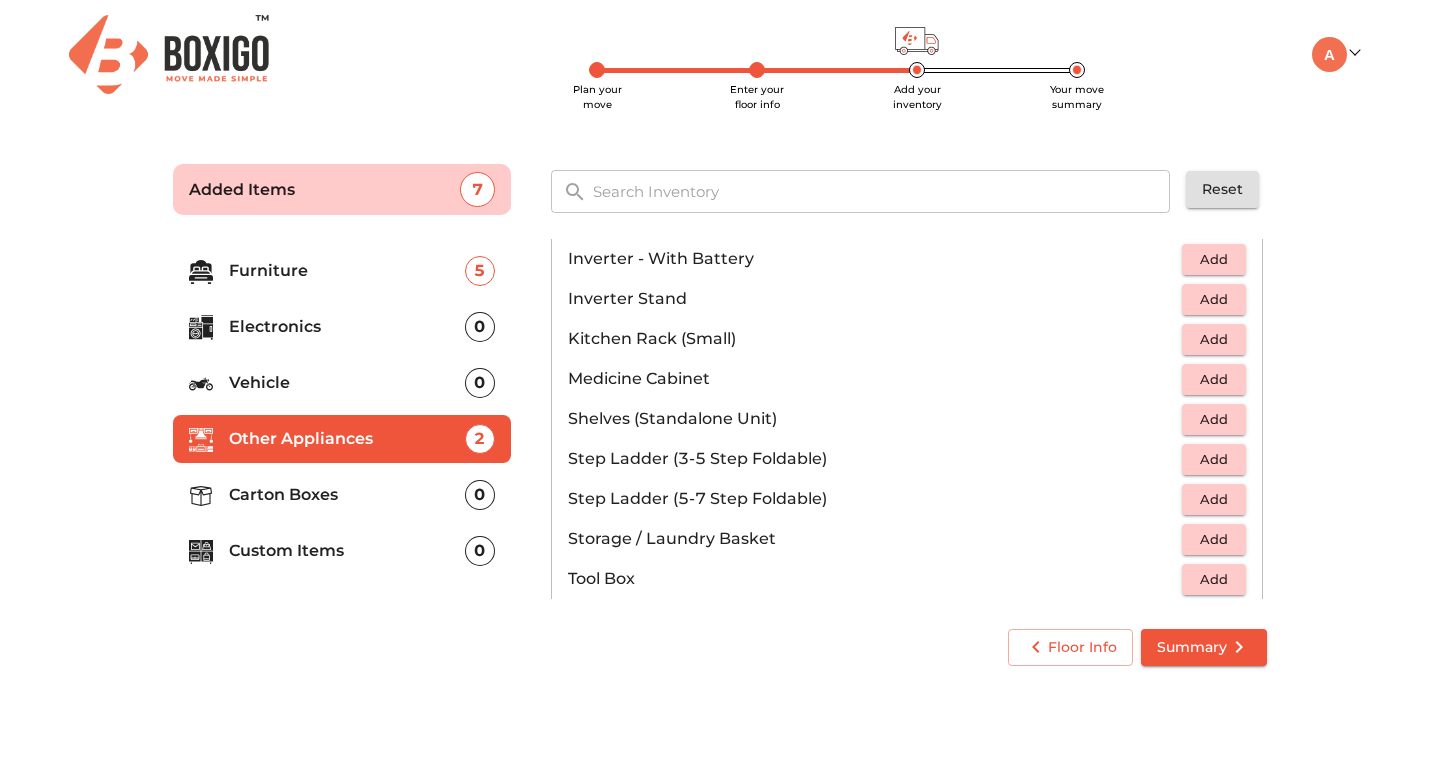 scroll, scrollTop: 1037, scrollLeft: 0, axis: vertical 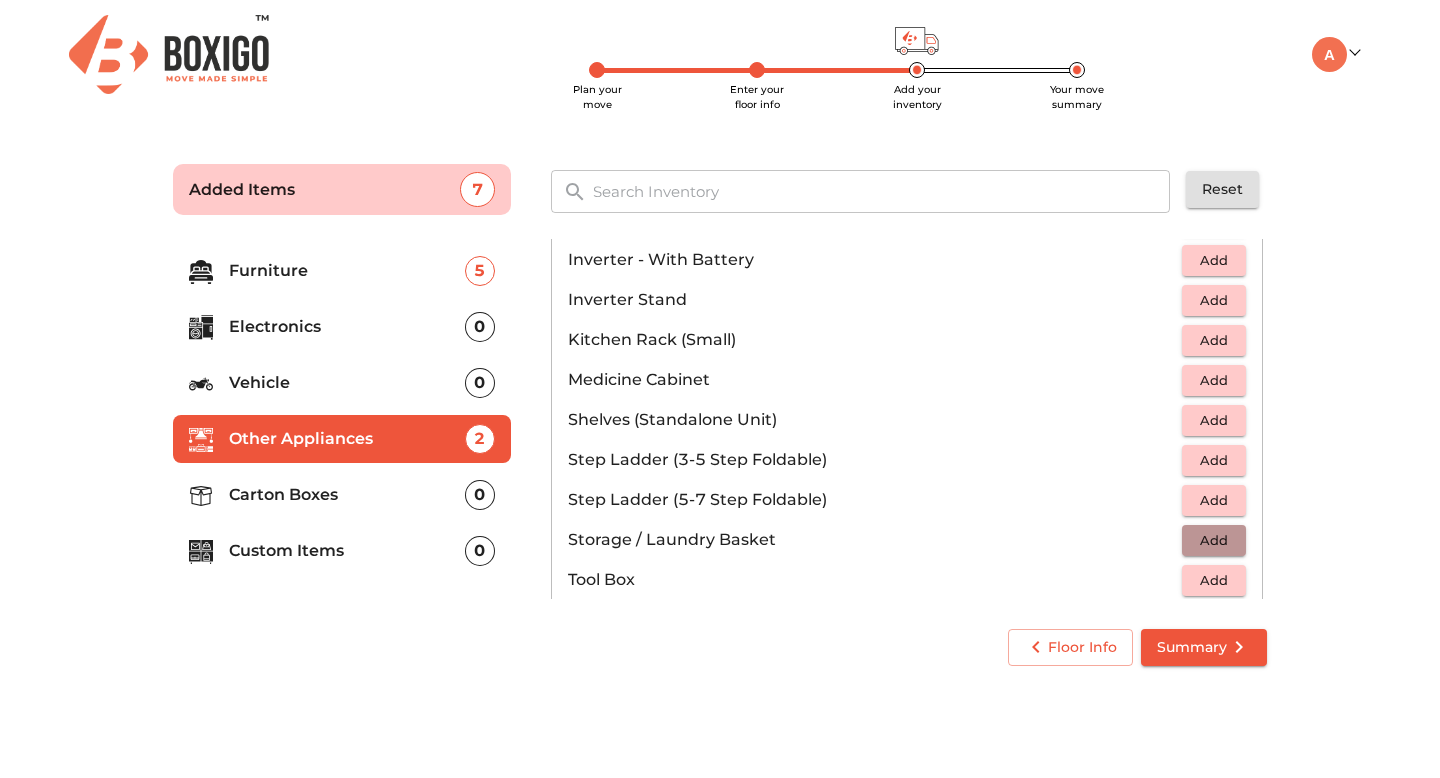 click on "Add" at bounding box center (1214, 540) 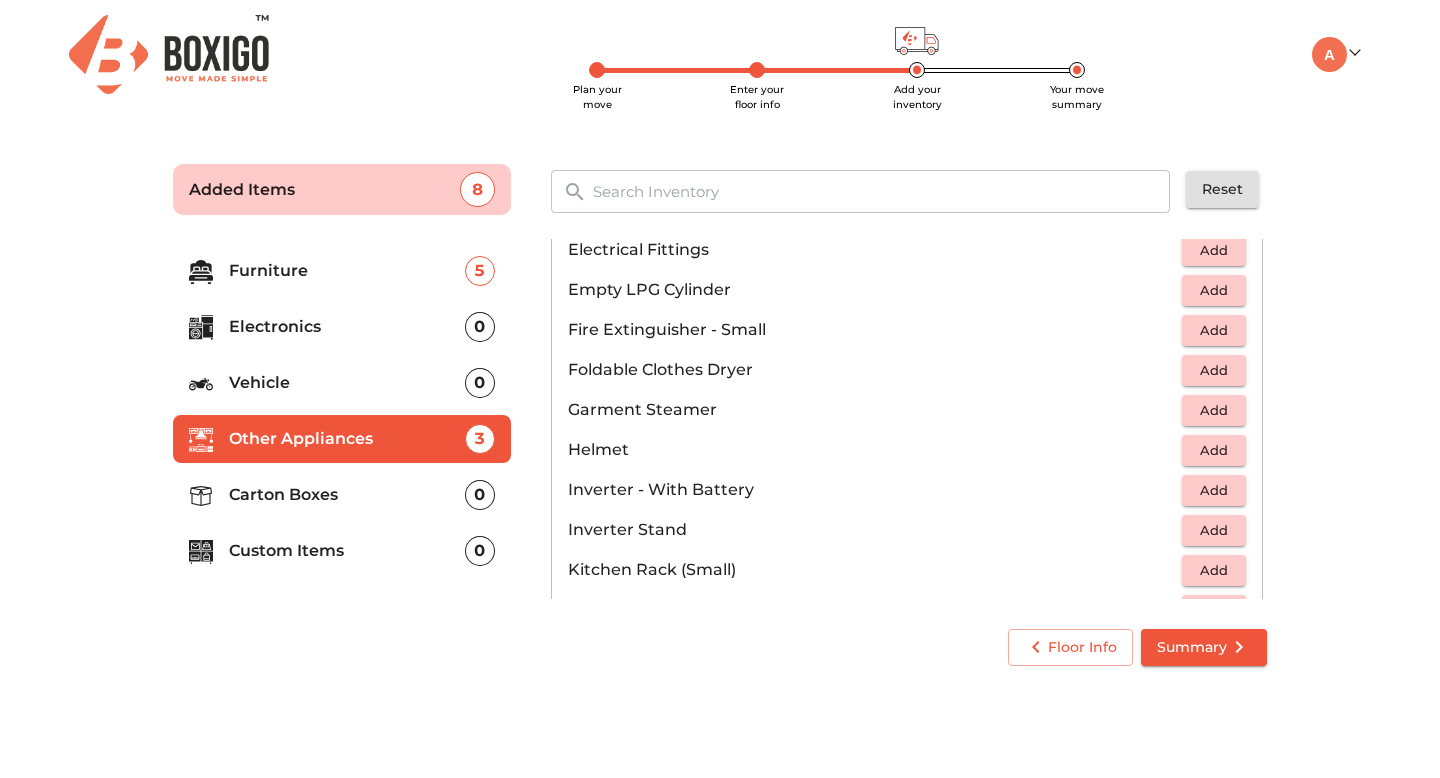 scroll, scrollTop: 799, scrollLeft: 0, axis: vertical 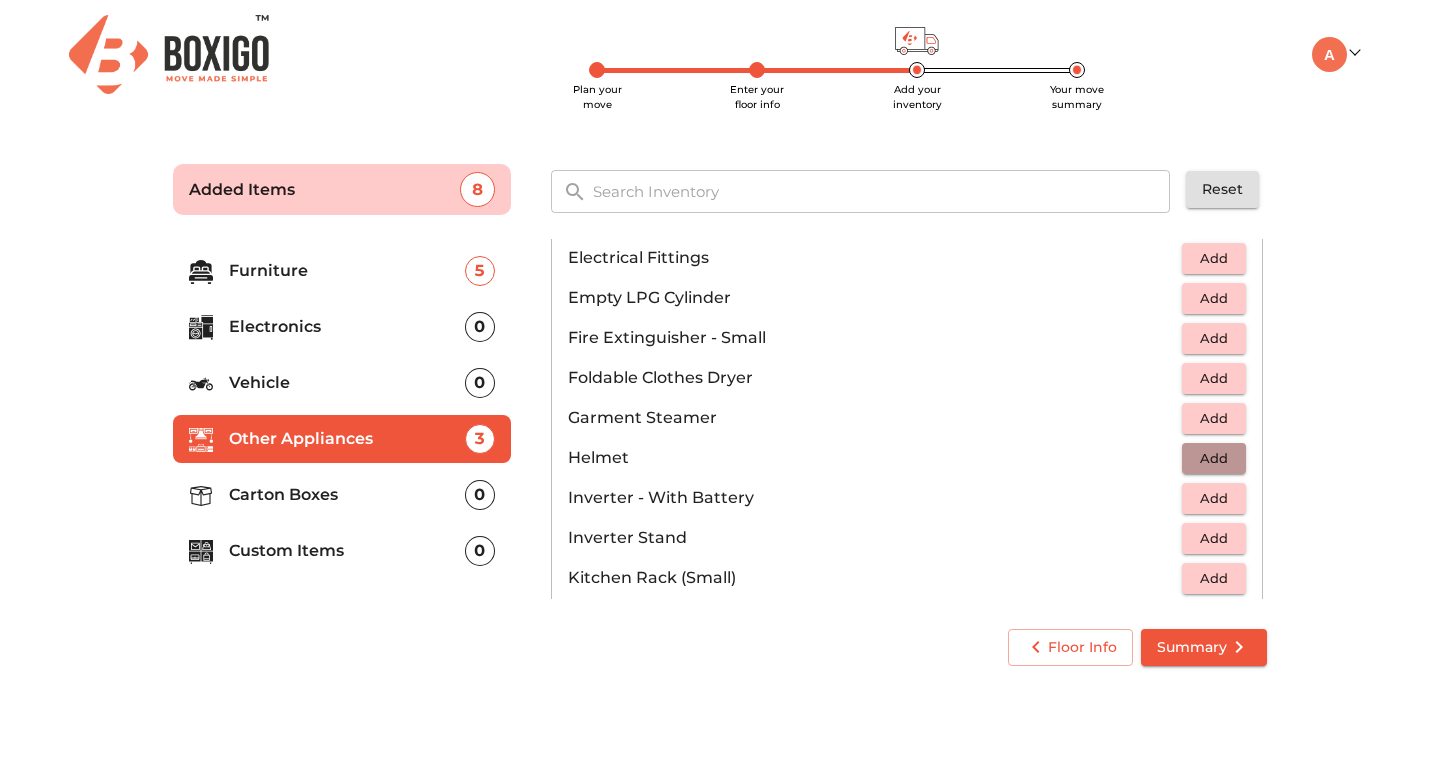 click on "Add" at bounding box center [1214, 458] 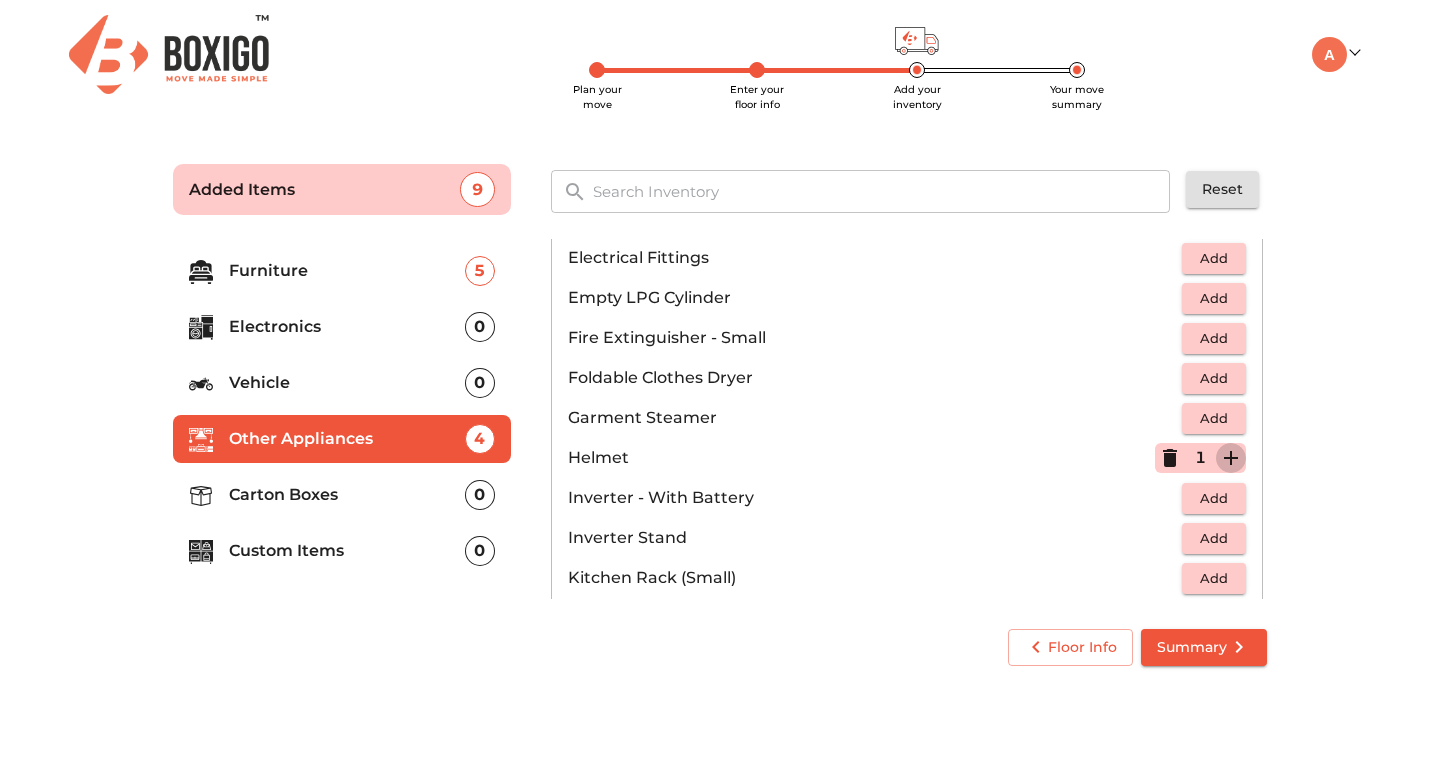 click 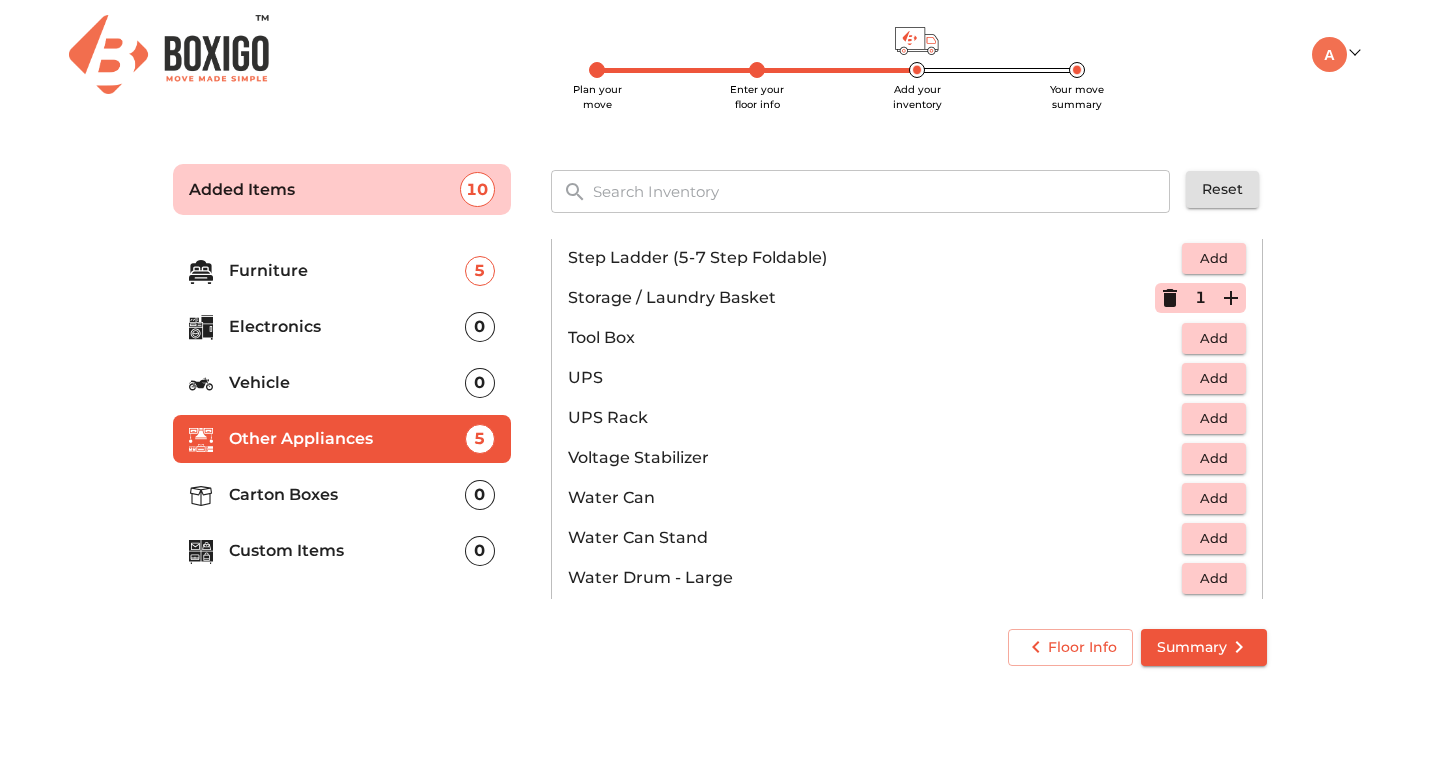 scroll, scrollTop: 1509, scrollLeft: 0, axis: vertical 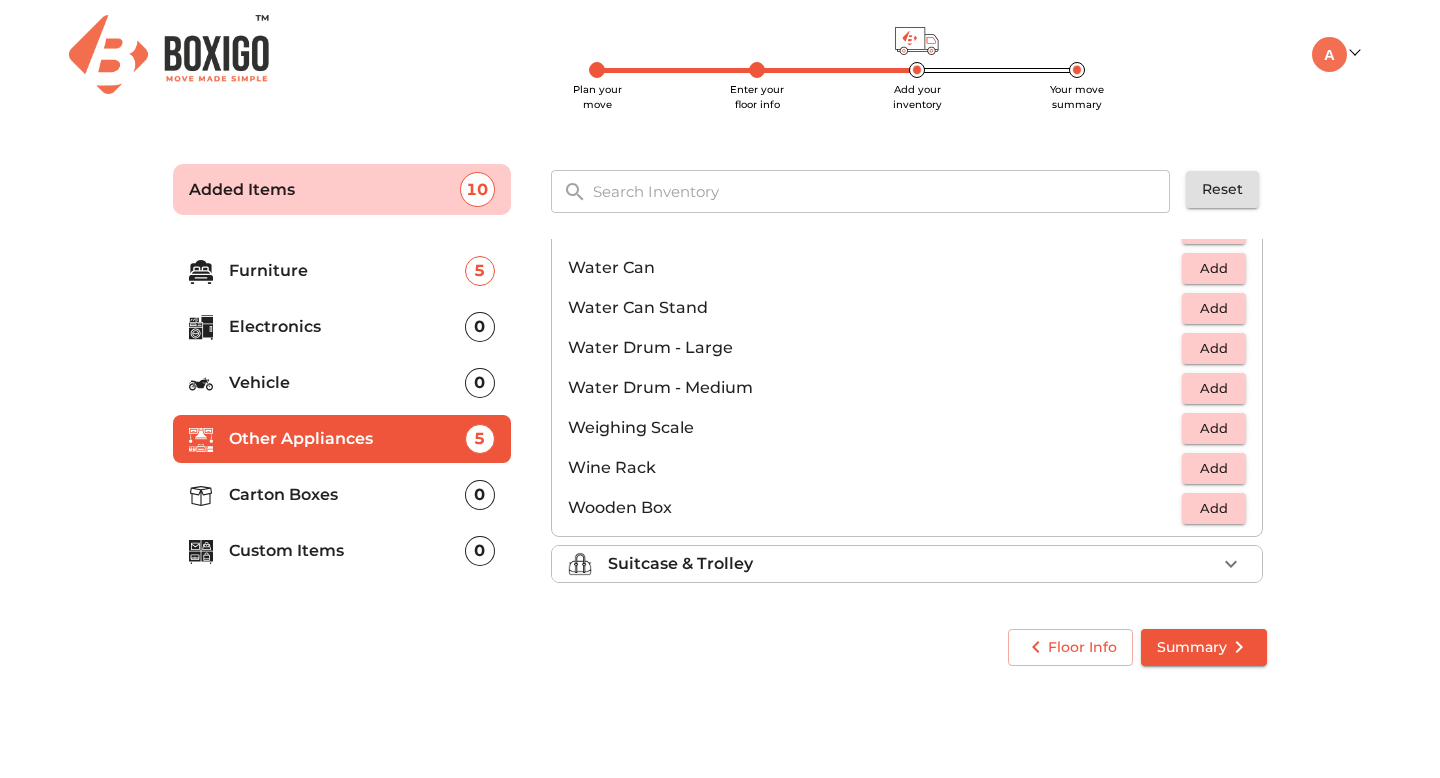 click on "Suitcase & Trolley" at bounding box center (680, 564) 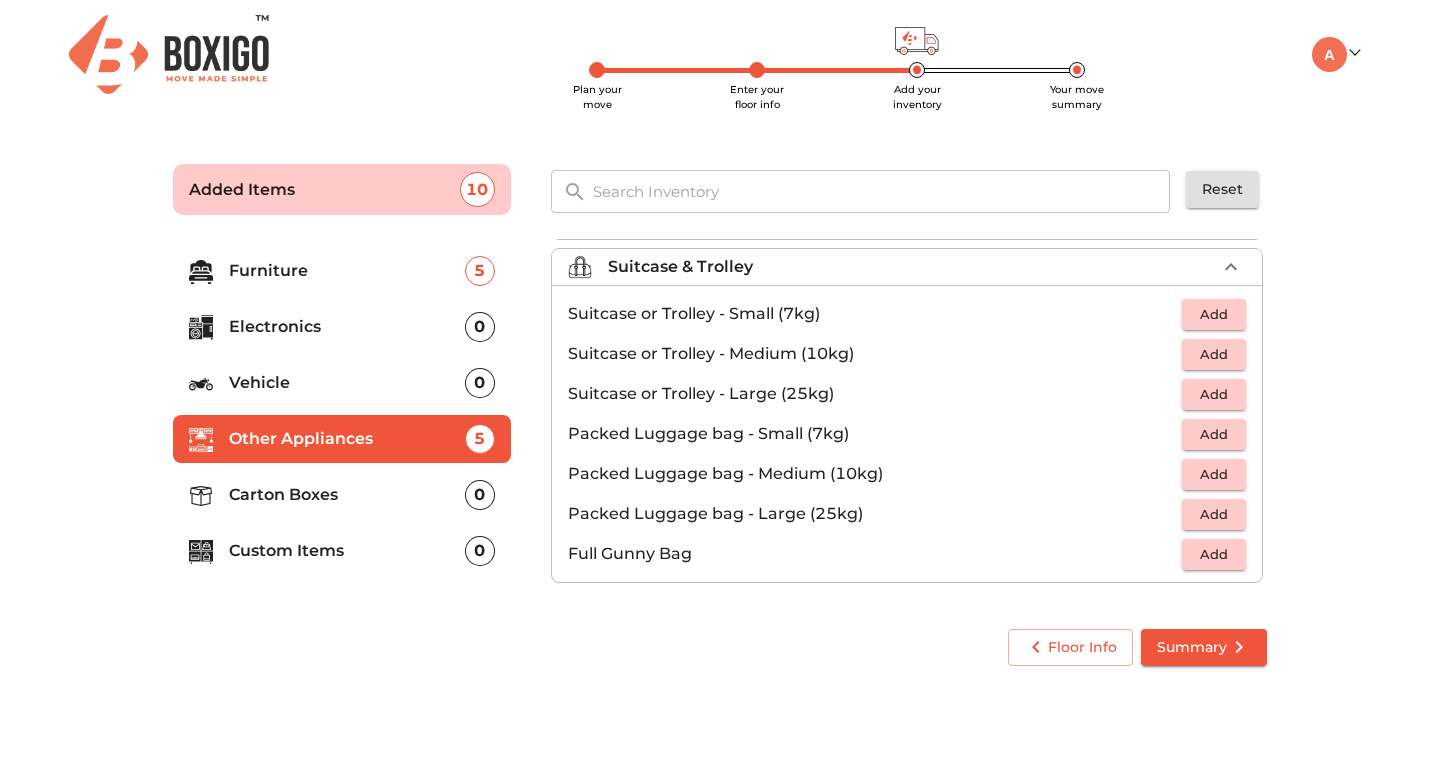 scroll, scrollTop: 229, scrollLeft: 0, axis: vertical 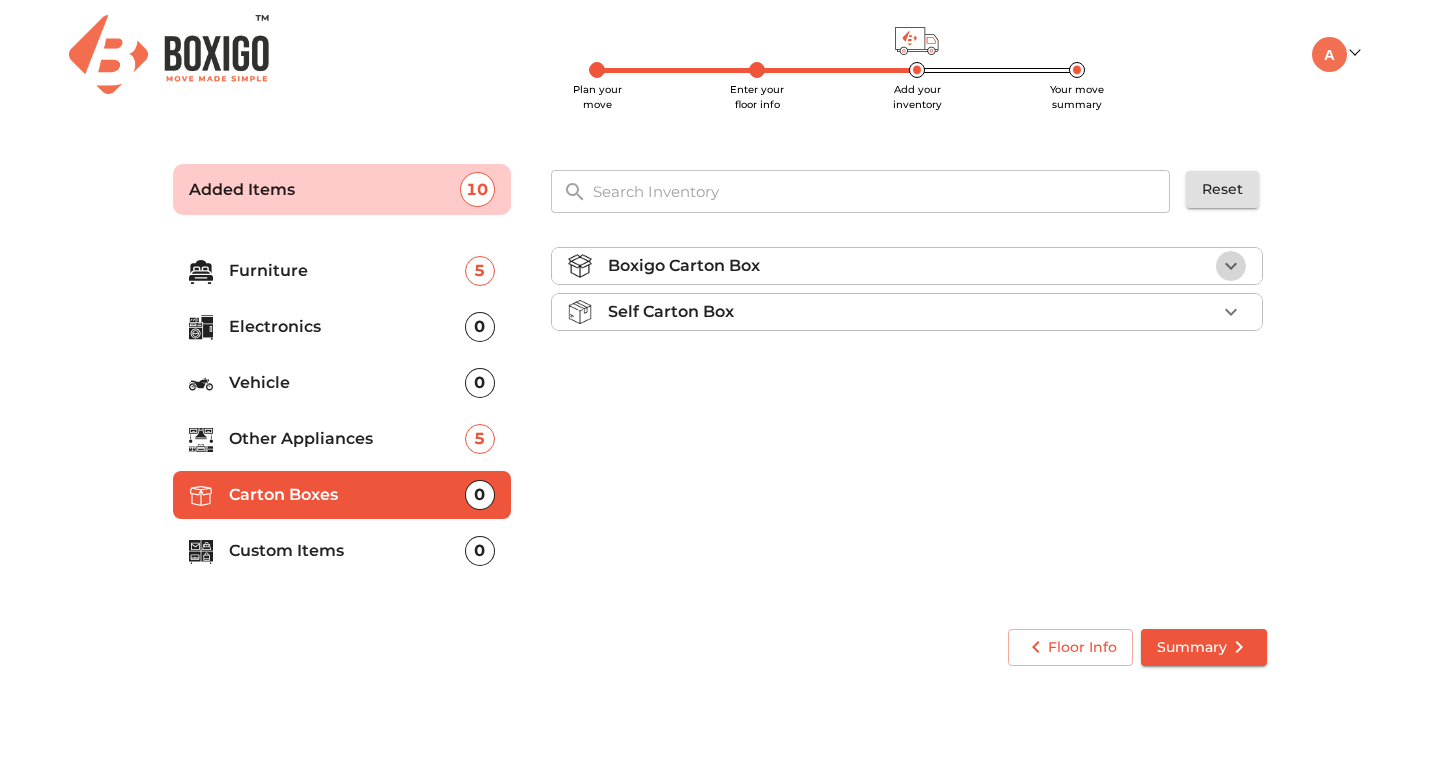 click 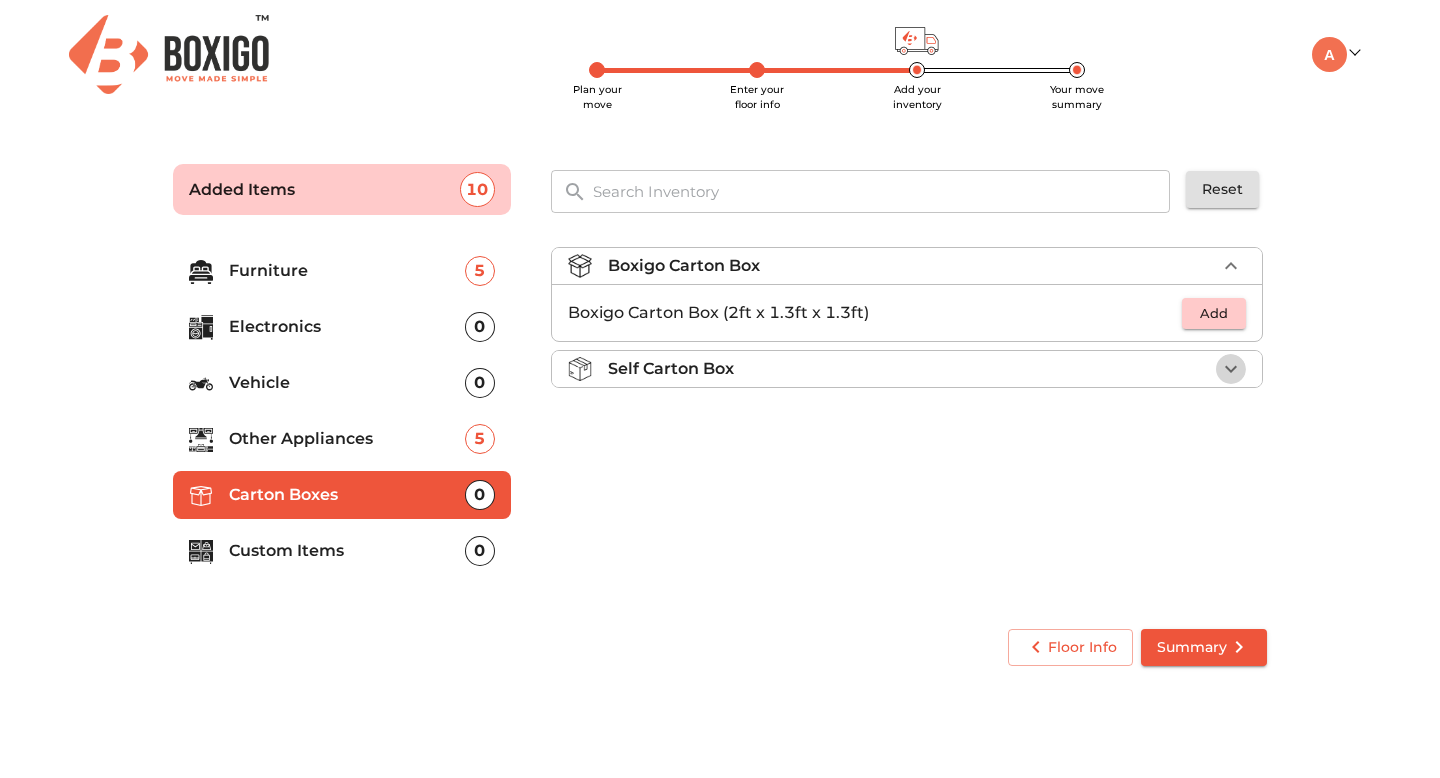 click 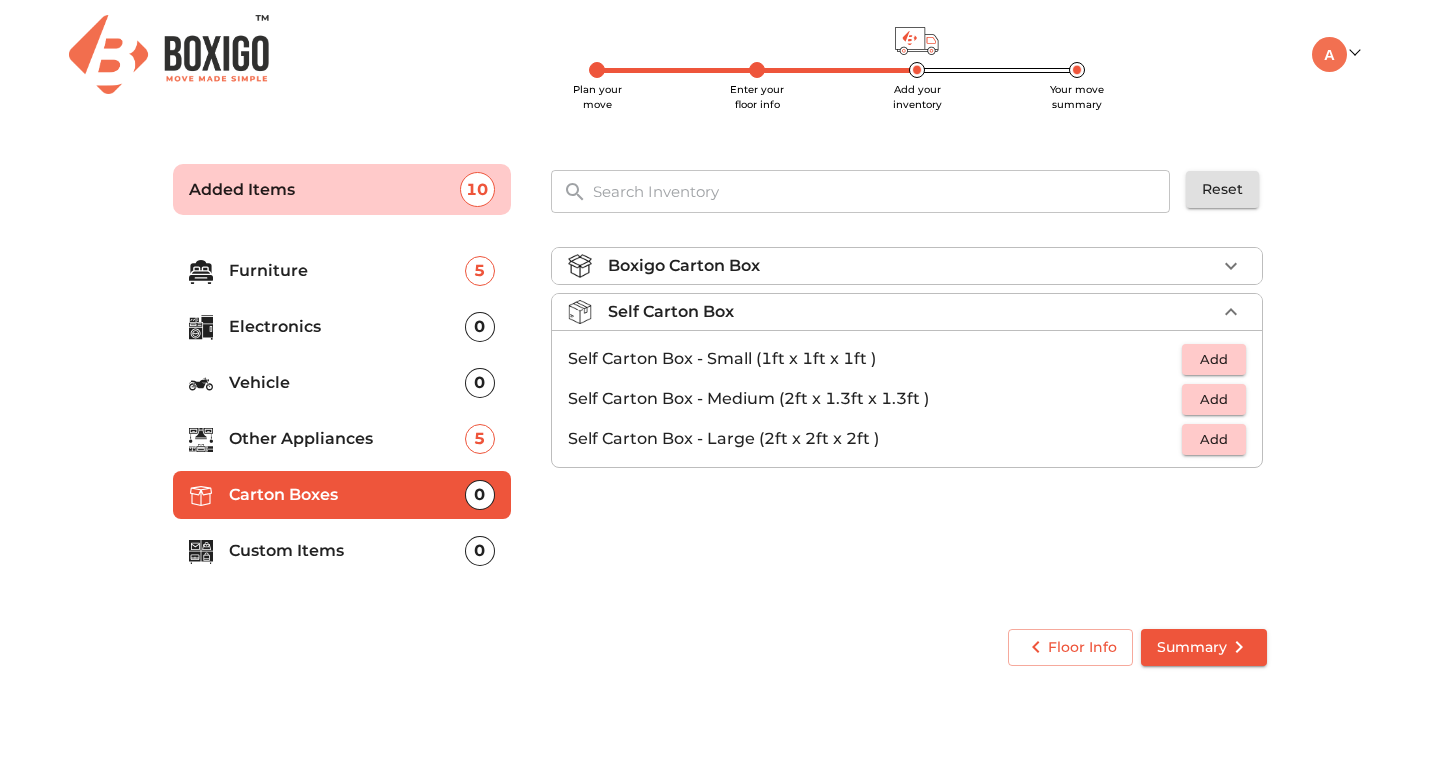 click on "Add" at bounding box center (1214, 439) 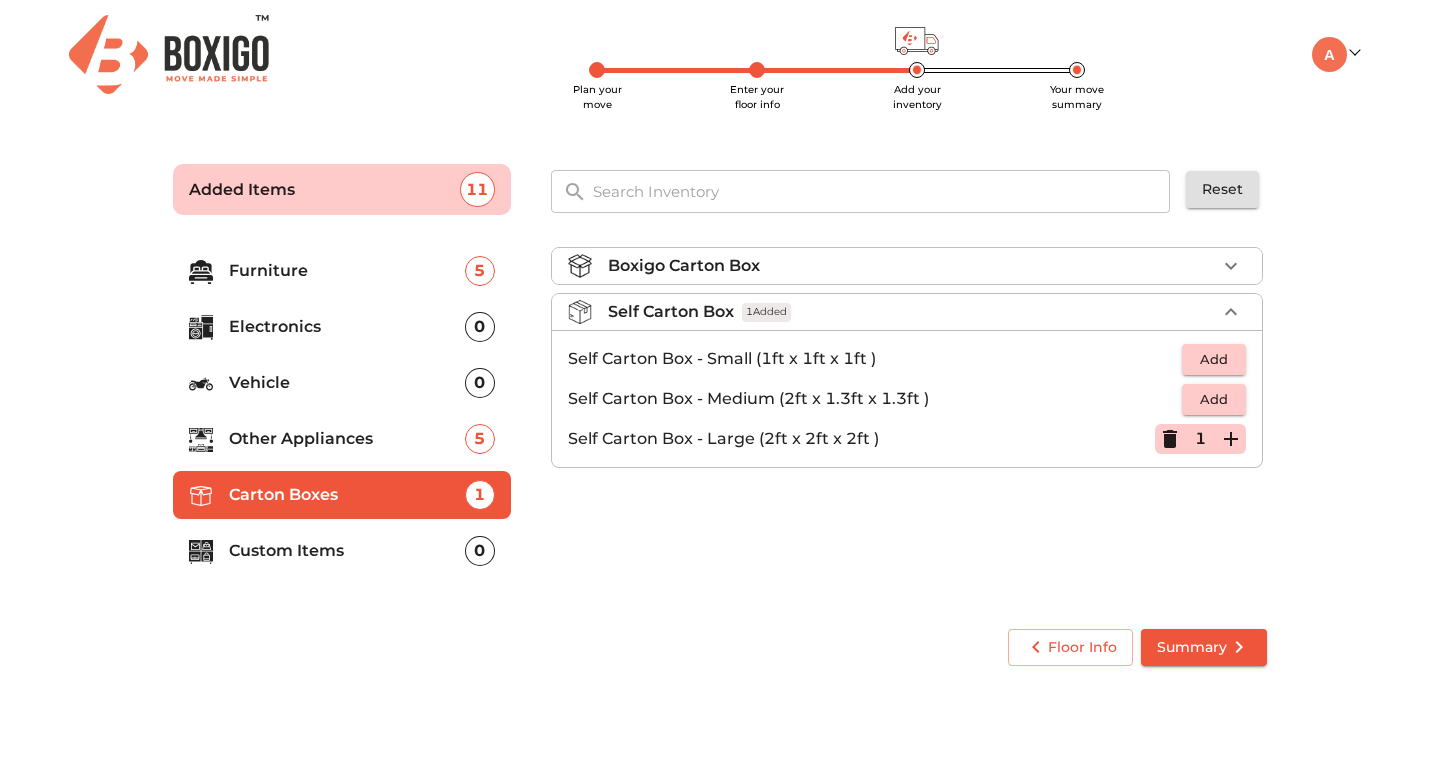 click 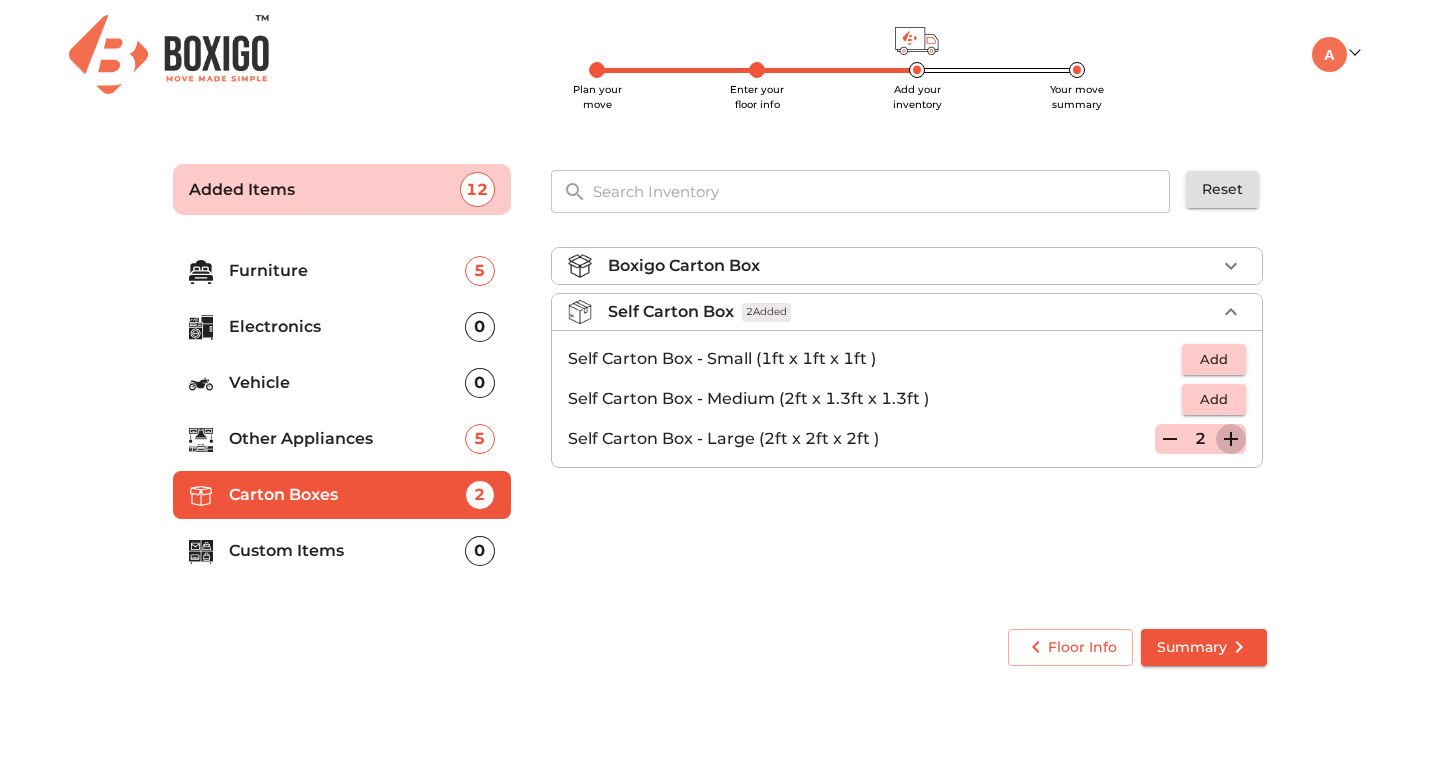 click 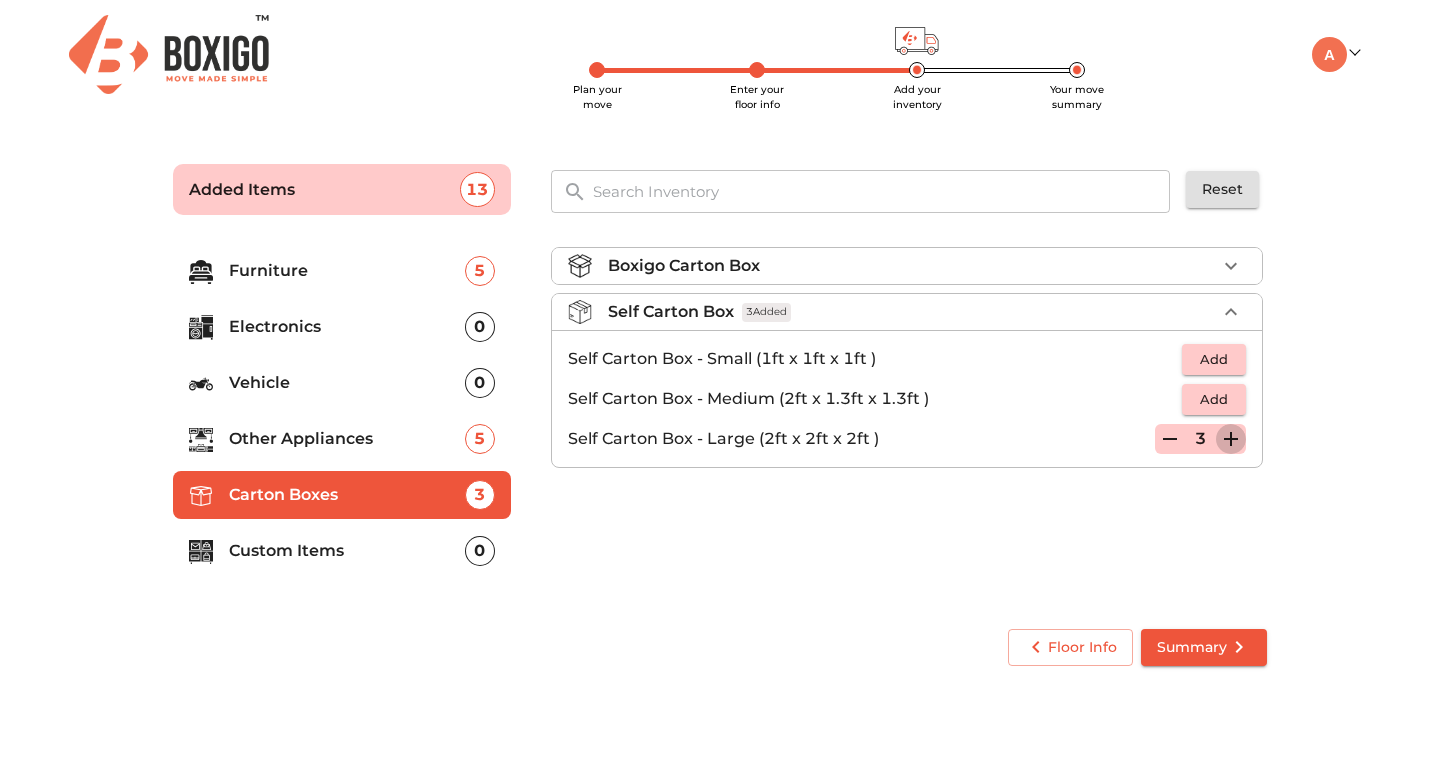 click 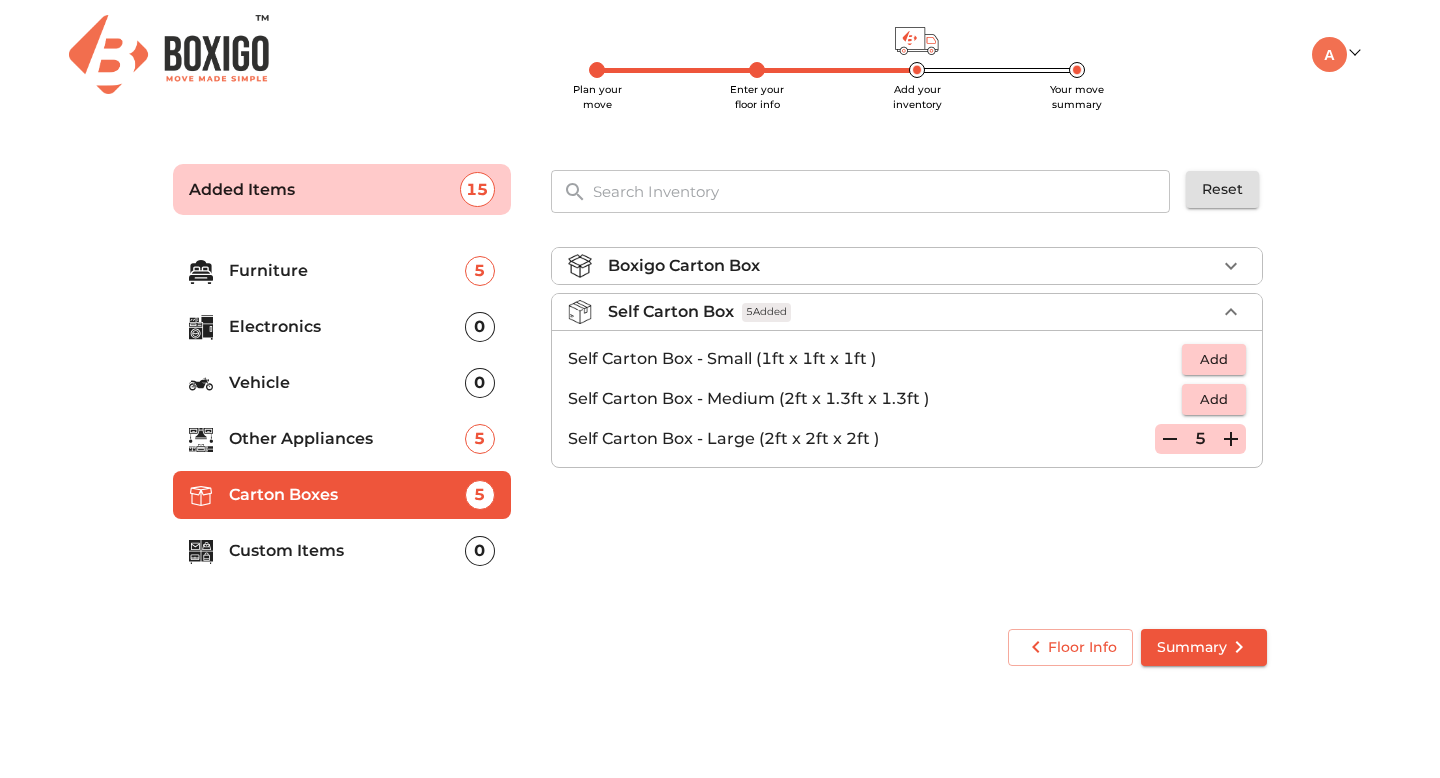 click 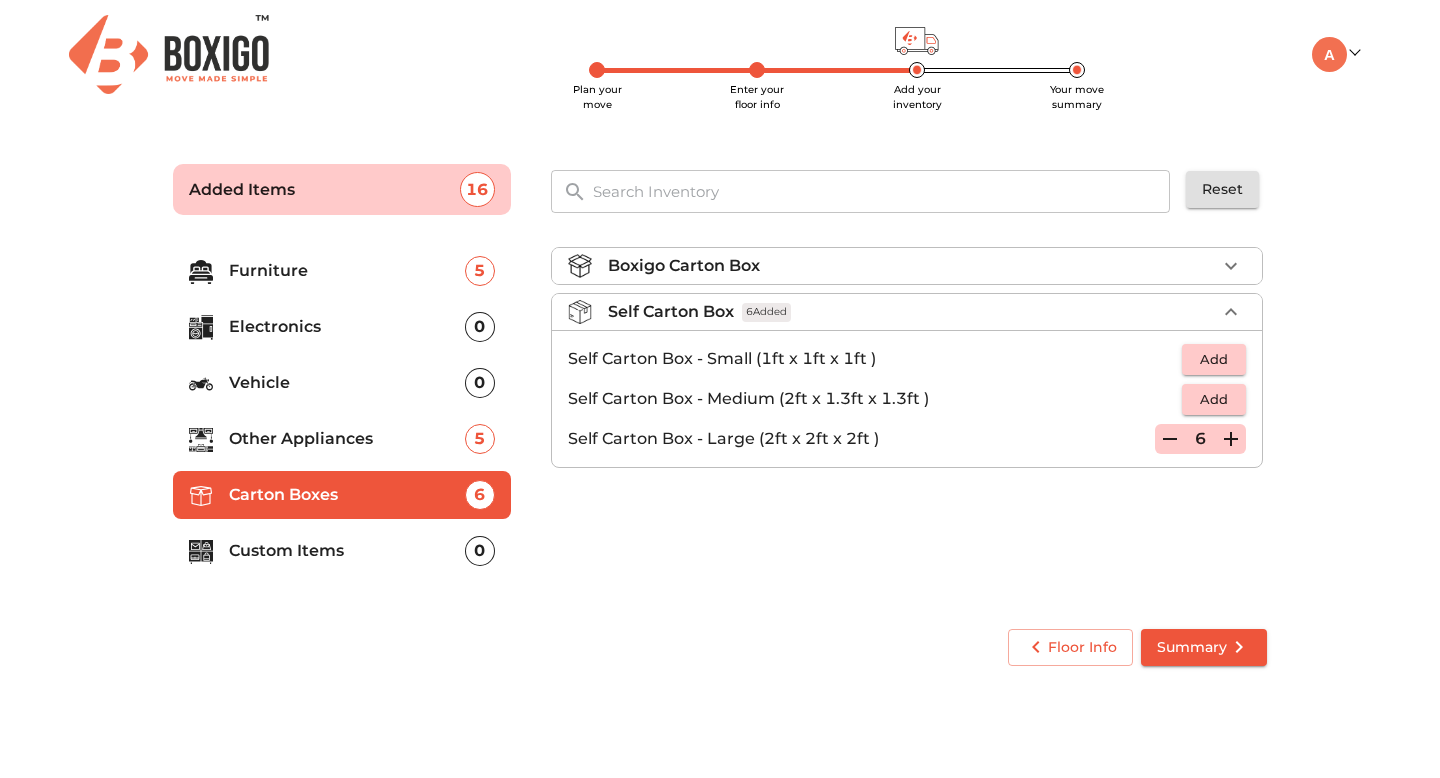 click on "Custom Items 0" at bounding box center [342, 551] 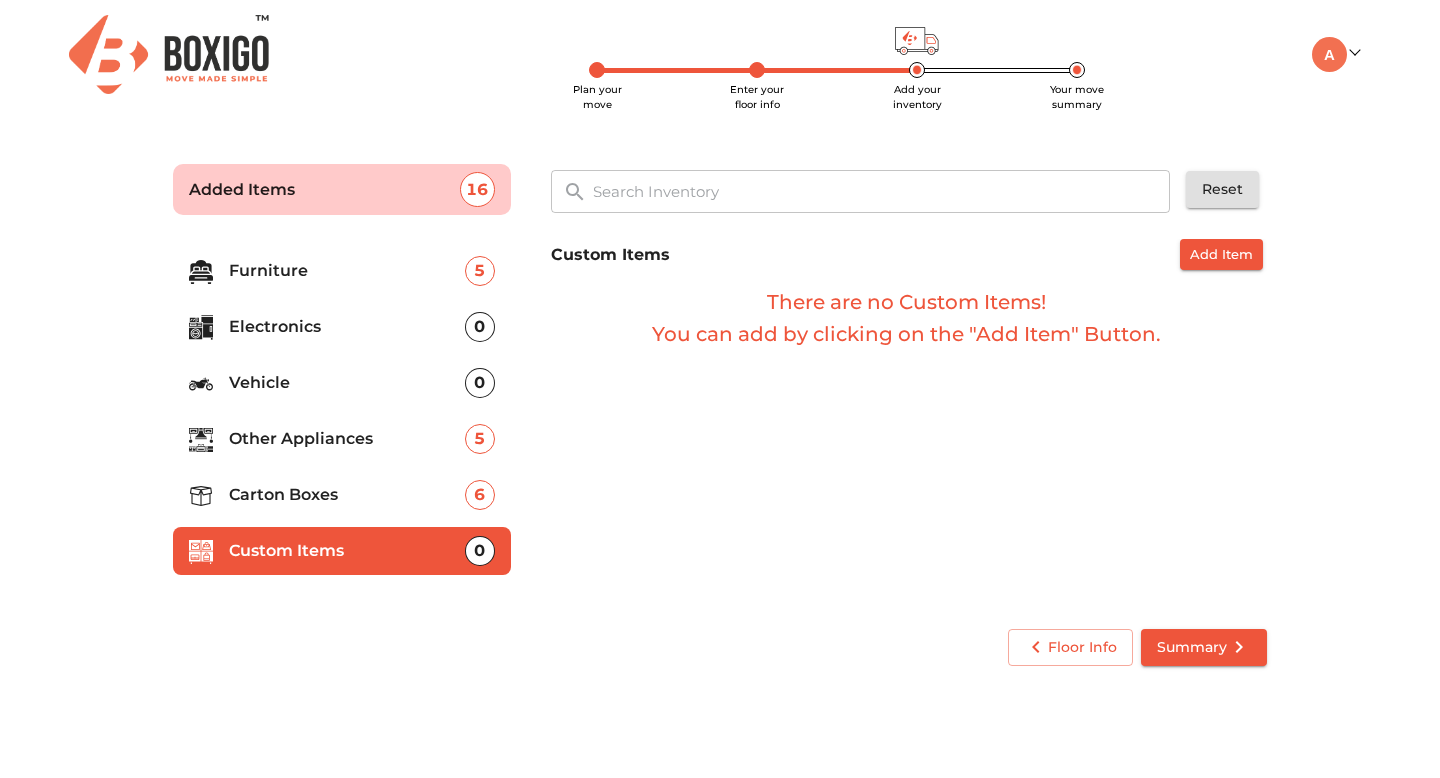 click on "Other Appliances" at bounding box center (347, 439) 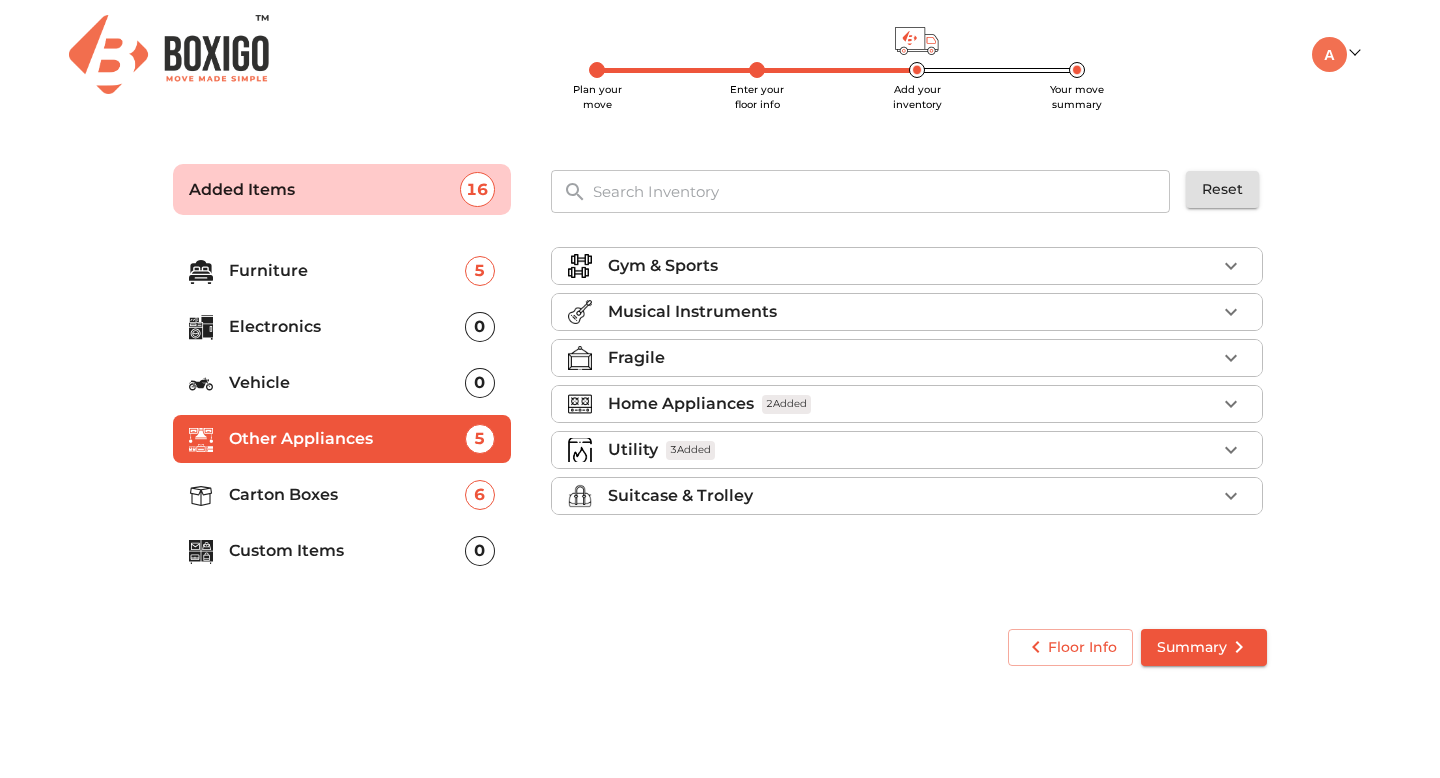 click on "Home Appliances" at bounding box center [681, 404] 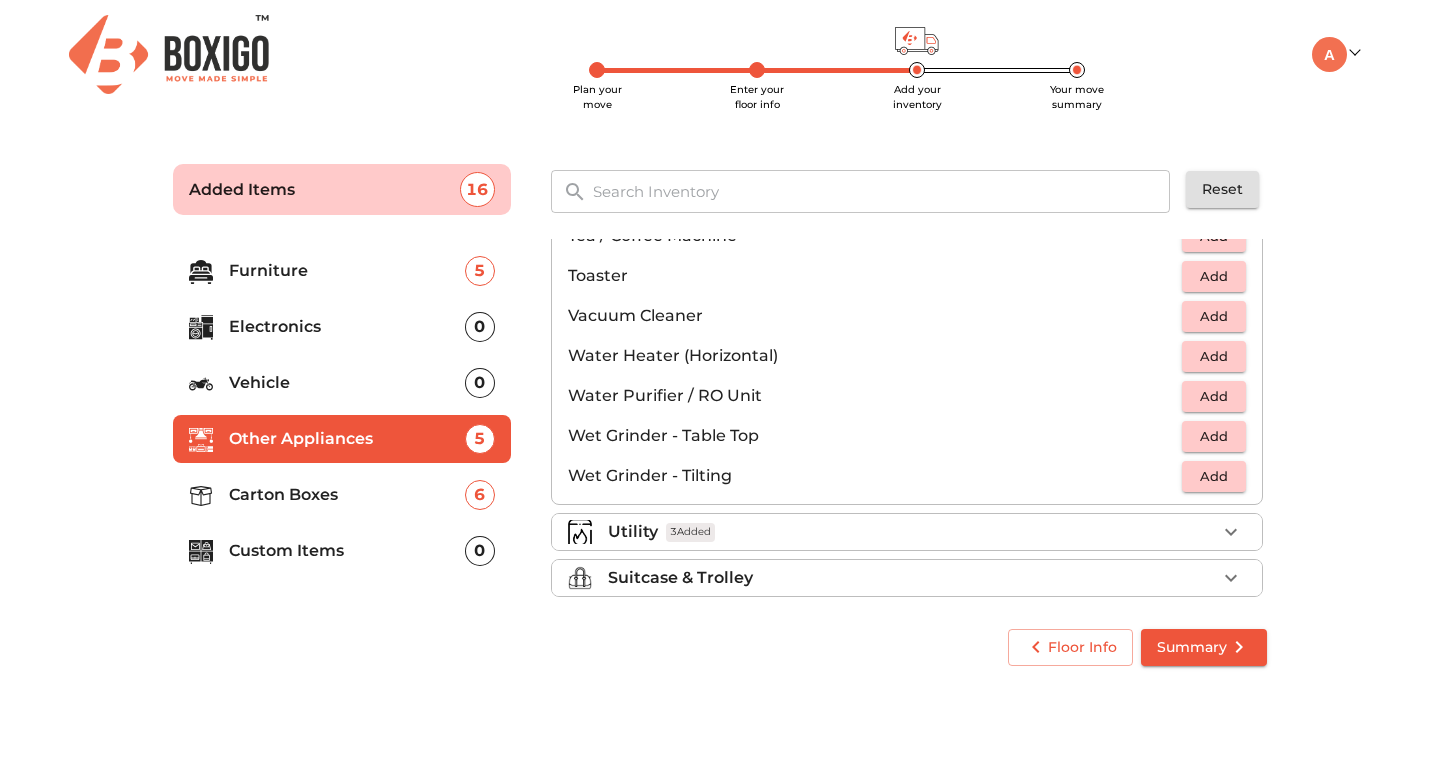 scroll, scrollTop: 1389, scrollLeft: 0, axis: vertical 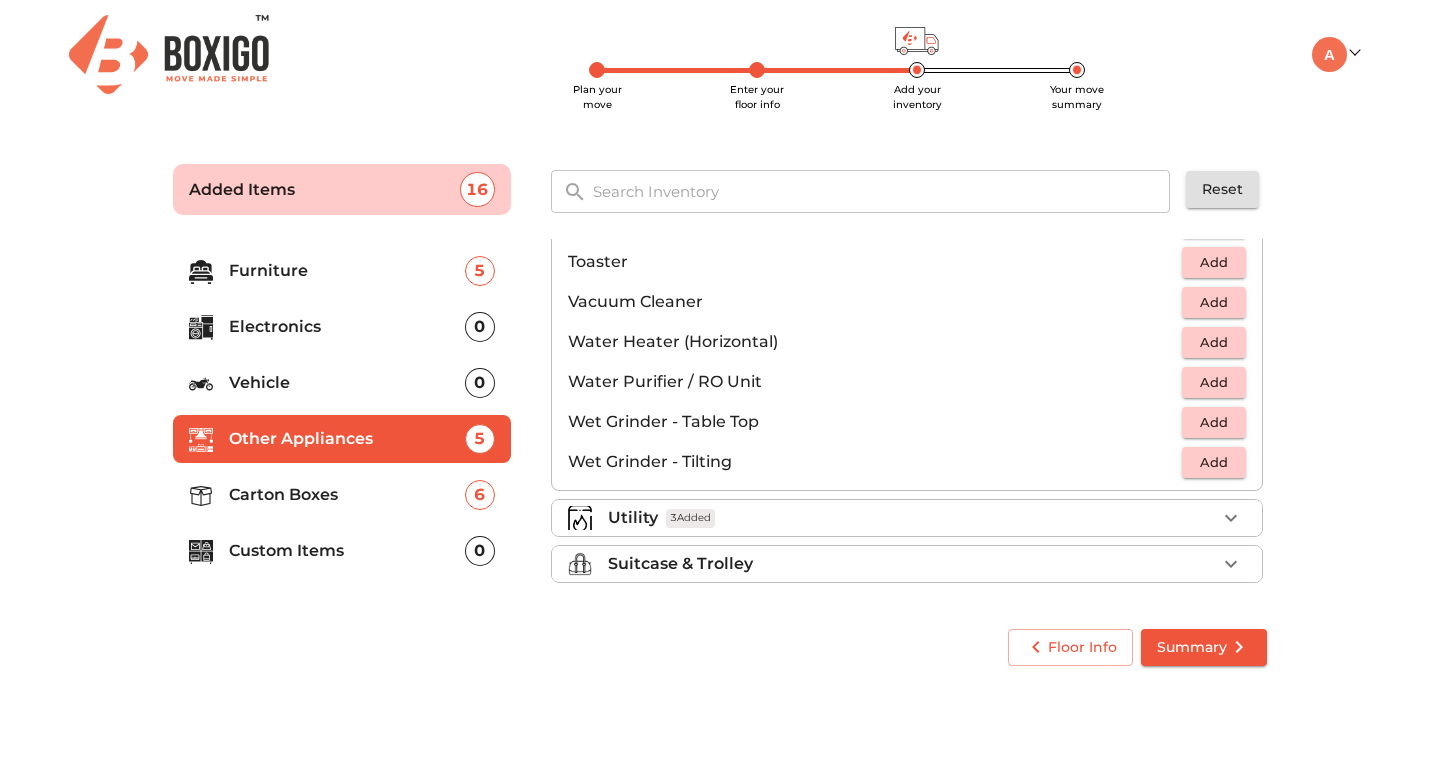 click on "Utility 3  Added" at bounding box center [907, 518] 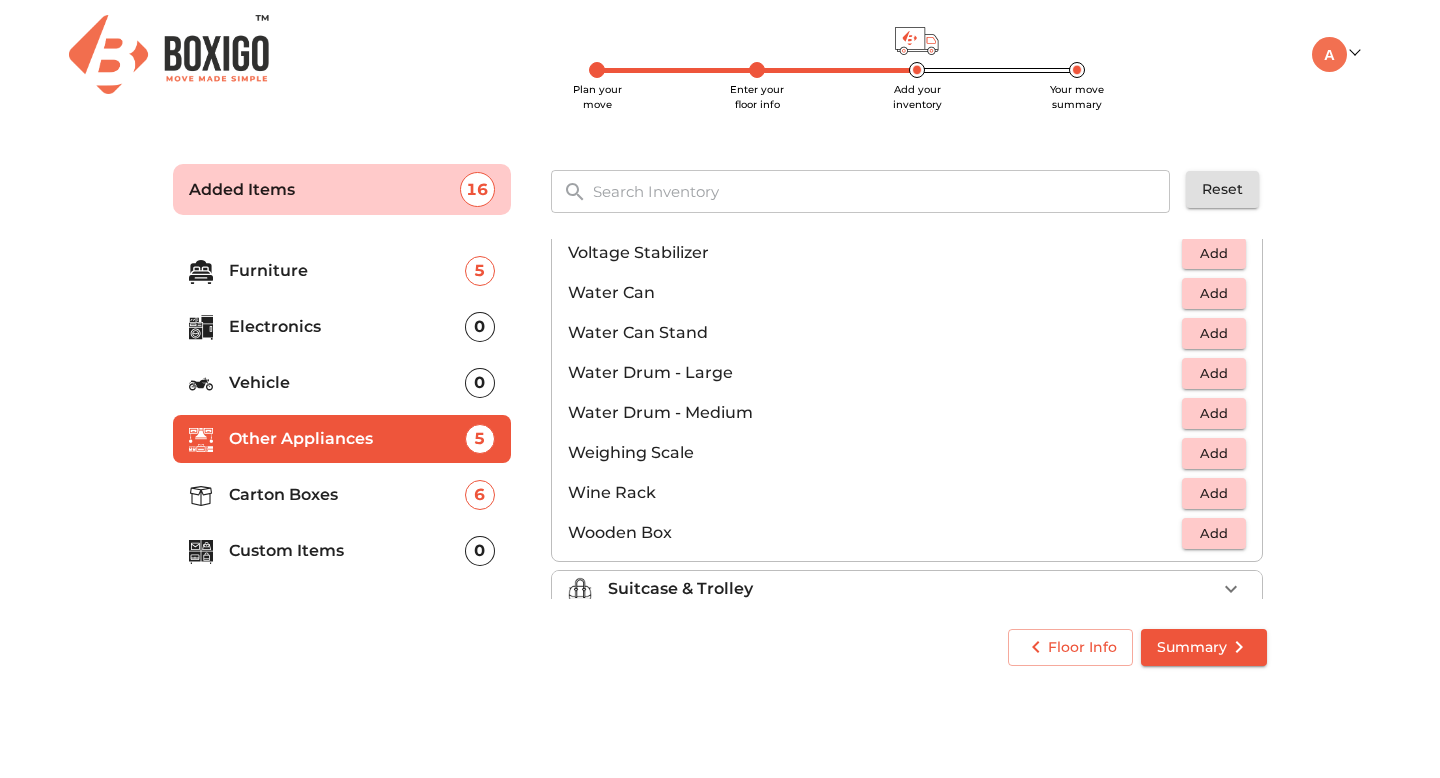 scroll, scrollTop: 1509, scrollLeft: 0, axis: vertical 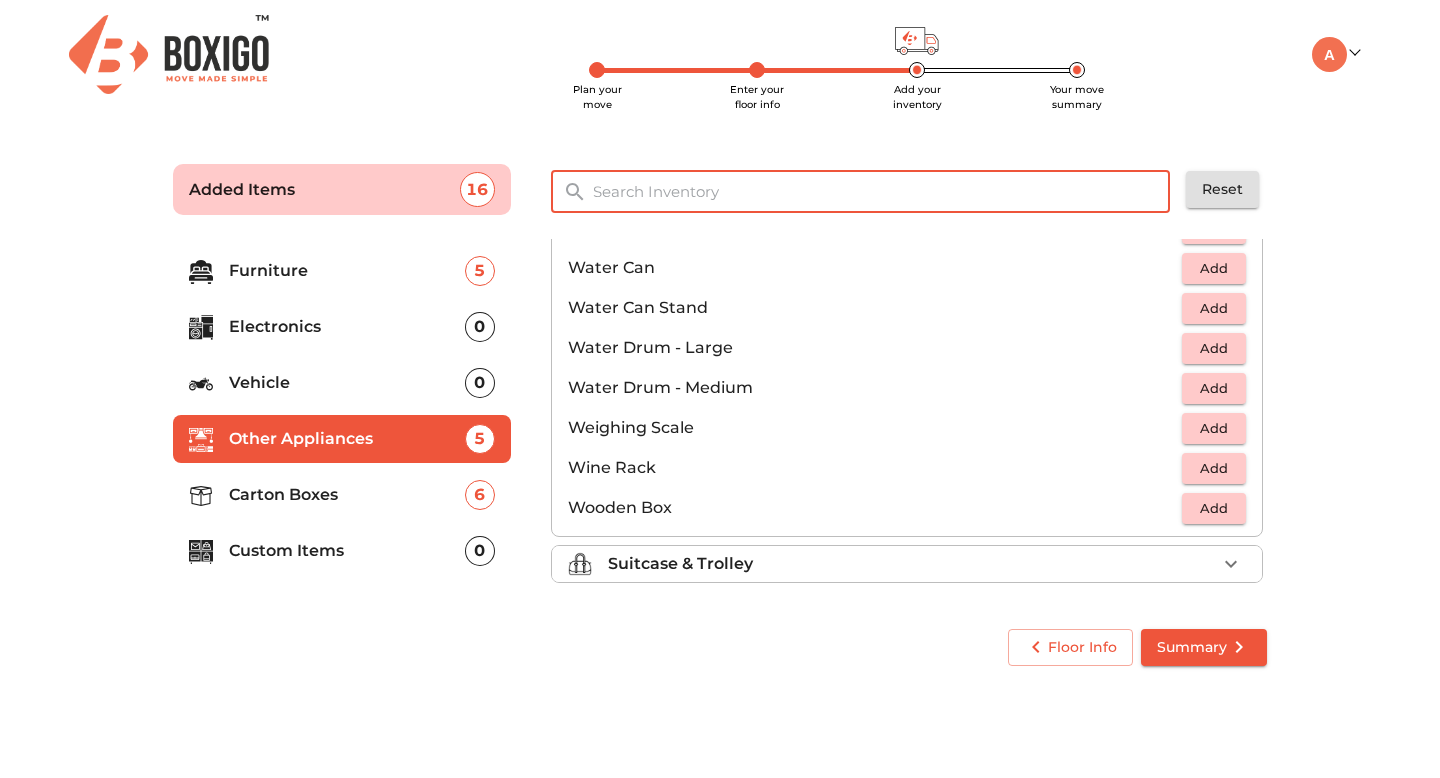 click at bounding box center (882, 191) 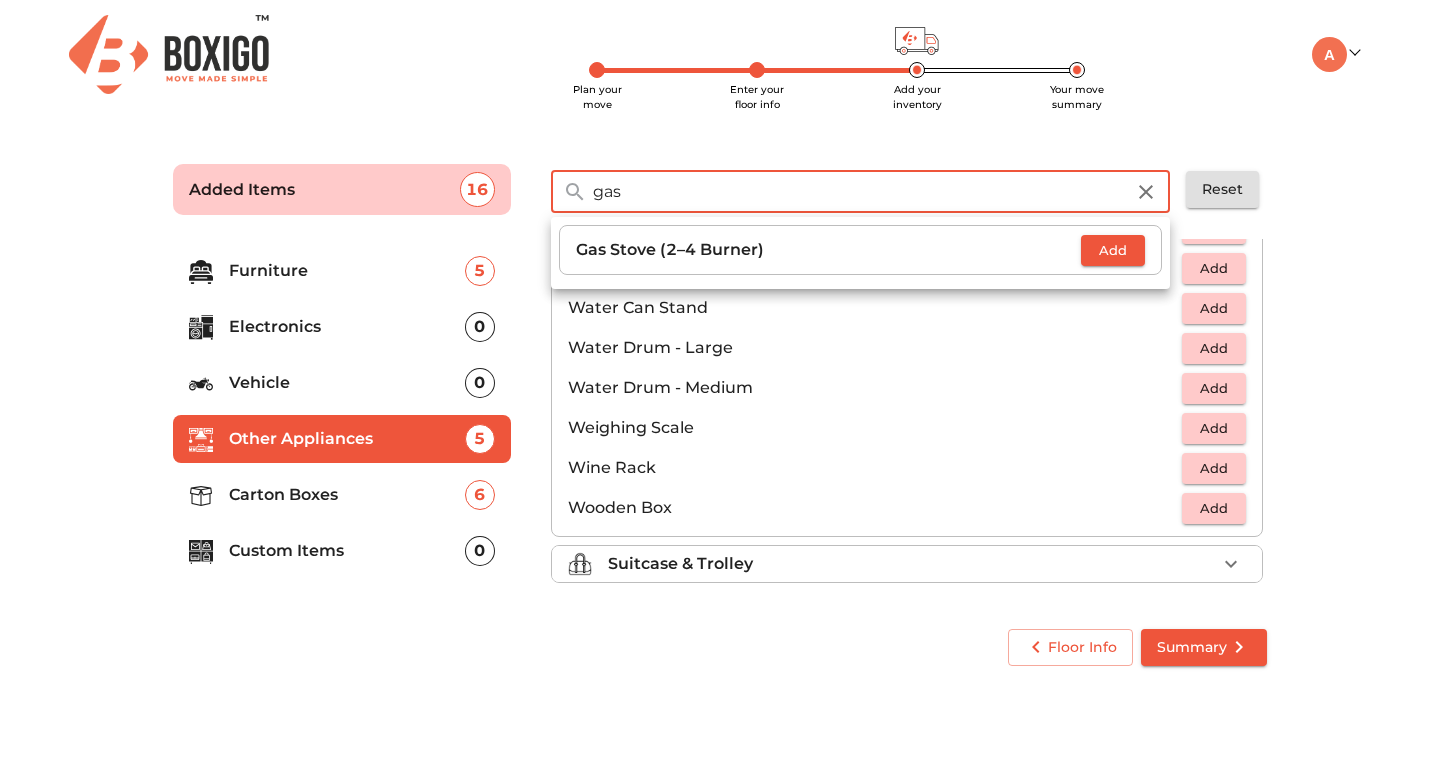 type on "gas" 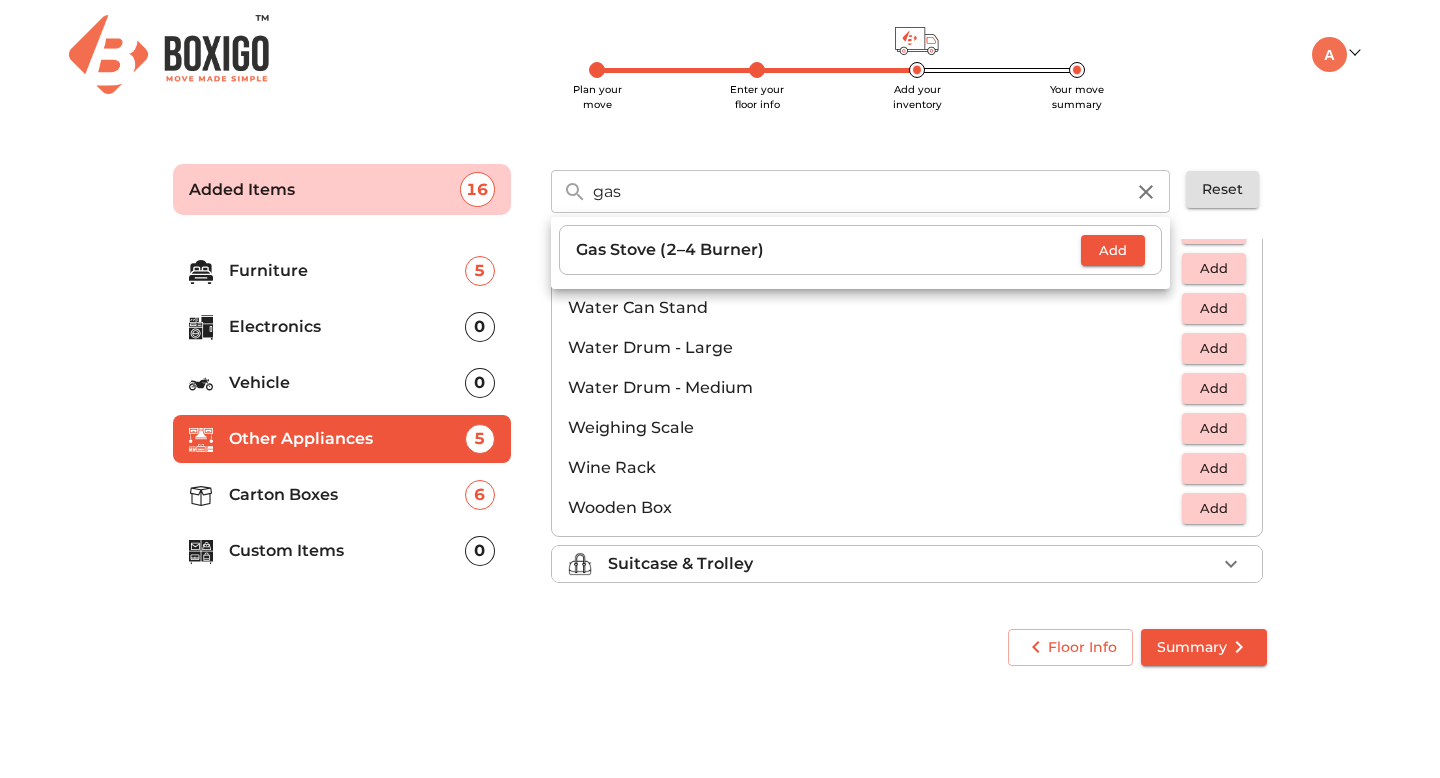 click on "Gas Stove (2–4 Burner)" at bounding box center (828, 250) 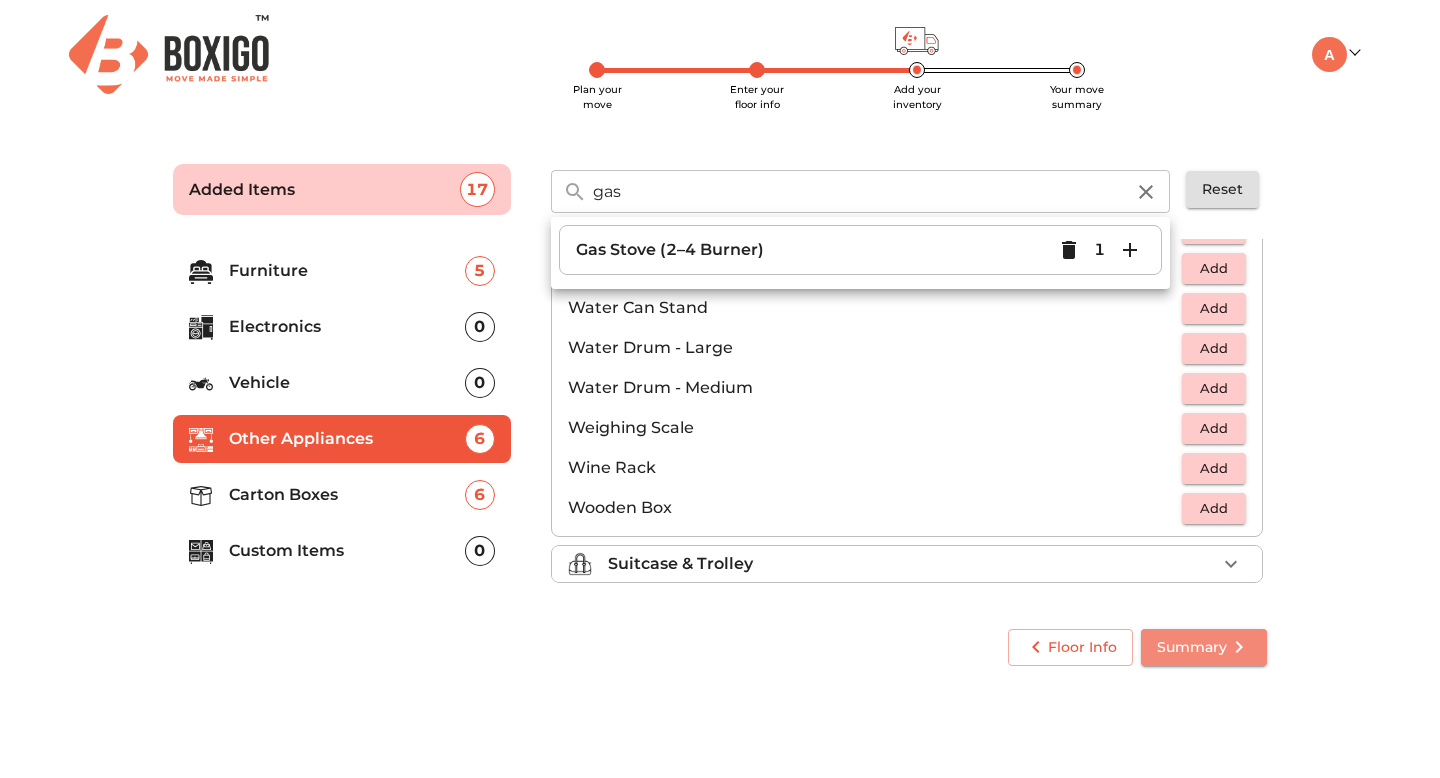 click on "Summary" at bounding box center (1204, 647) 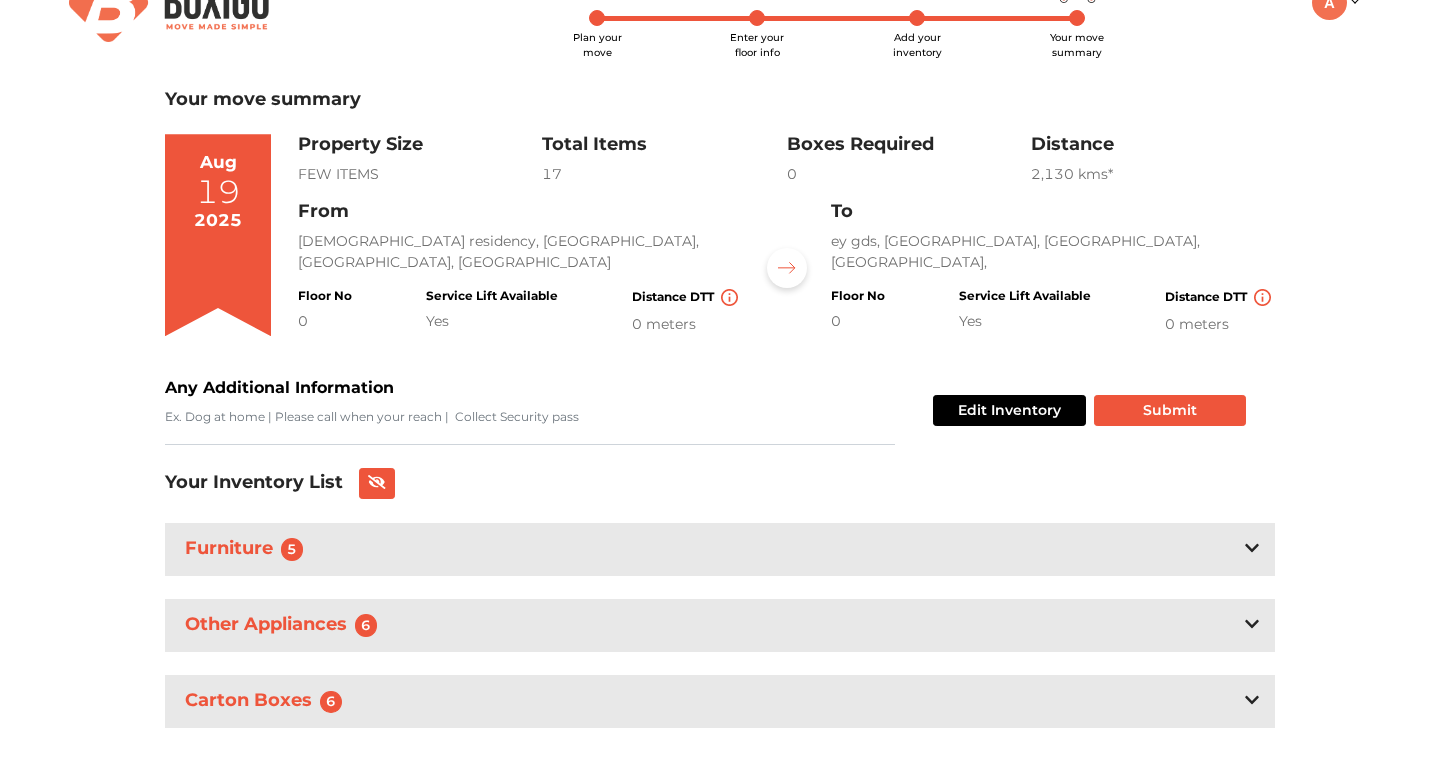 scroll, scrollTop: 74, scrollLeft: 0, axis: vertical 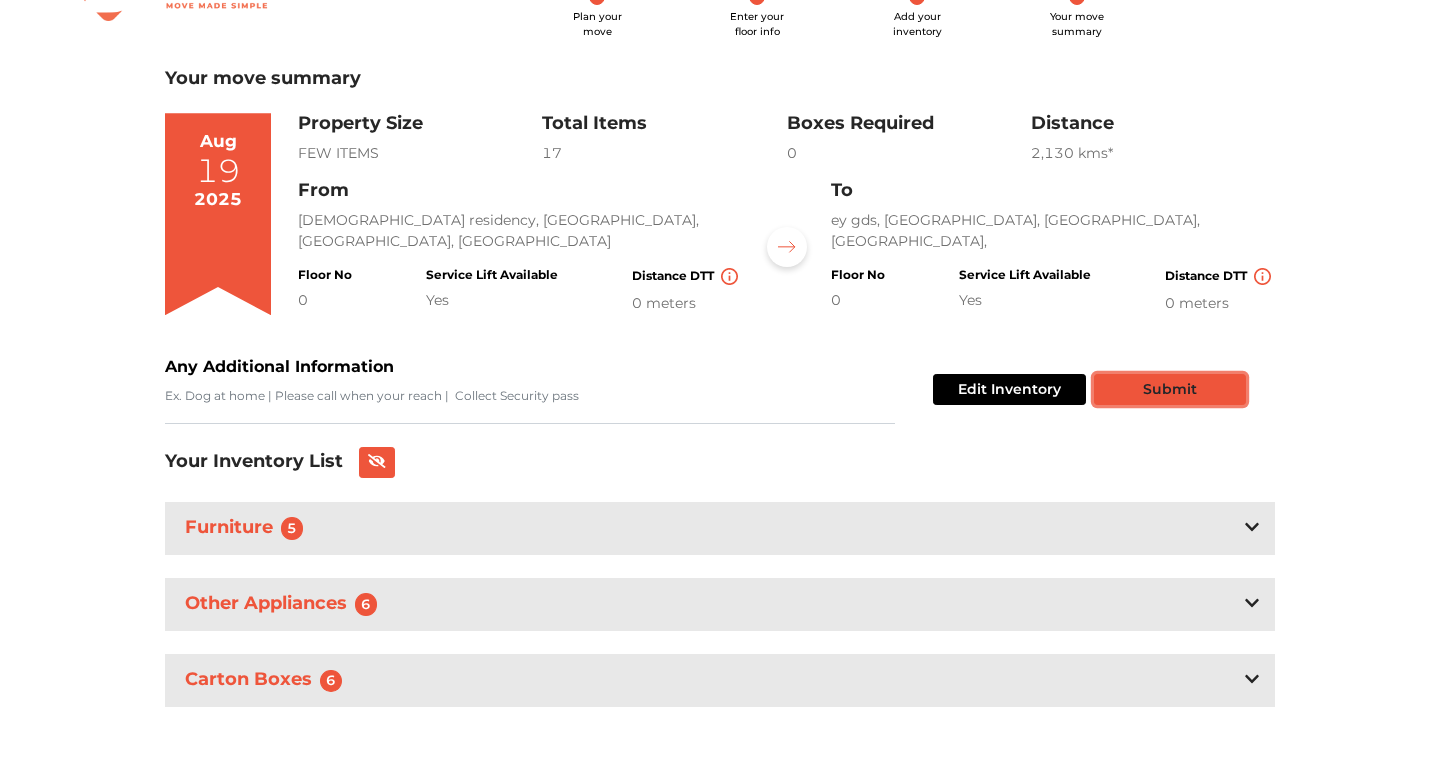 click on "Submit" at bounding box center [1170, 389] 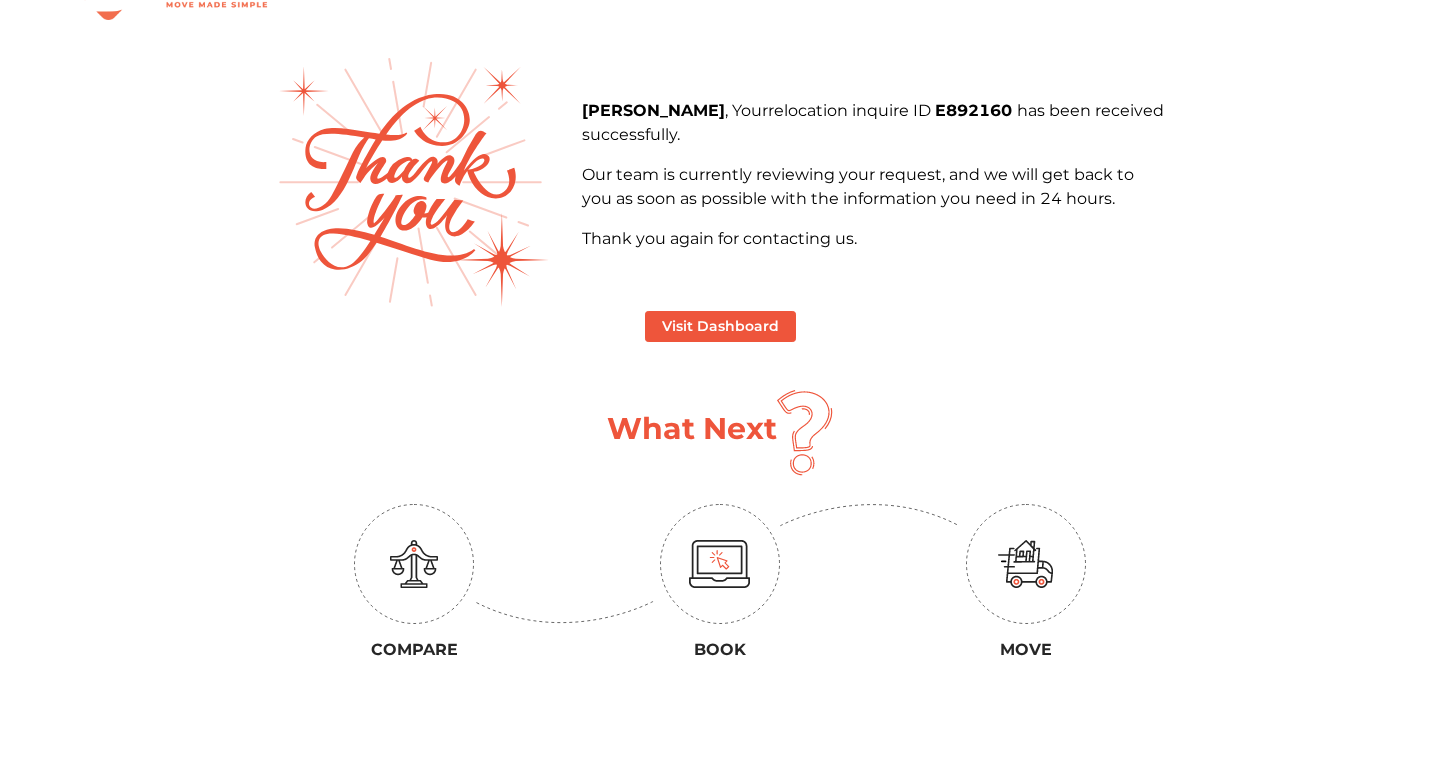 scroll, scrollTop: 0, scrollLeft: 0, axis: both 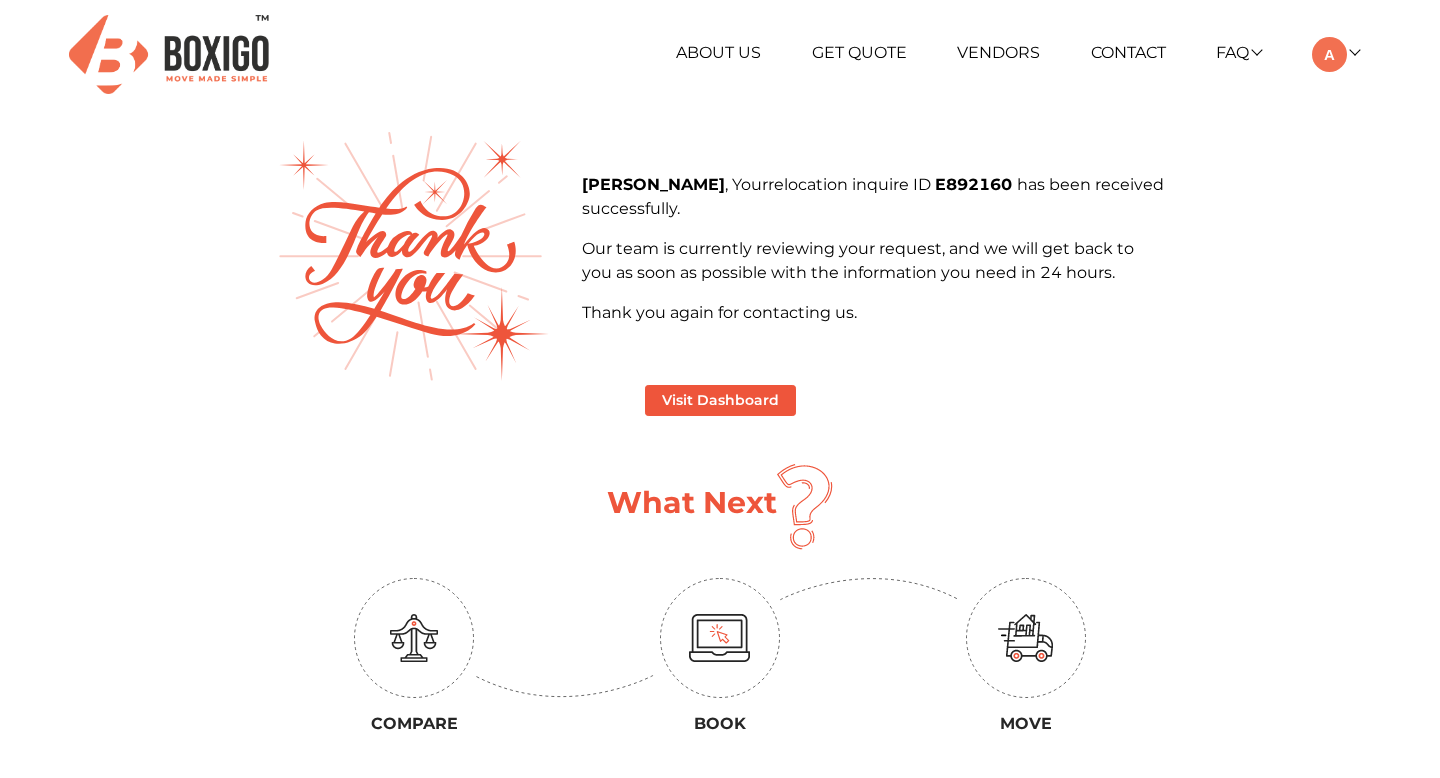 click on "Visit Dashboard What Next Compare Book Move" at bounding box center (720, 563) 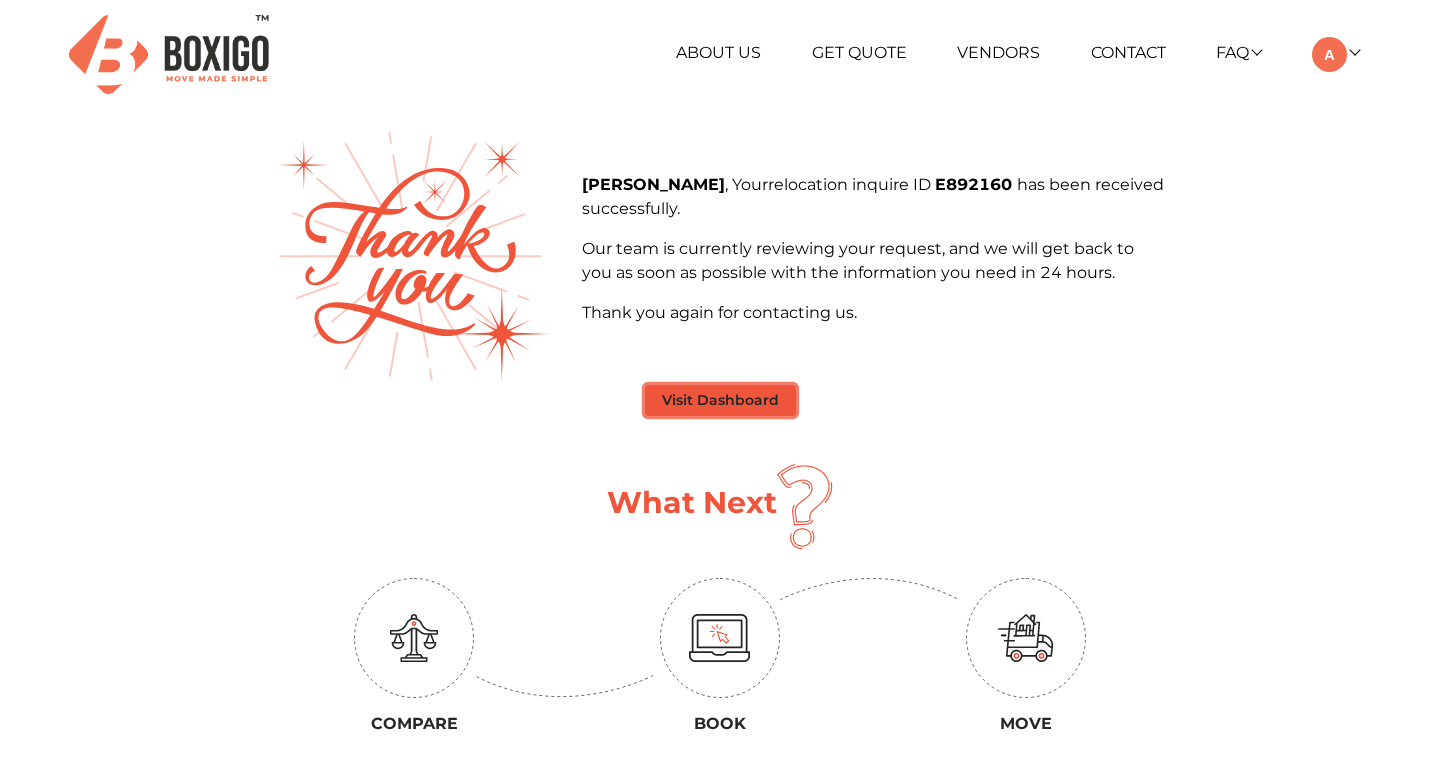 click on "Visit Dashboard" at bounding box center (720, 400) 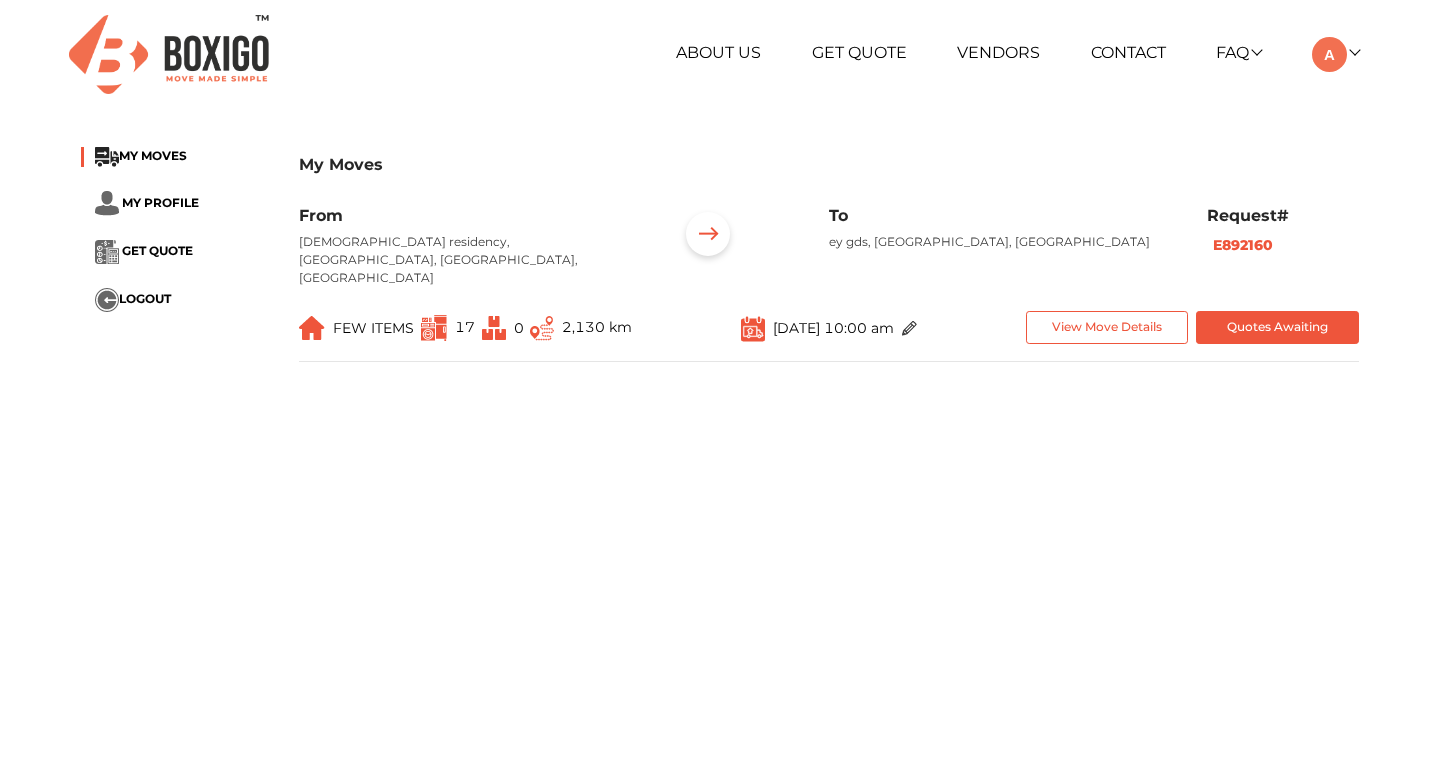 click on "About Us Get Quote Vendors Contact FAQ Customer FAQ Vendor FAQ My Moves My Profile Make Estimate LOGOUT   [PHONE_NUMBER]" at bounding box center (720, 54) 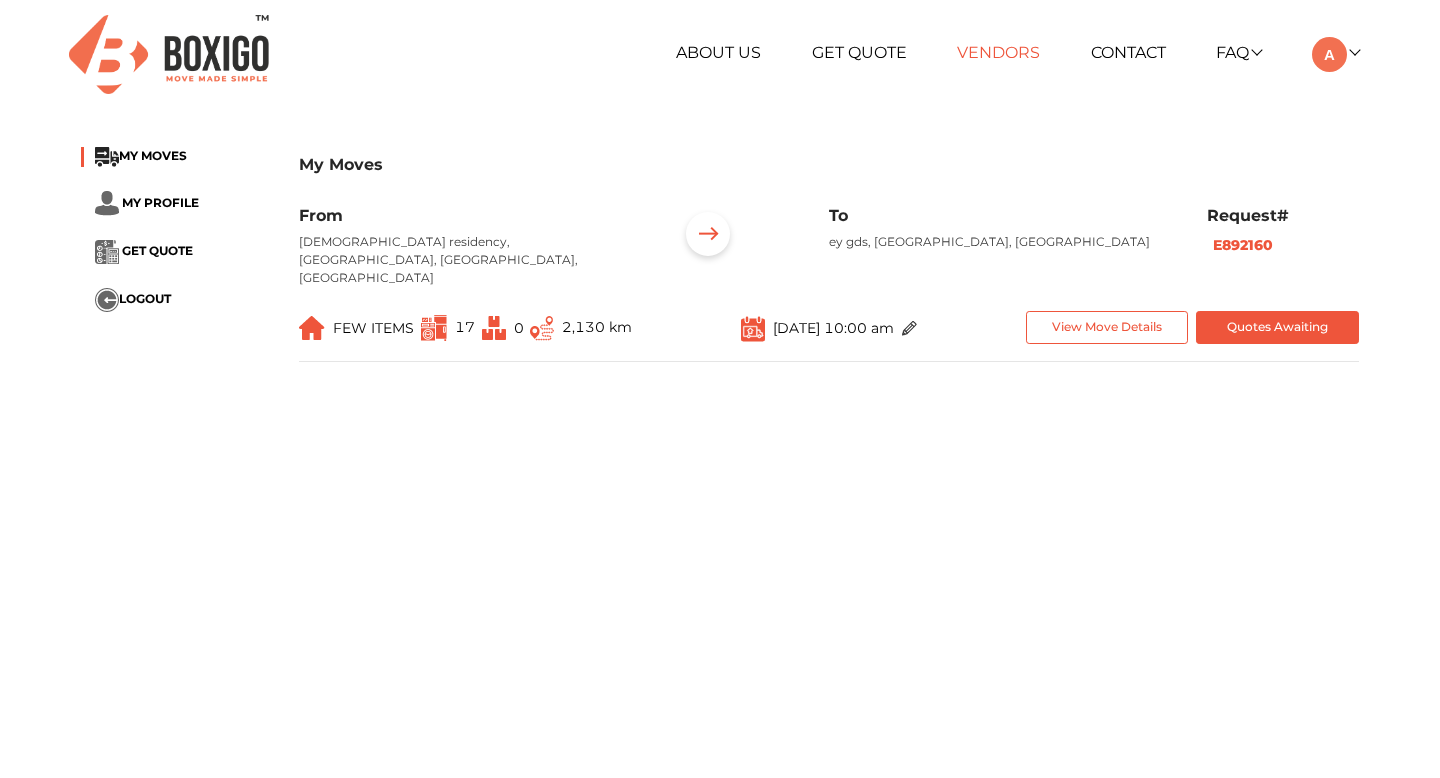 click on "Vendors" at bounding box center [998, 52] 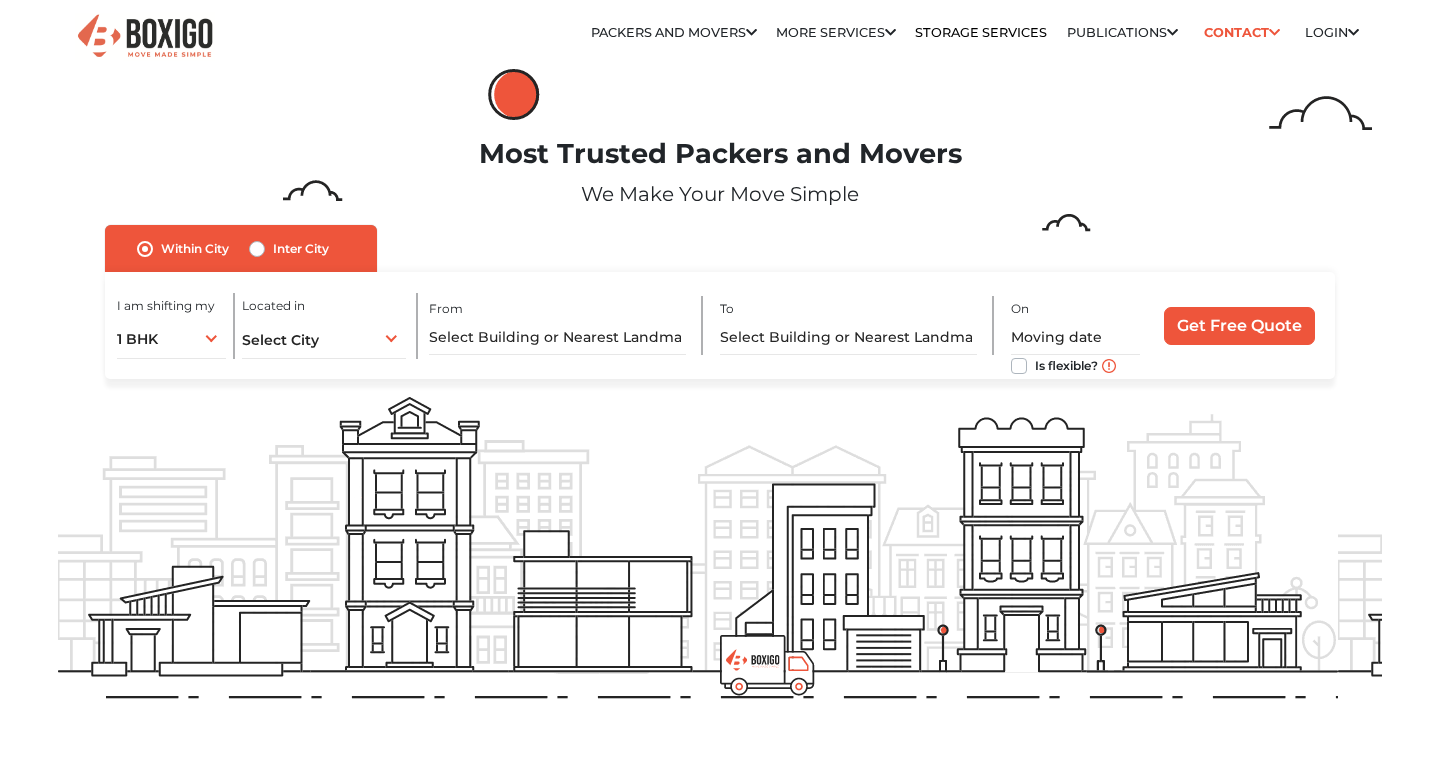 scroll, scrollTop: 0, scrollLeft: 0, axis: both 